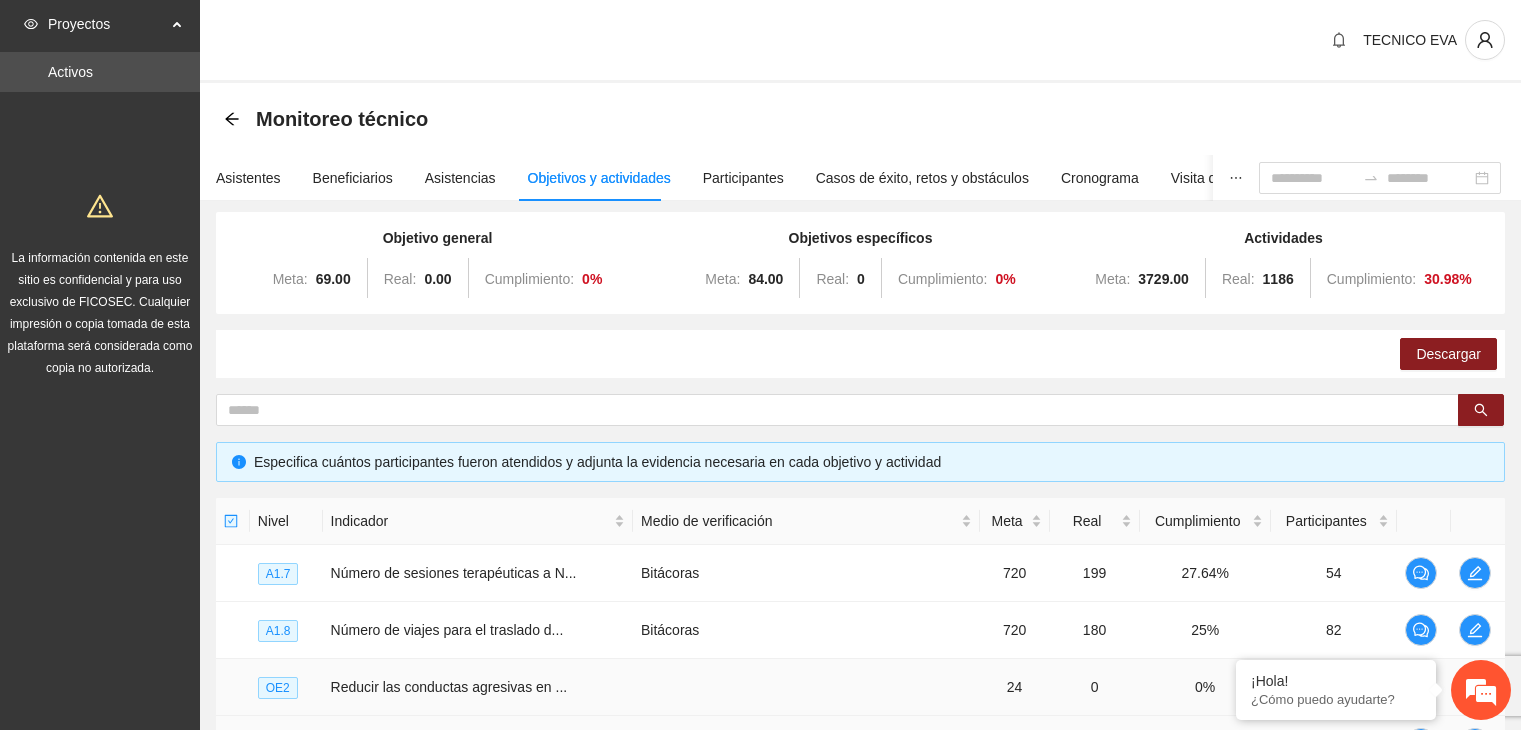 scroll, scrollTop: 395, scrollLeft: 0, axis: vertical 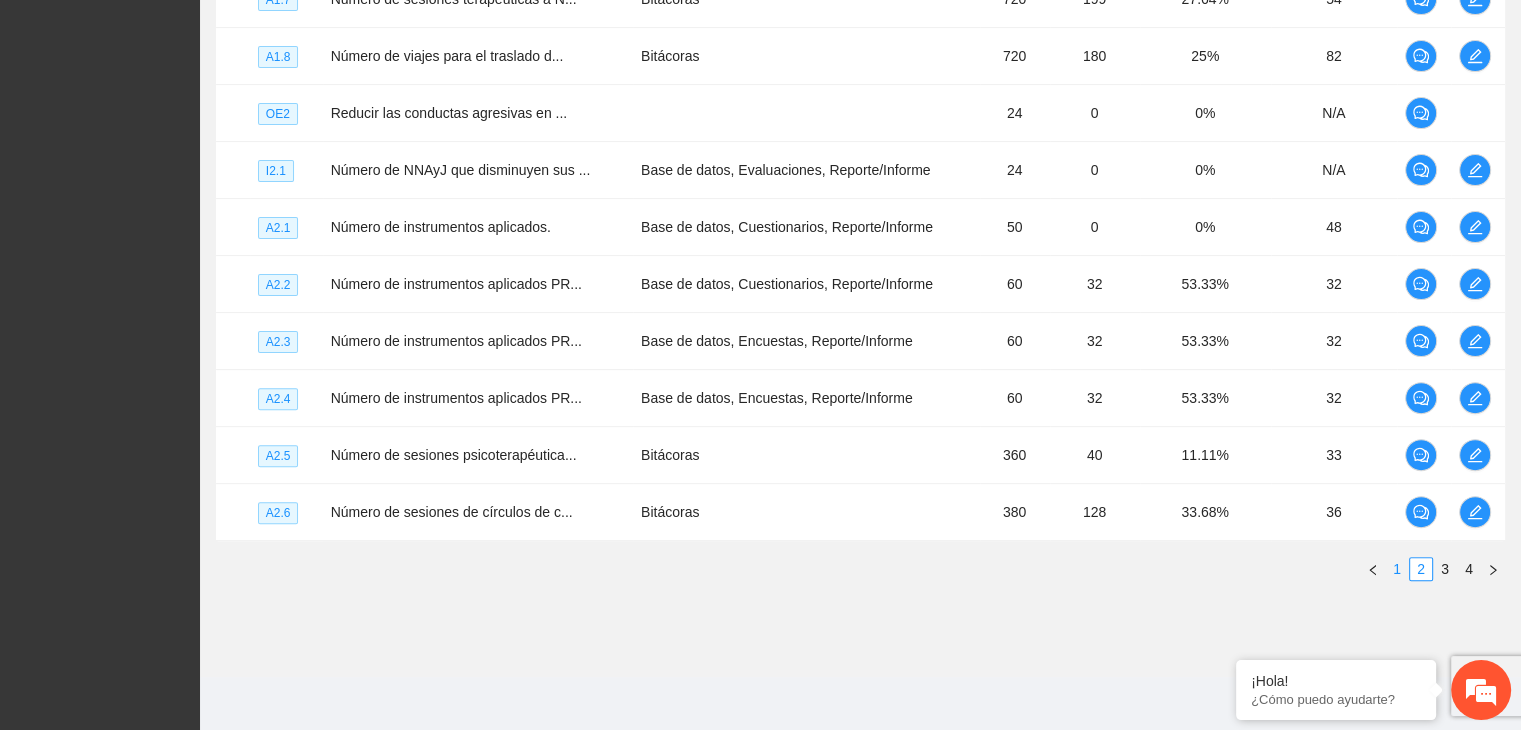 click on "1" at bounding box center [1397, 569] 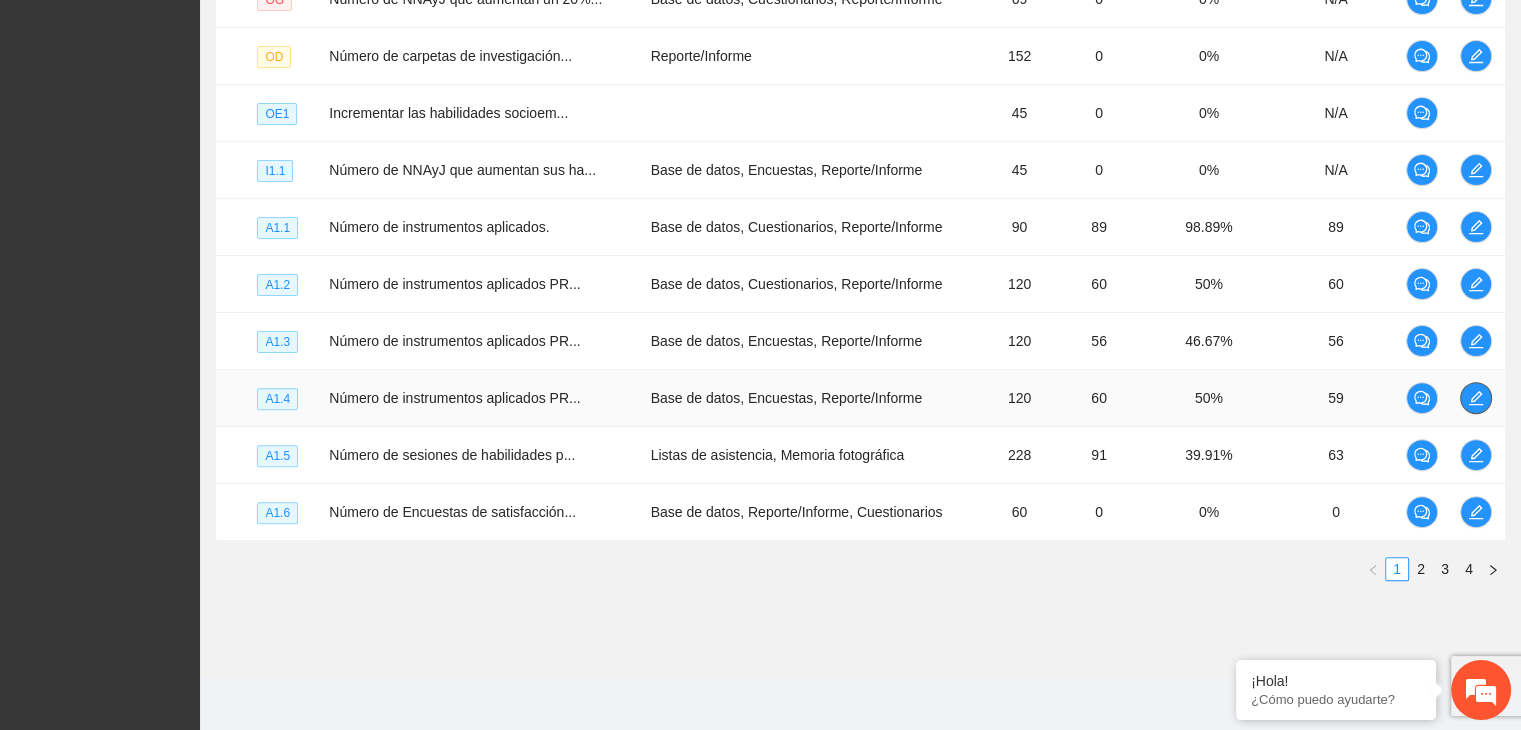 click 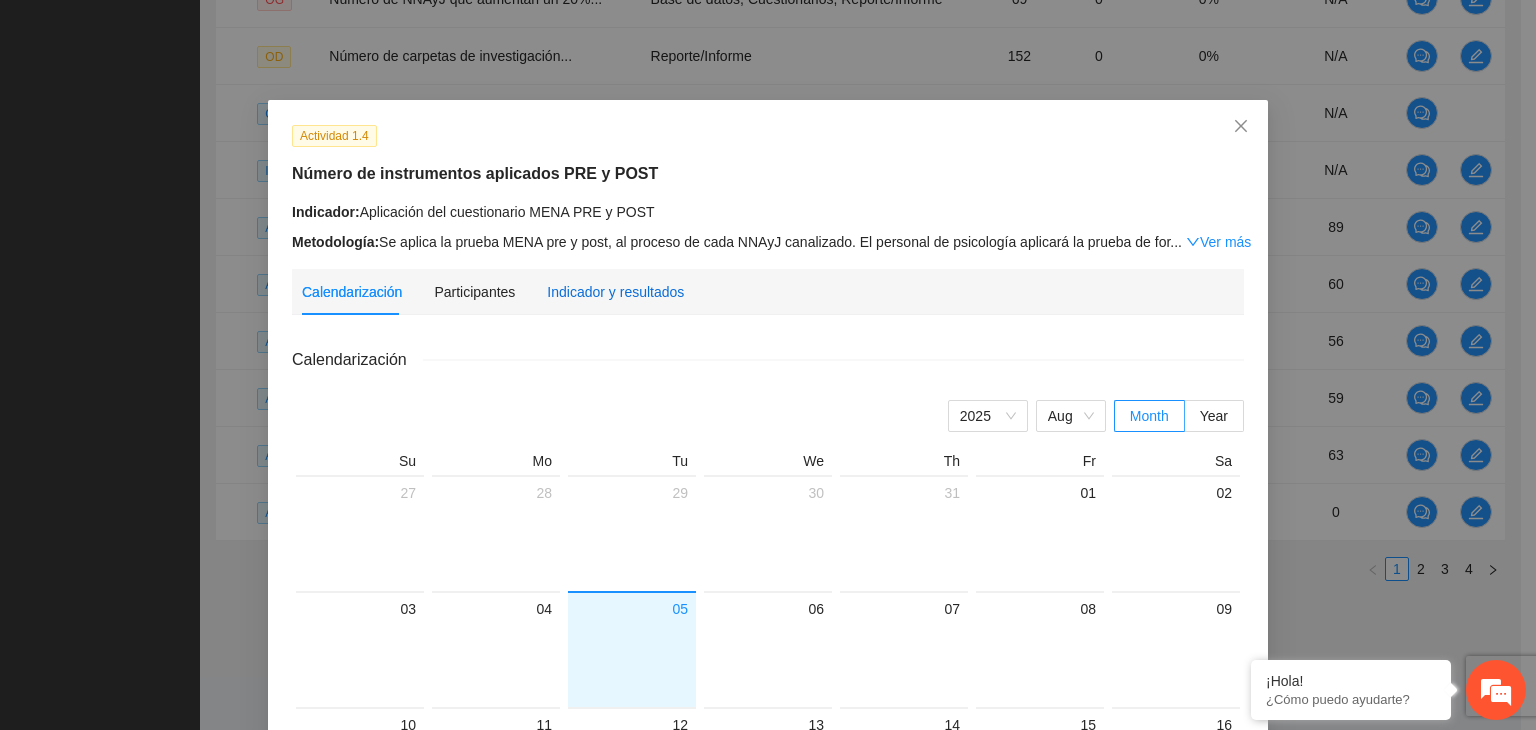 click on "Indicador y resultados" at bounding box center (615, 292) 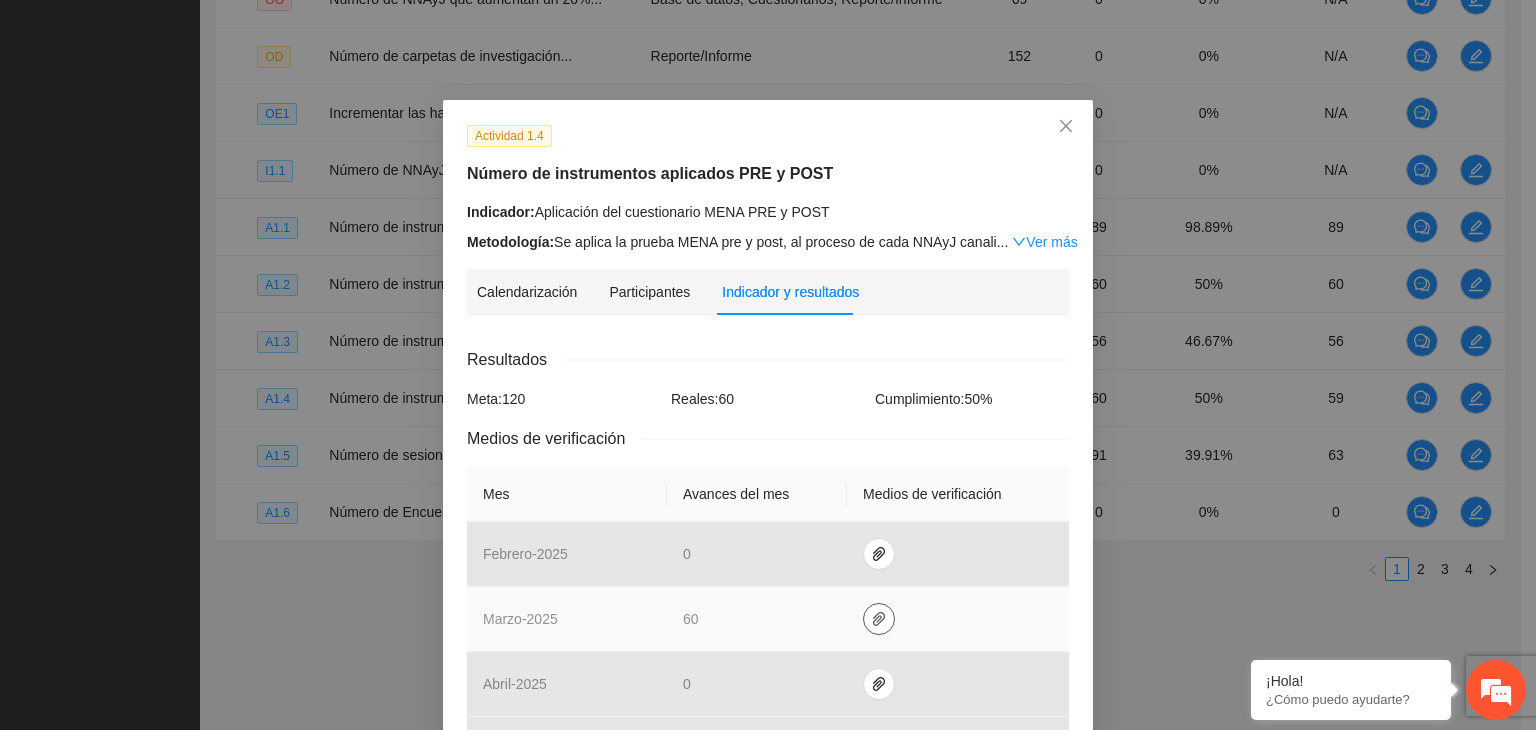 click at bounding box center (879, 619) 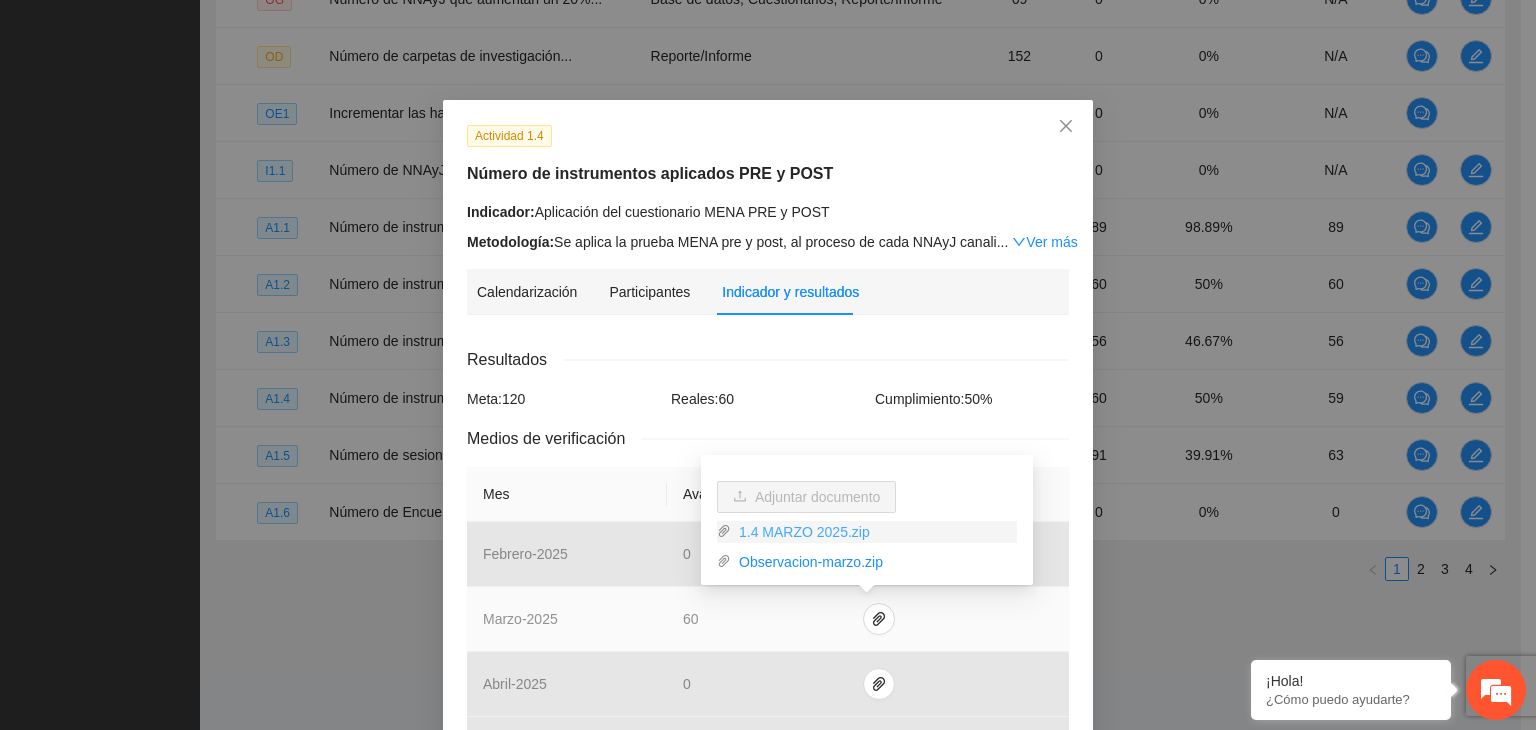 click on "1.4 MARZO 2025.zip" at bounding box center (874, 532) 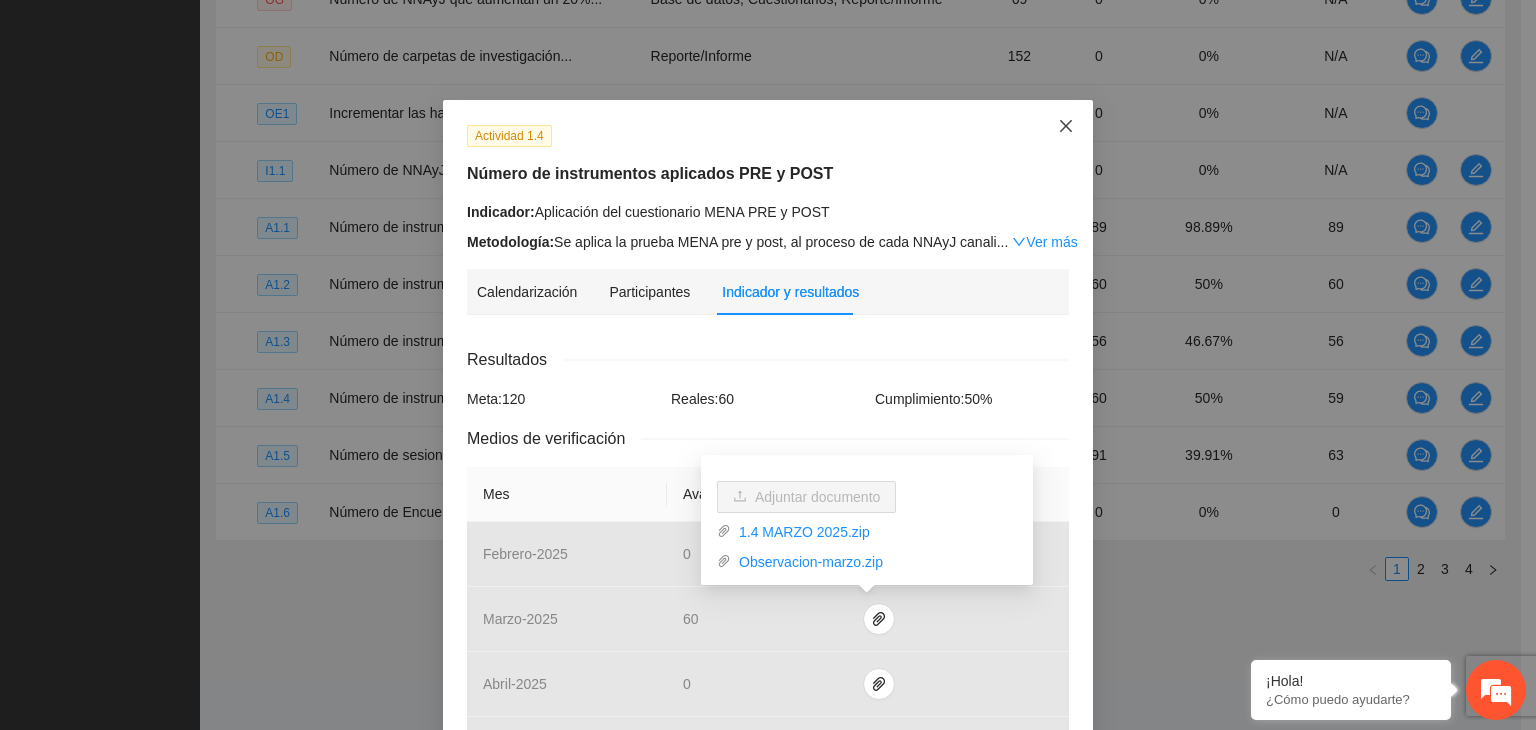 click 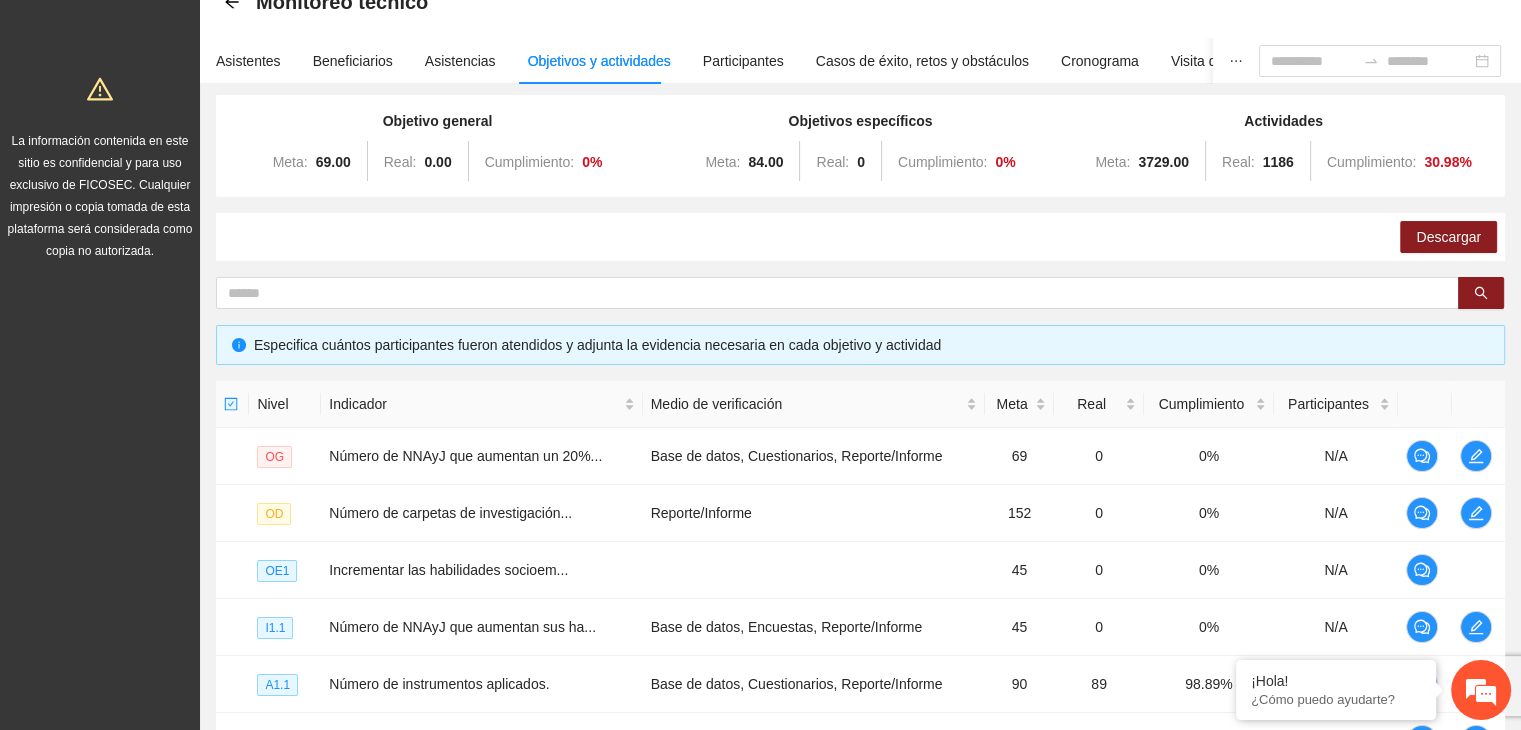 scroll, scrollTop: 22, scrollLeft: 0, axis: vertical 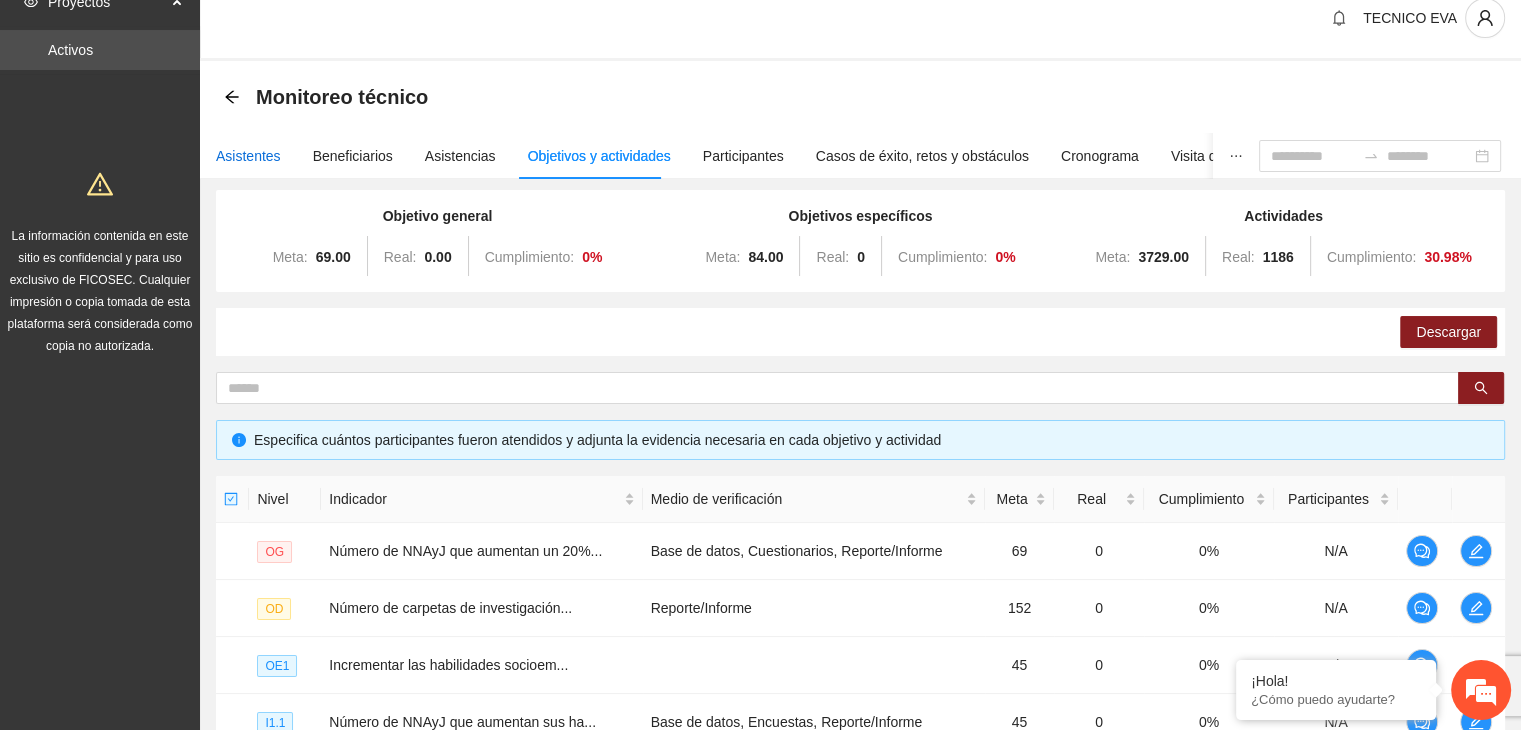 click on "Asistentes" at bounding box center (248, 156) 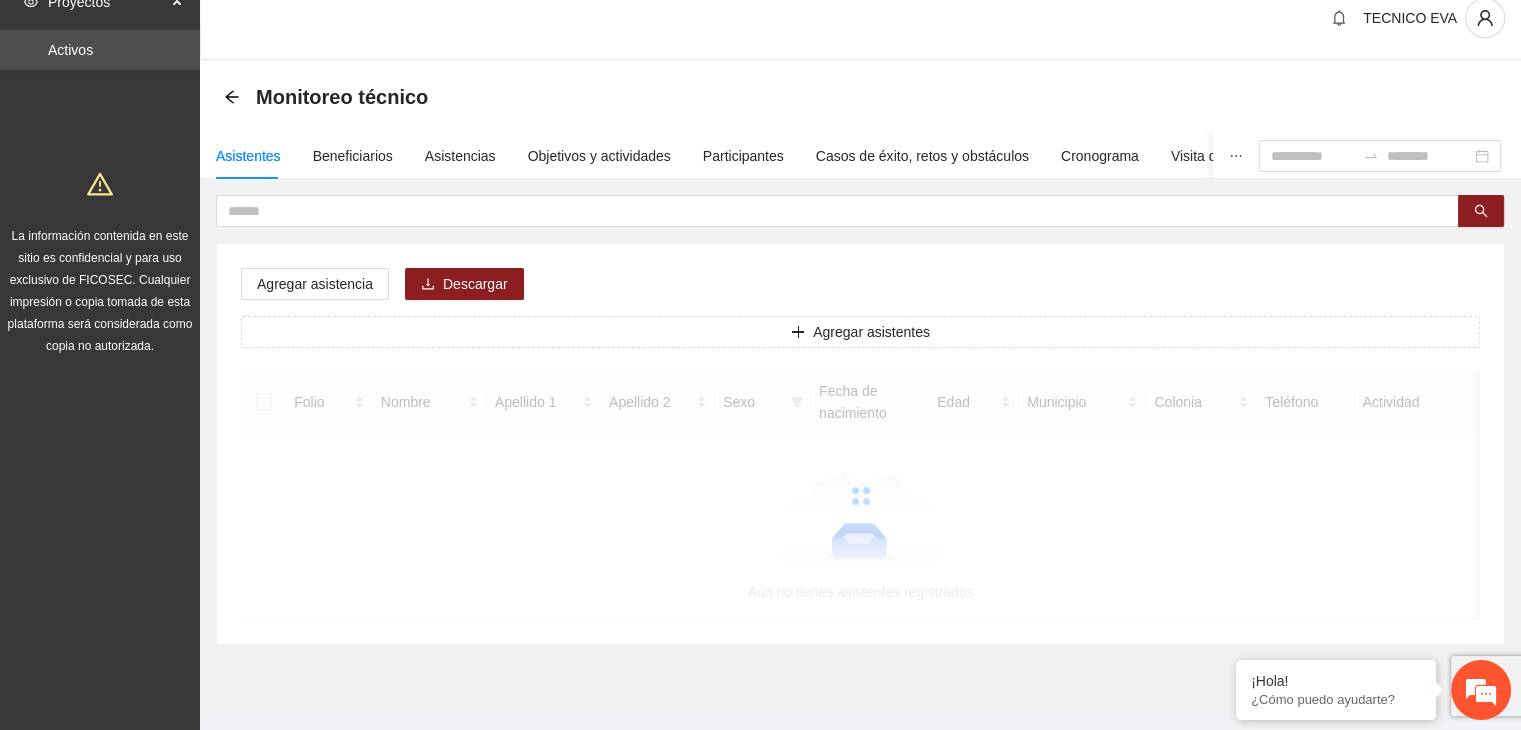 scroll, scrollTop: 0, scrollLeft: 0, axis: both 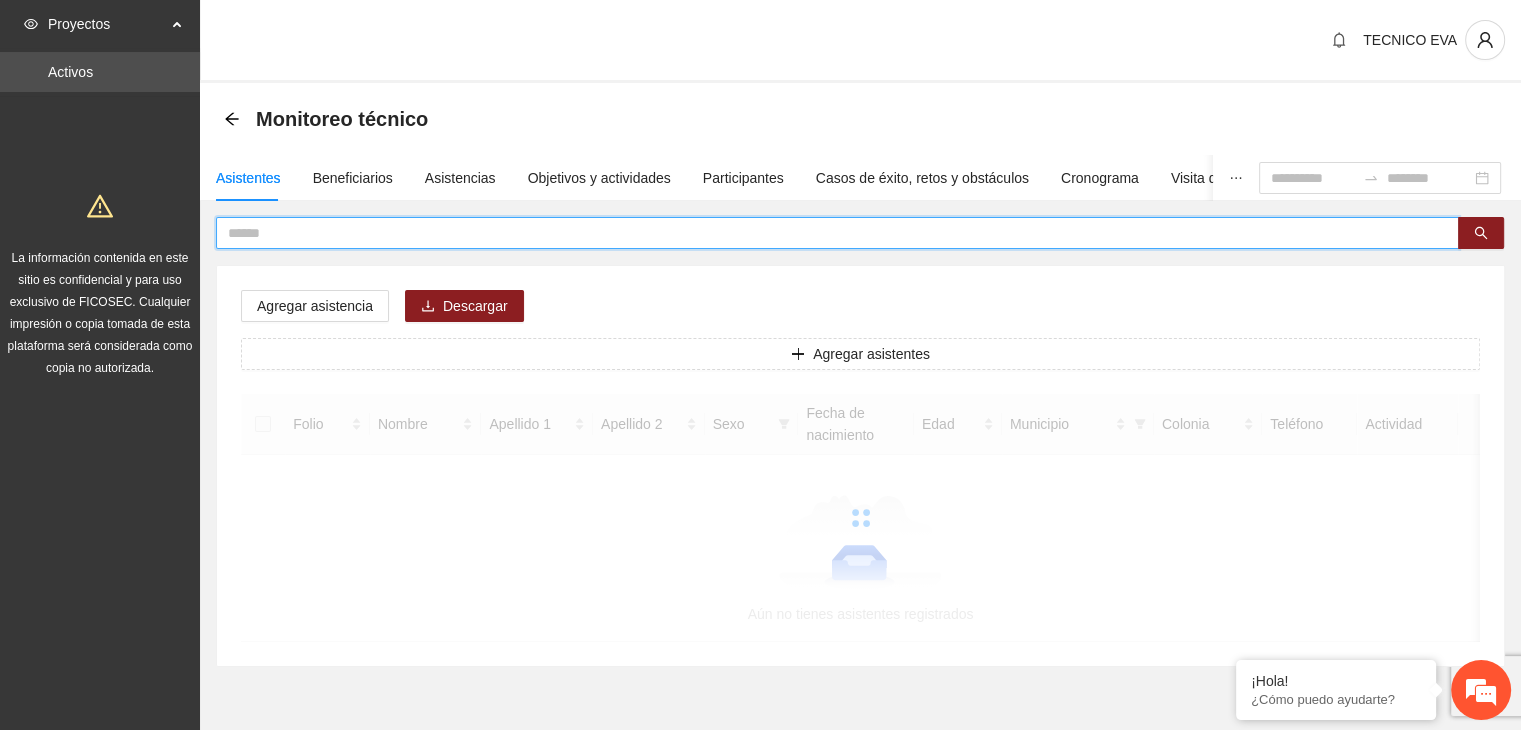 click at bounding box center (829, 233) 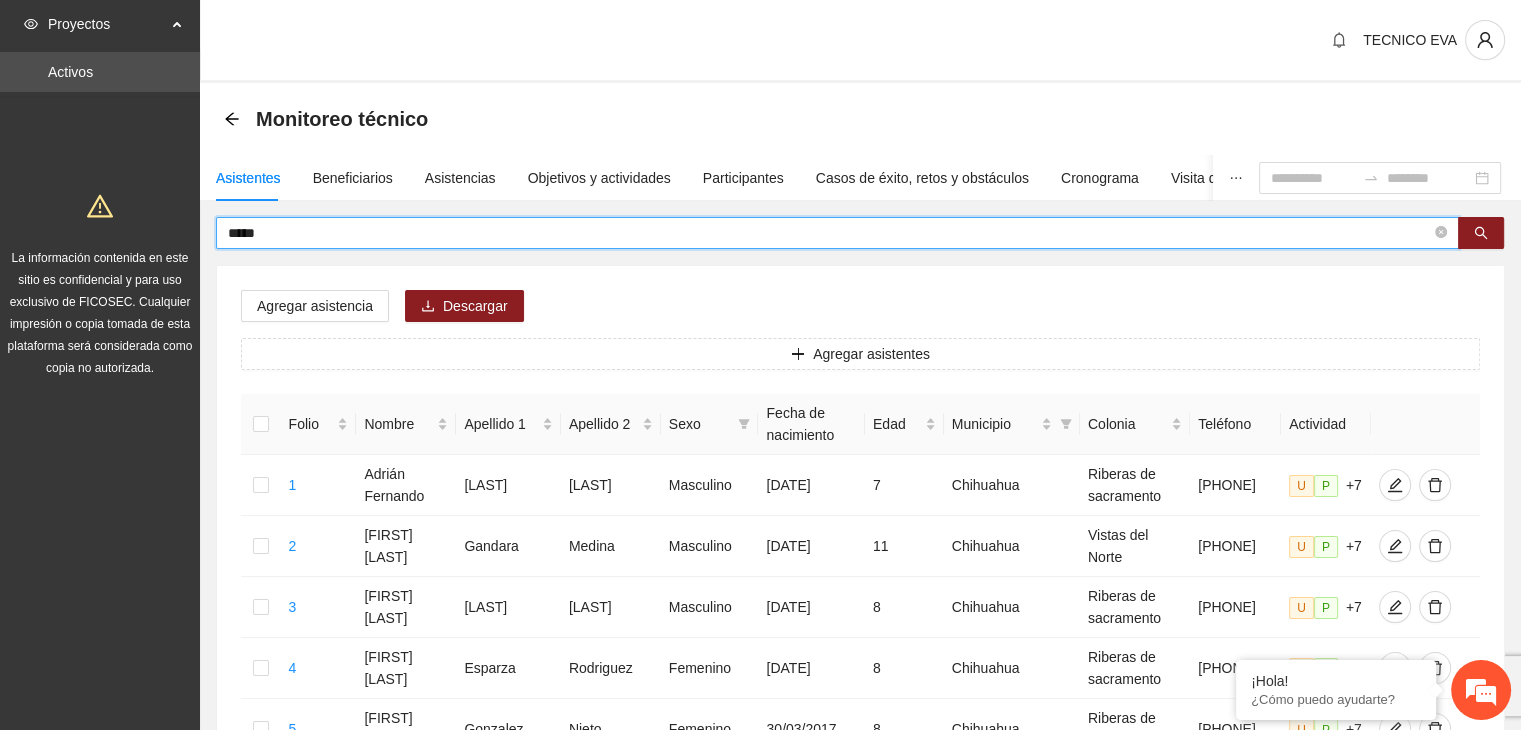 type on "*****" 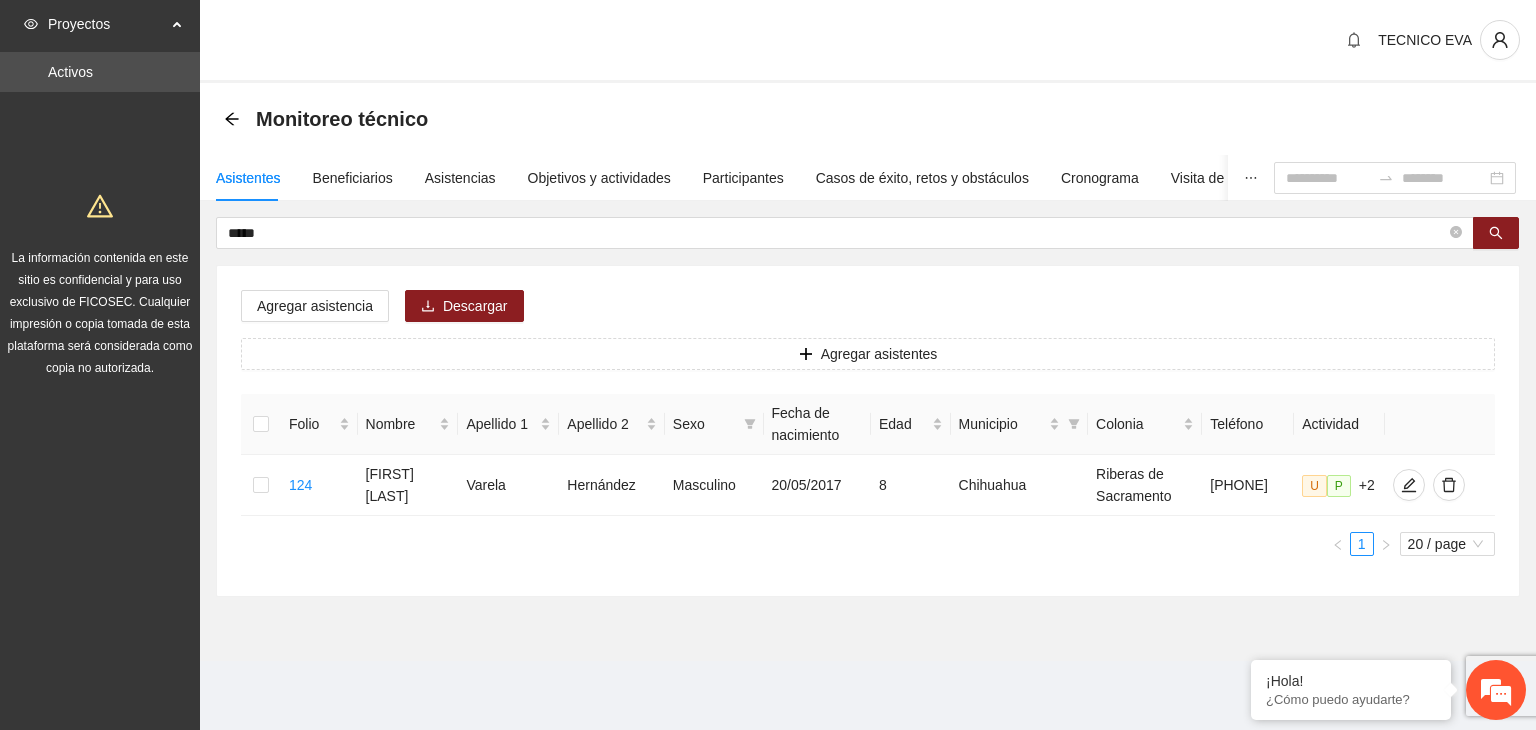 click on "Agregar asistentes Folio Nombre Apellido 1 Apellido 2 Sexo Fecha de nacimiento Edad Municipio Colonia Teléfono Actividad                           124 [FIRST] [LAST] [LAST] Masculino [DATE] [AGE] [CITY] [COLONY] [PHONE] U P +2 1 20 / page" at bounding box center (868, 431) 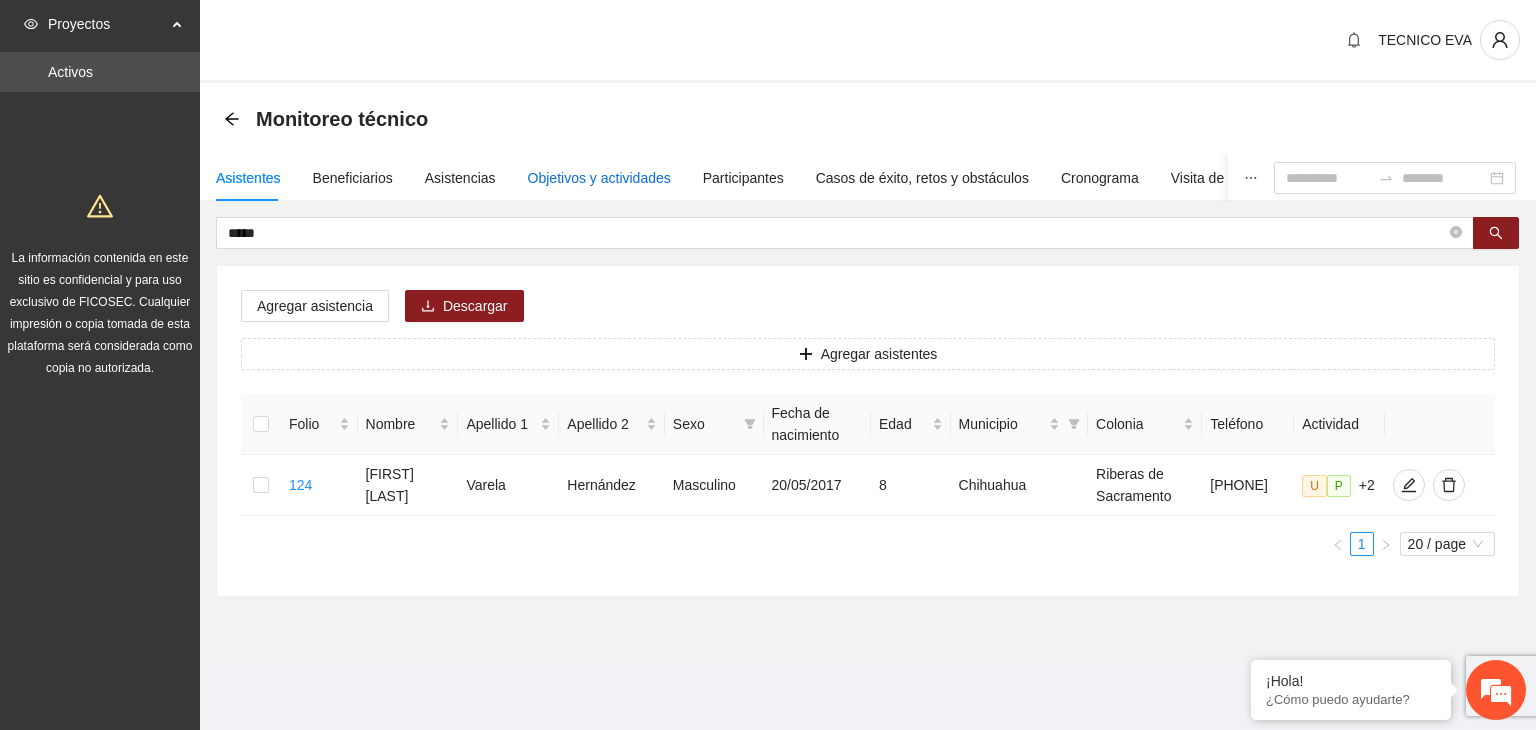 click on "Objetivos y actividades" at bounding box center [599, 178] 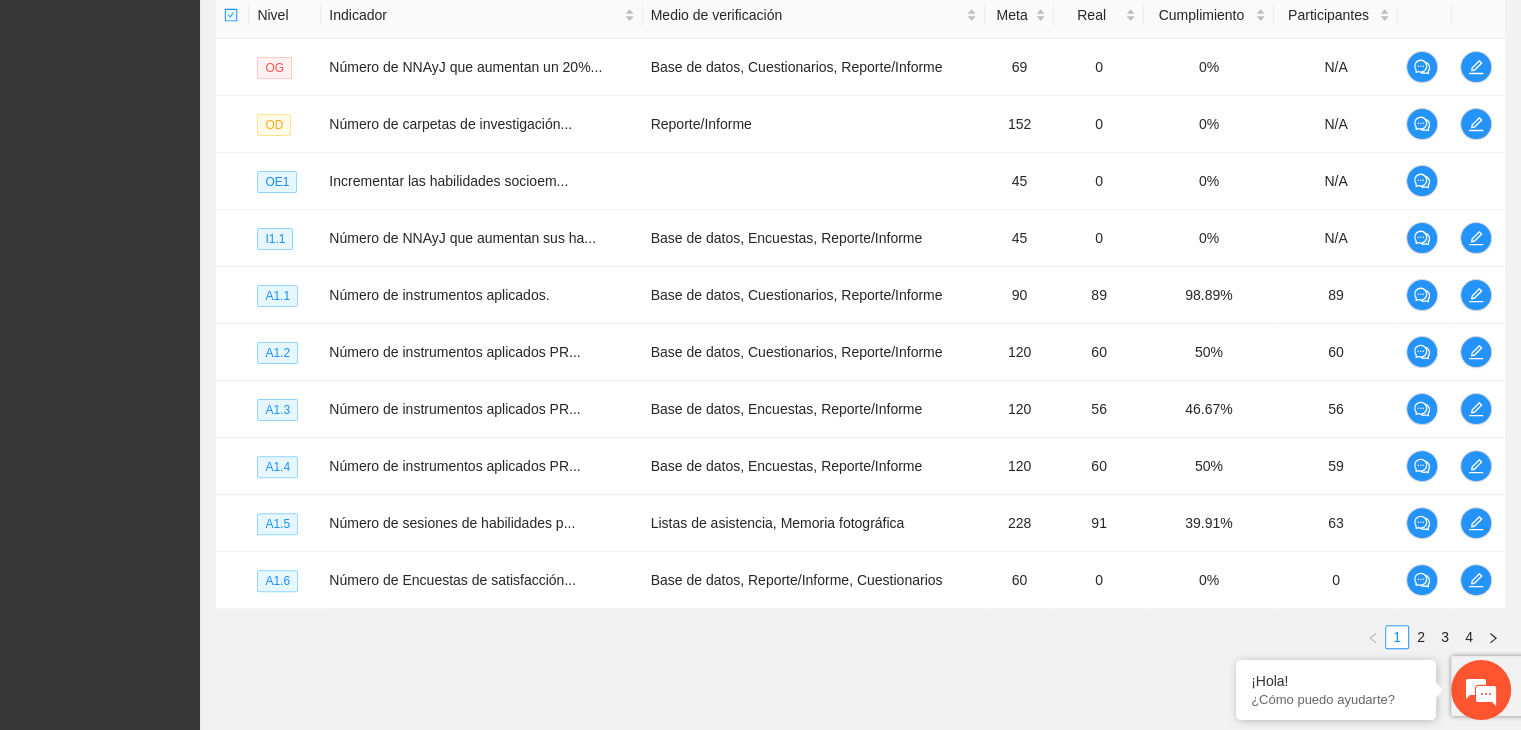 scroll, scrollTop: 508, scrollLeft: 0, axis: vertical 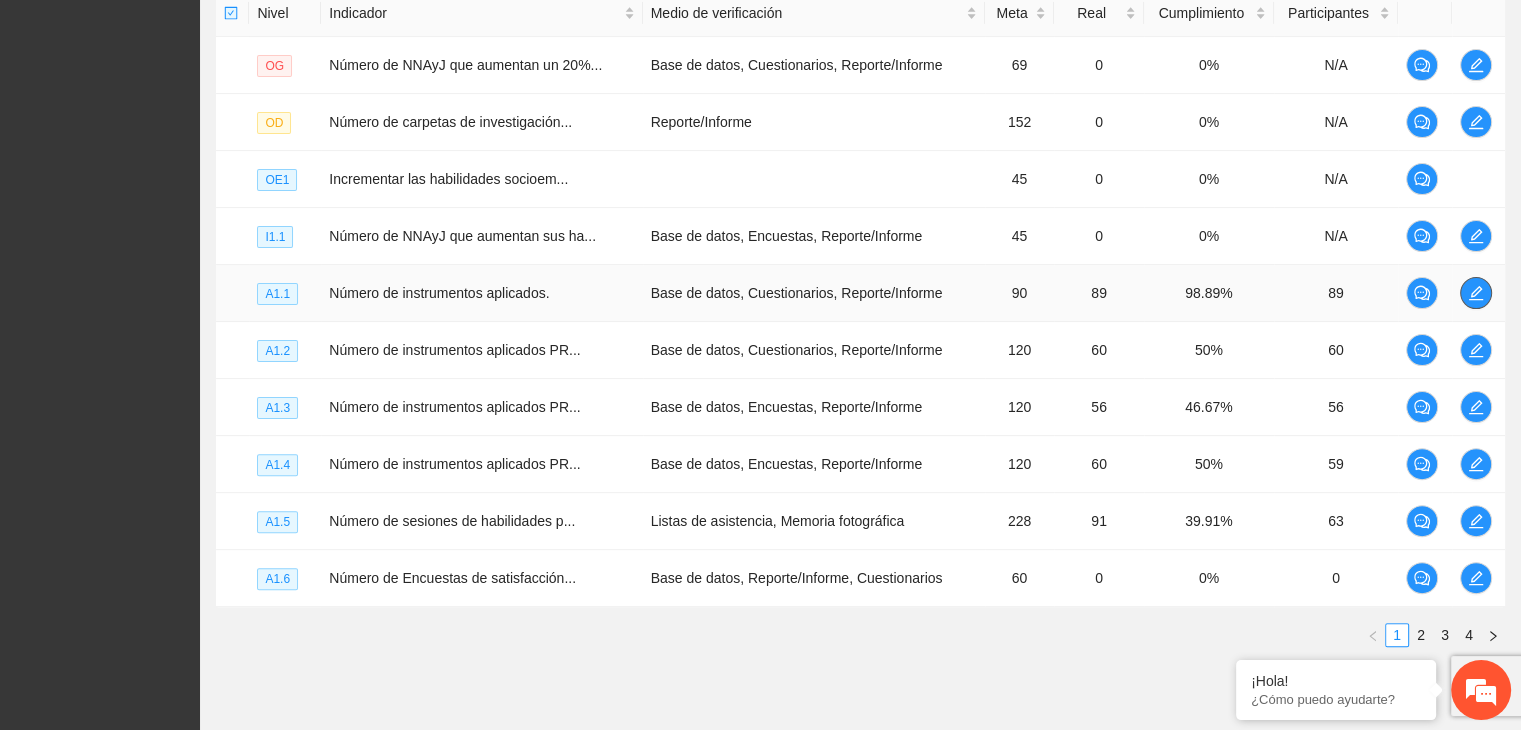 click 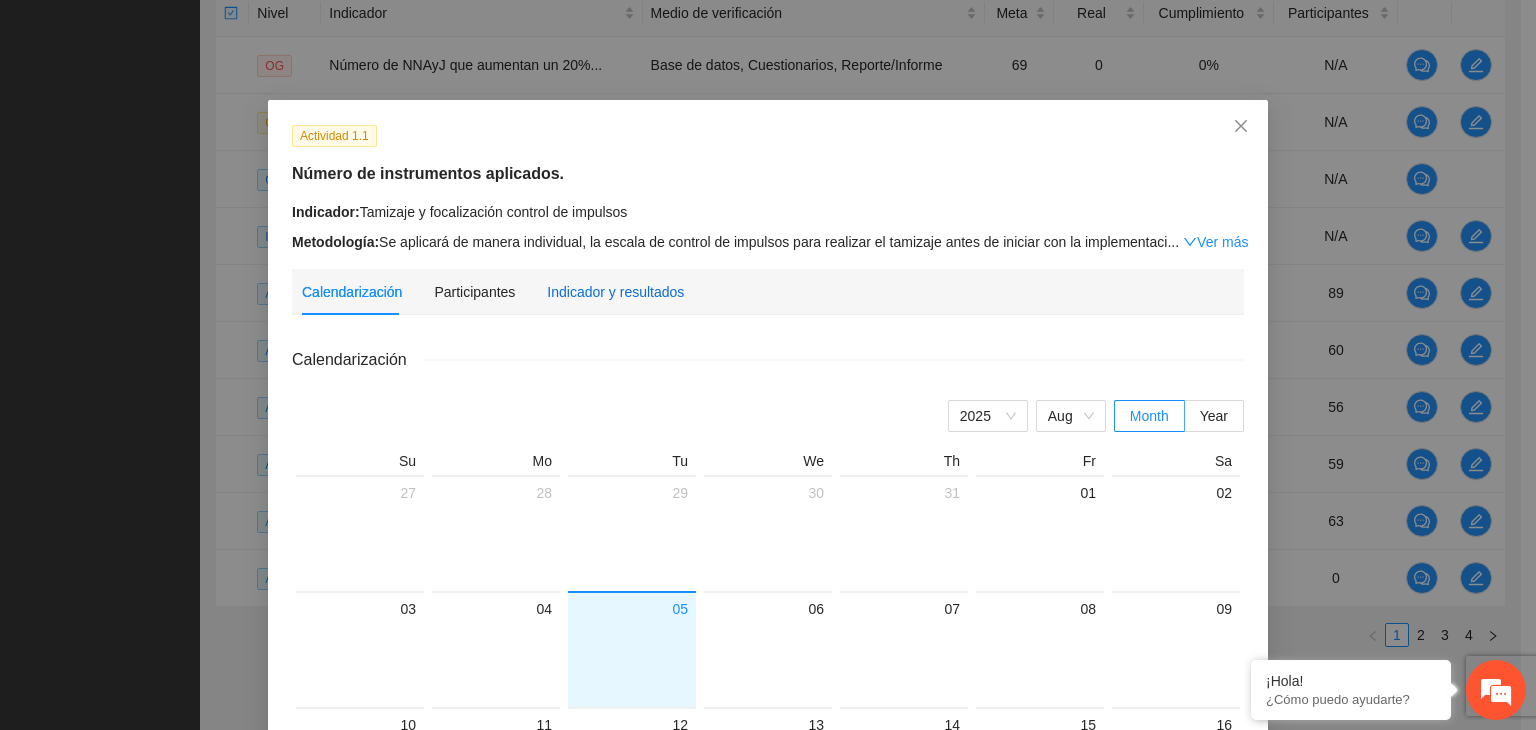 click on "Indicador y resultados" at bounding box center (615, 292) 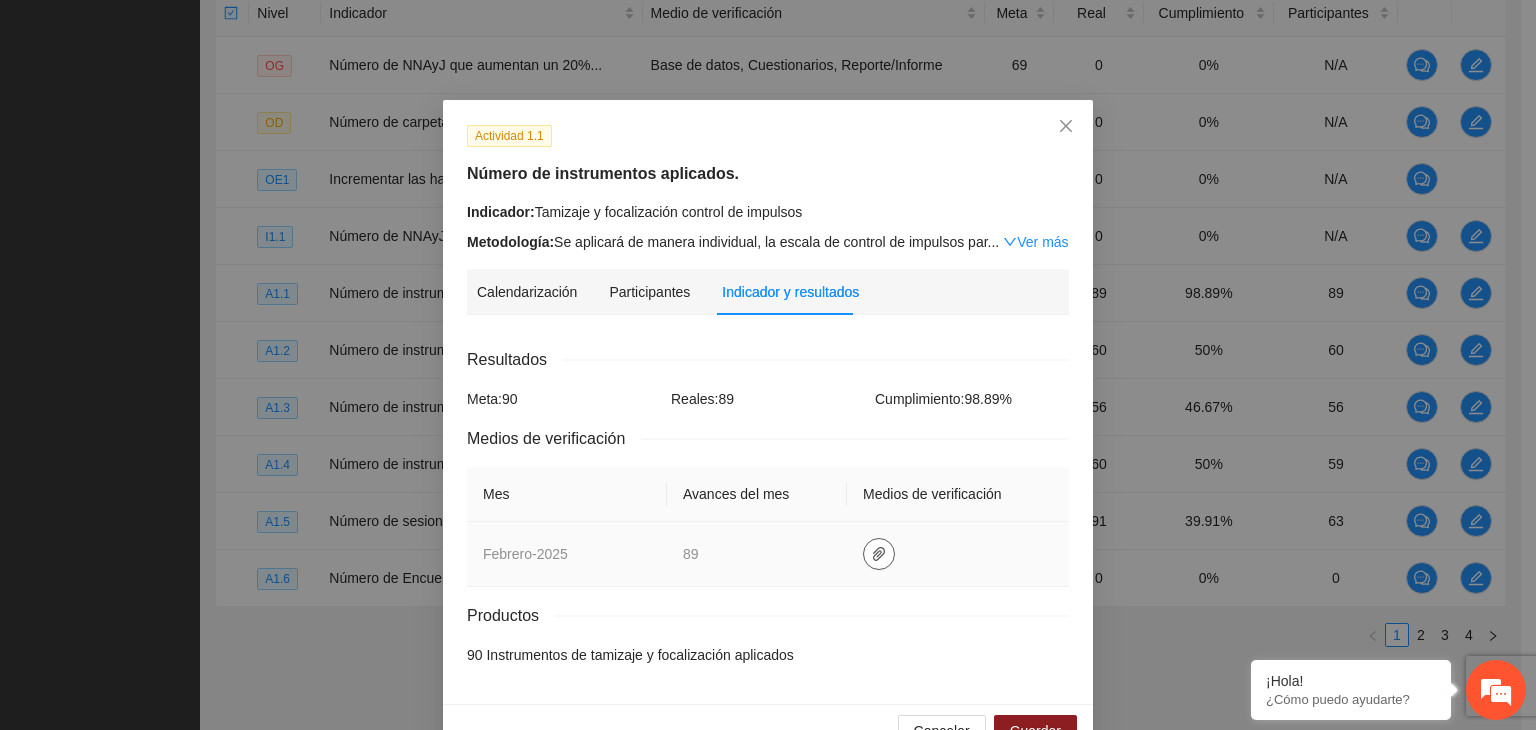 click 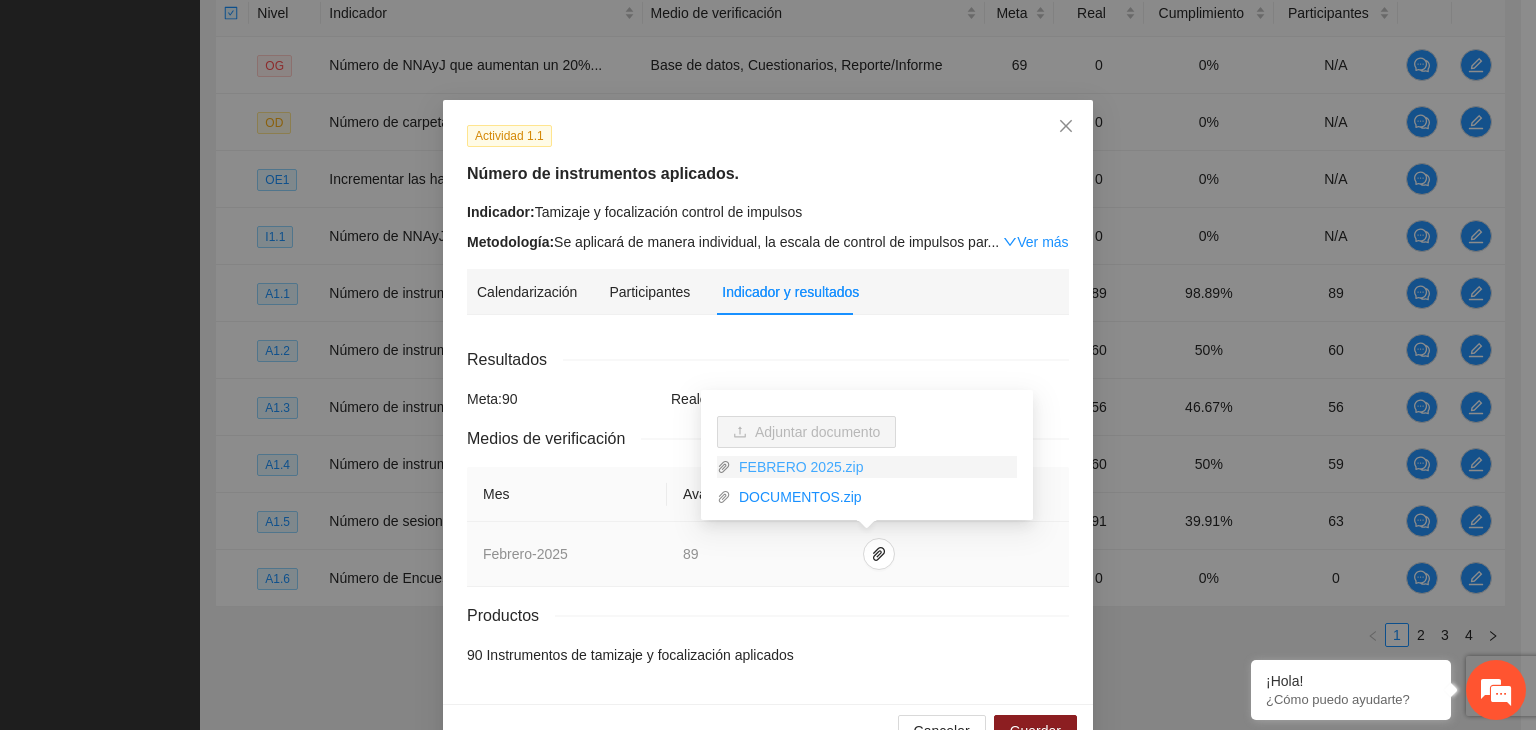 click on "FEBRERO 2025.zip" at bounding box center (874, 467) 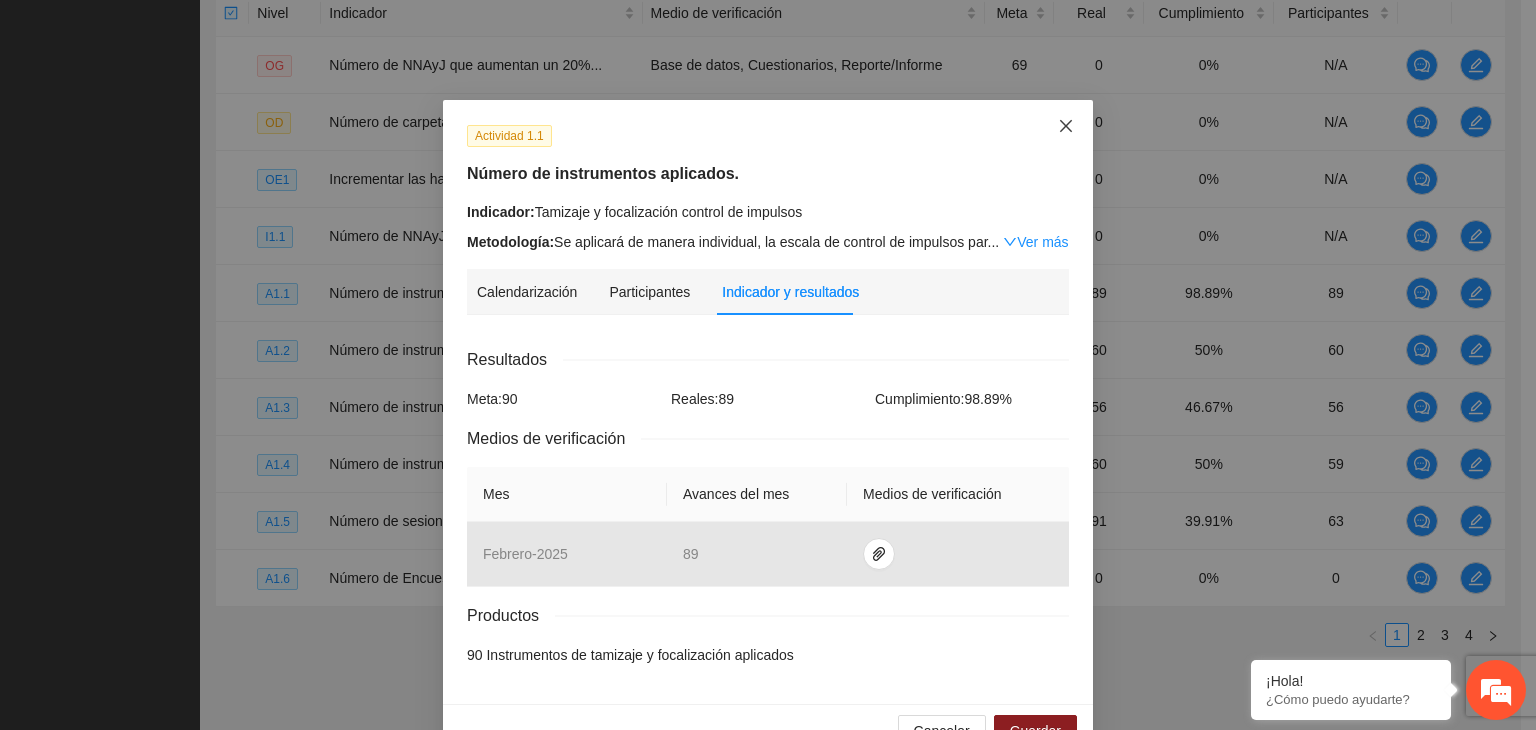 click 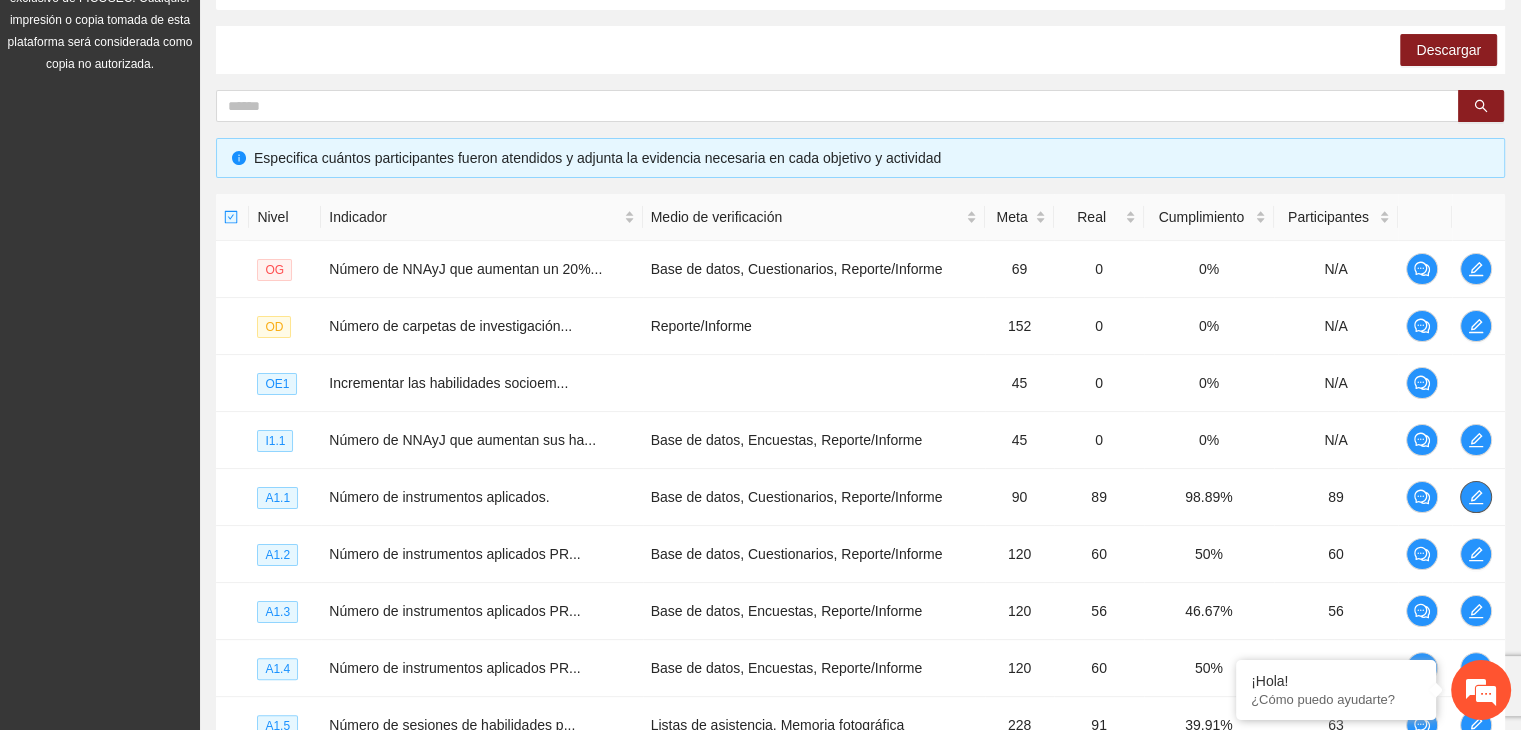 scroll, scrollTop: 79, scrollLeft: 0, axis: vertical 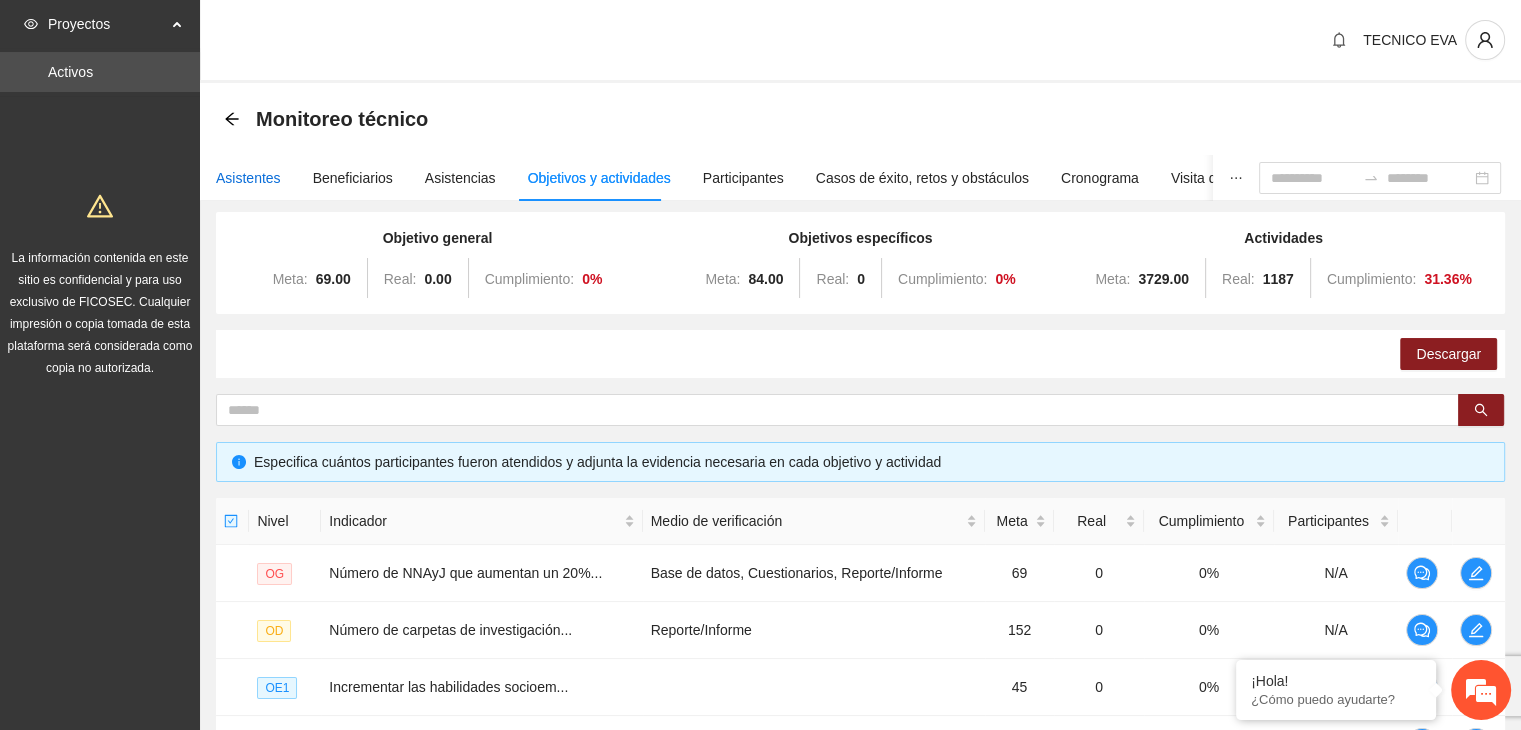 click on "Asistentes" at bounding box center [248, 178] 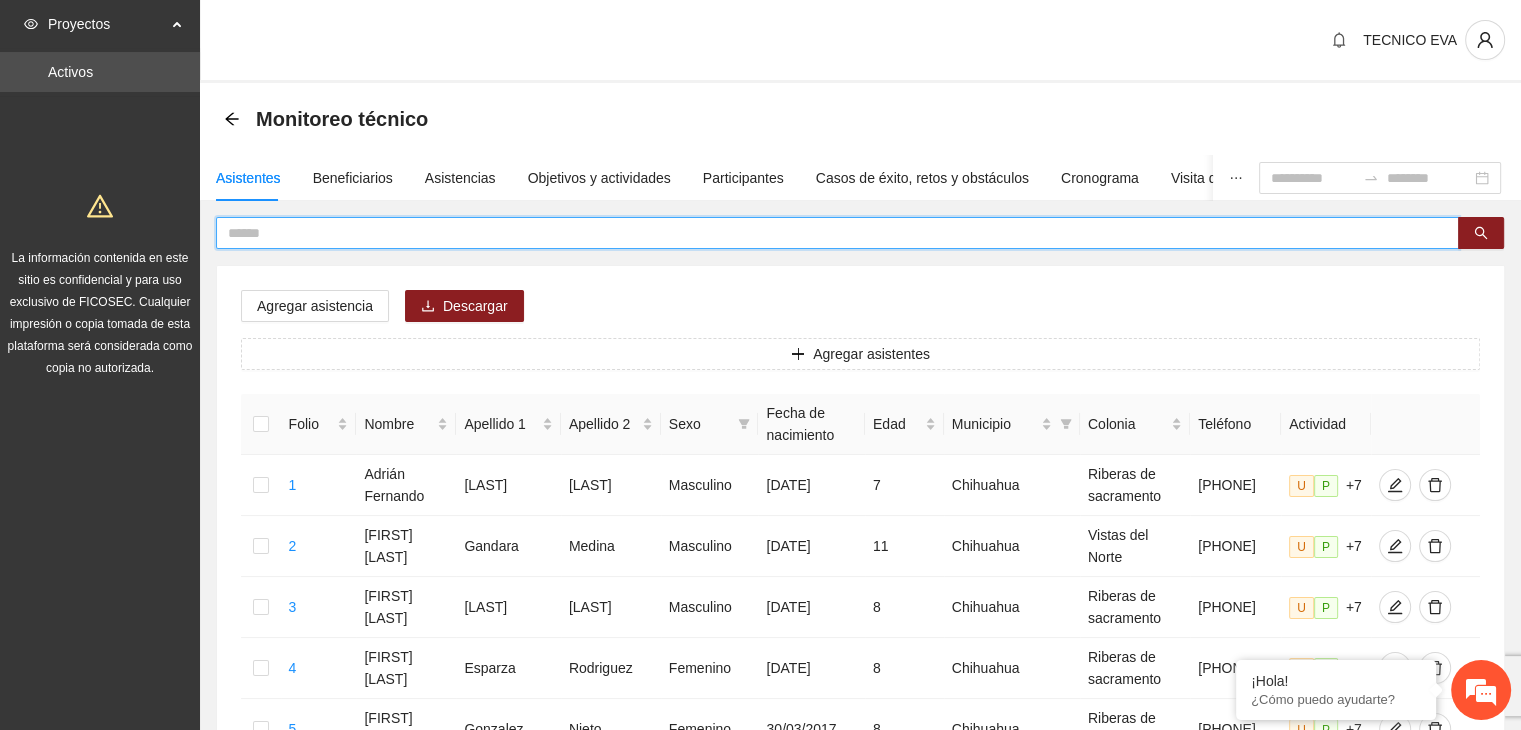 click at bounding box center [829, 233] 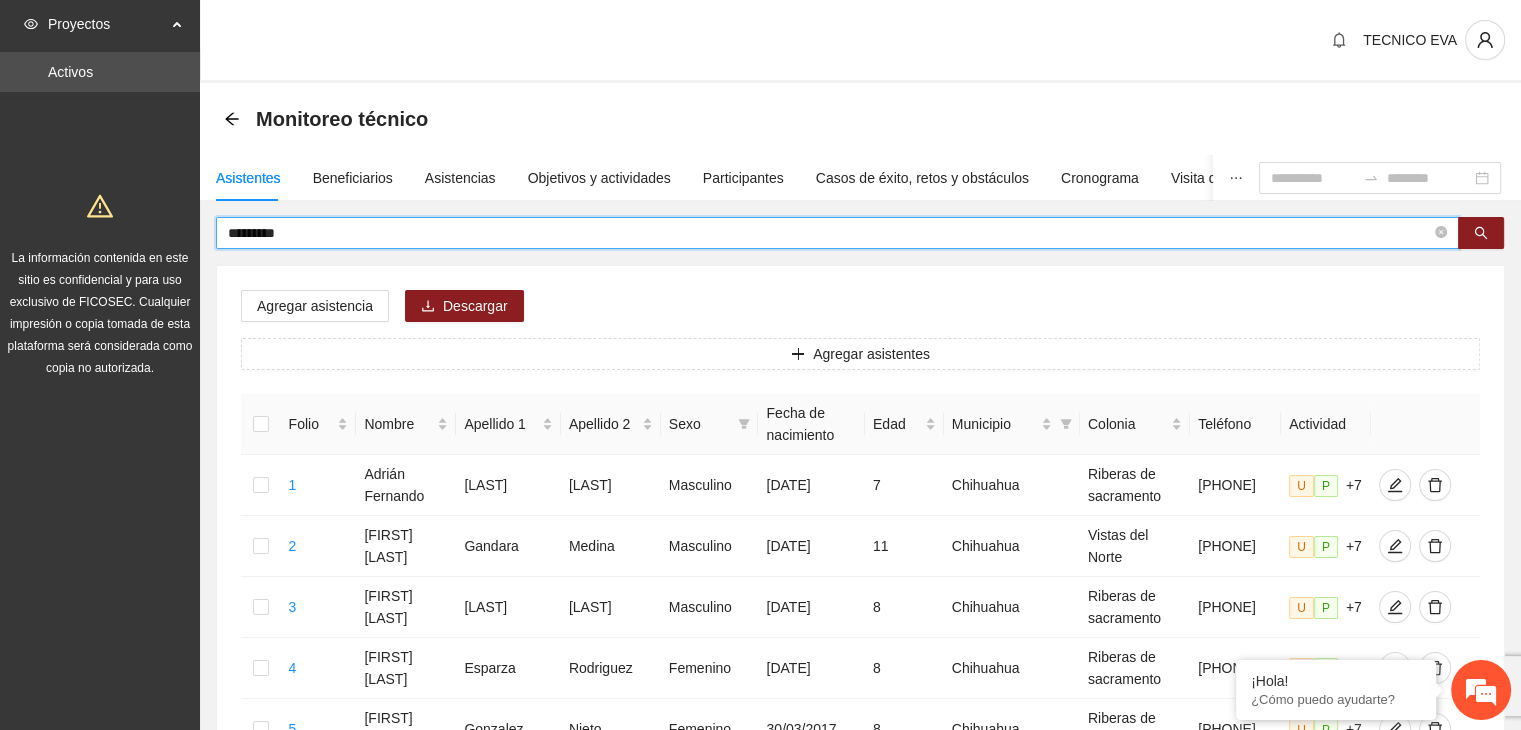 type on "*********" 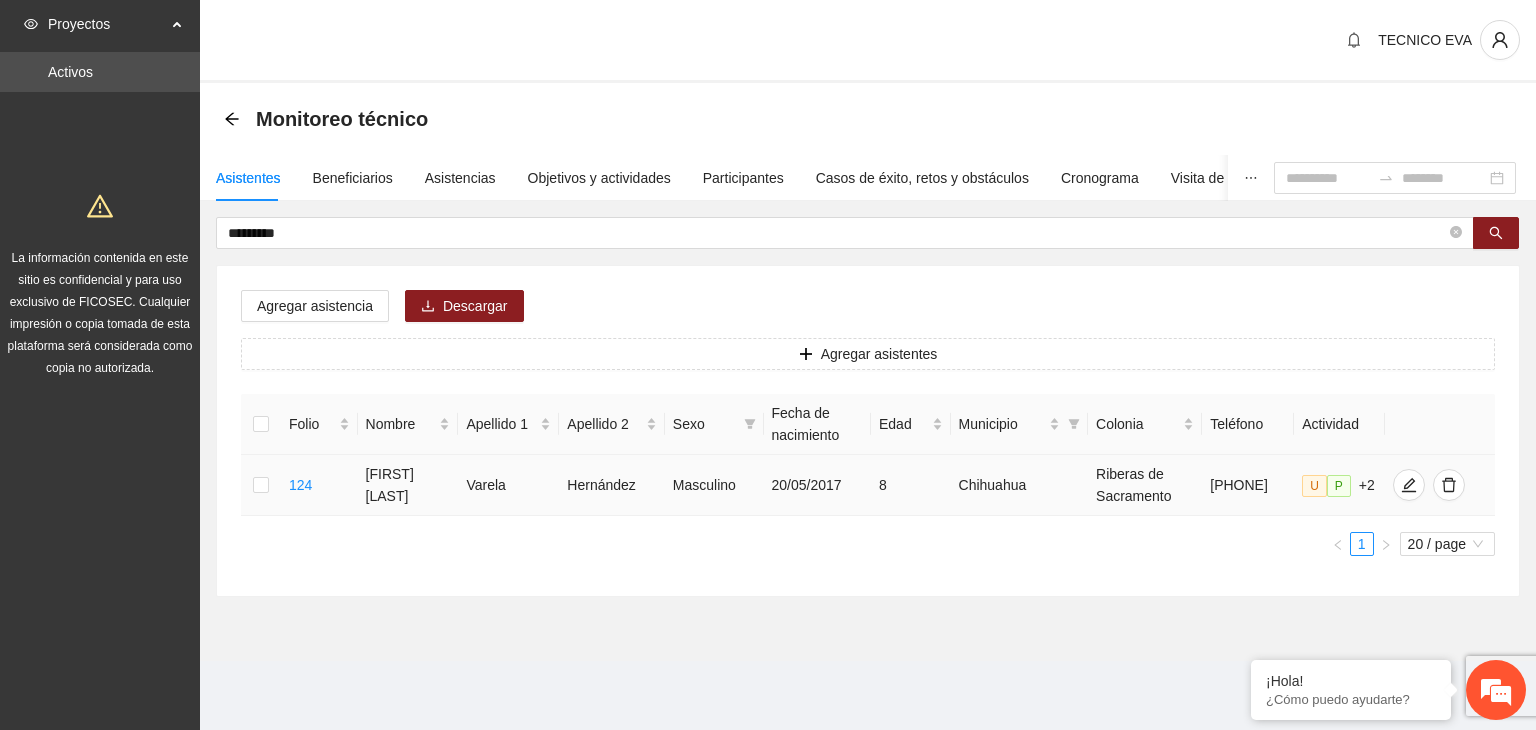 drag, startPoint x: 1191, startPoint y: 486, endPoint x: 1271, endPoint y: 486, distance: 80 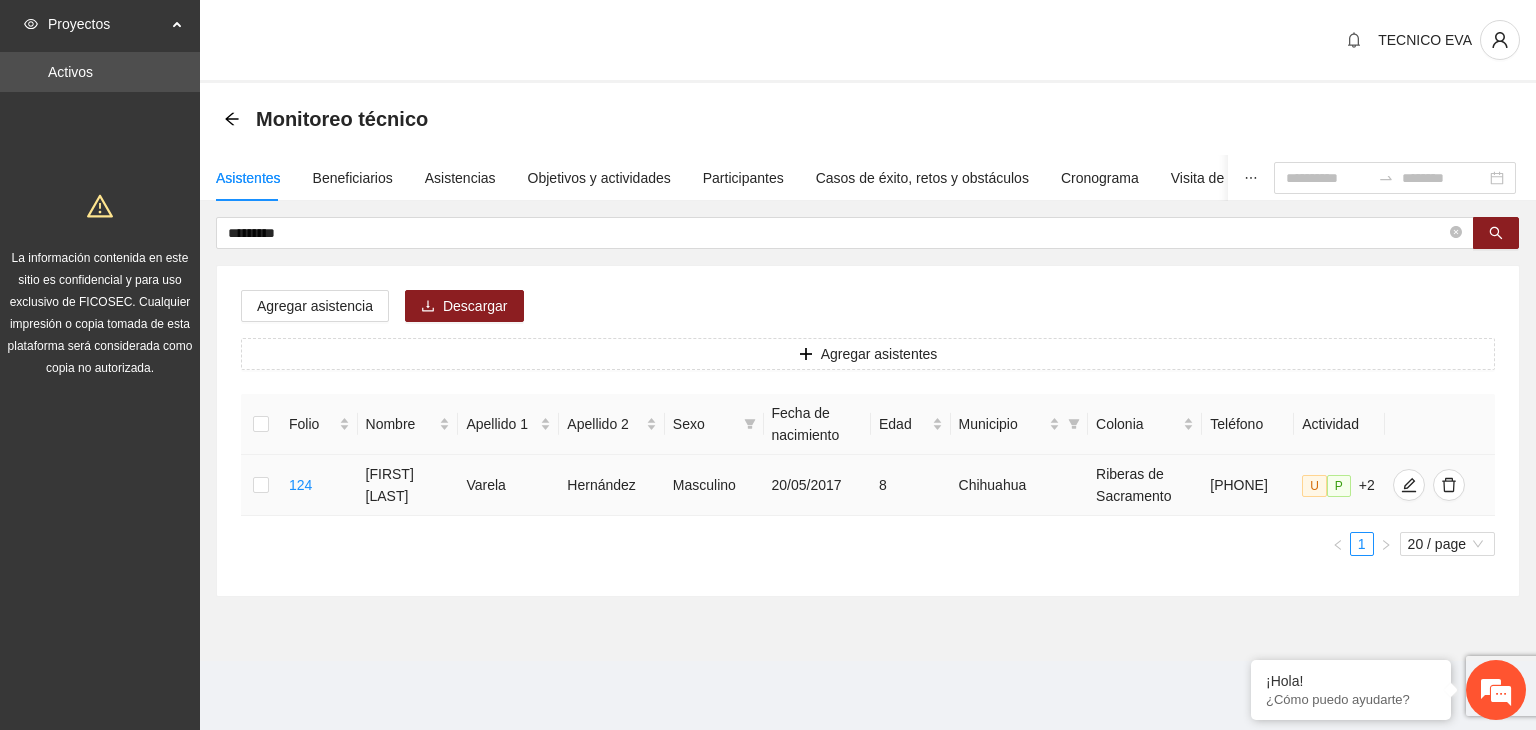 copy on "[PHONE]" 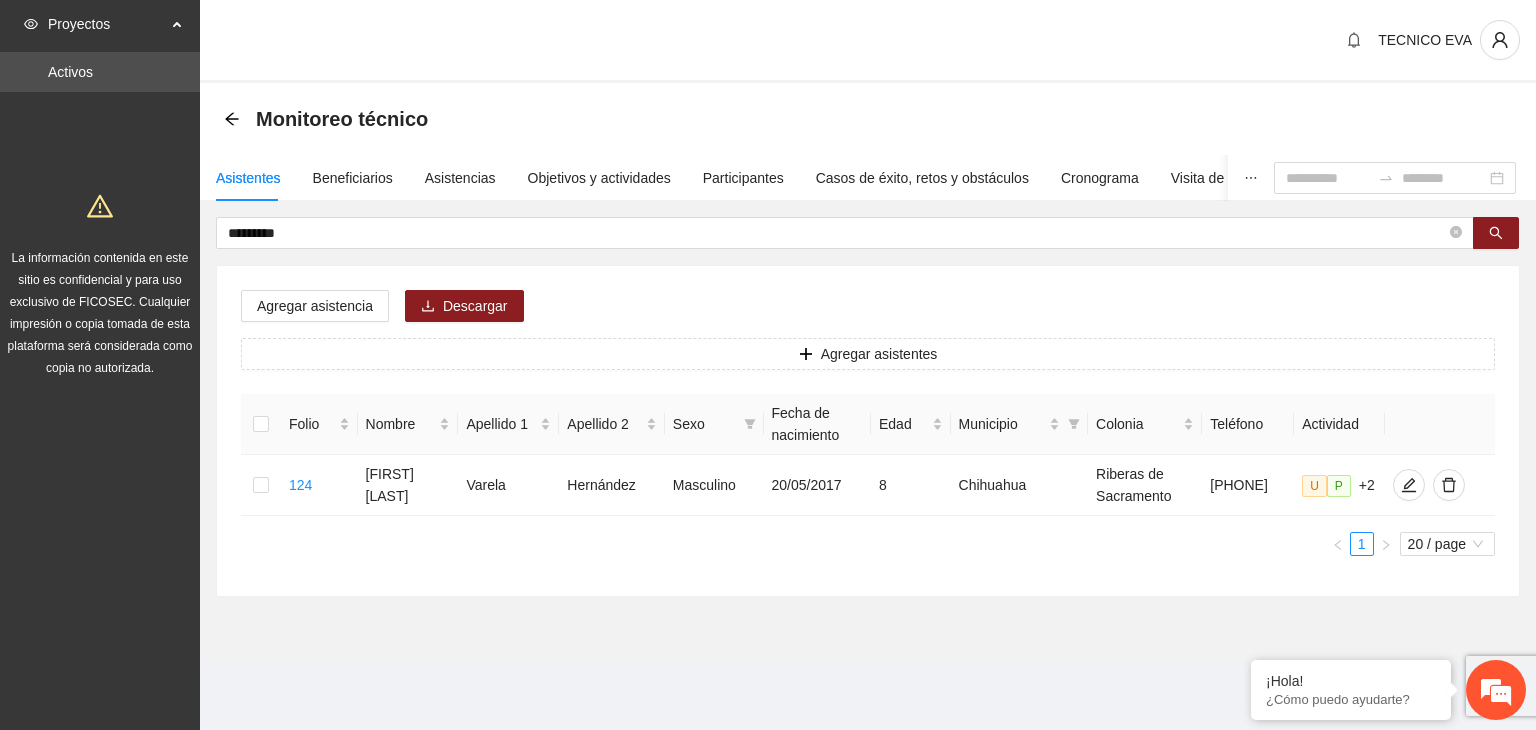 copy on "[PHONE]" 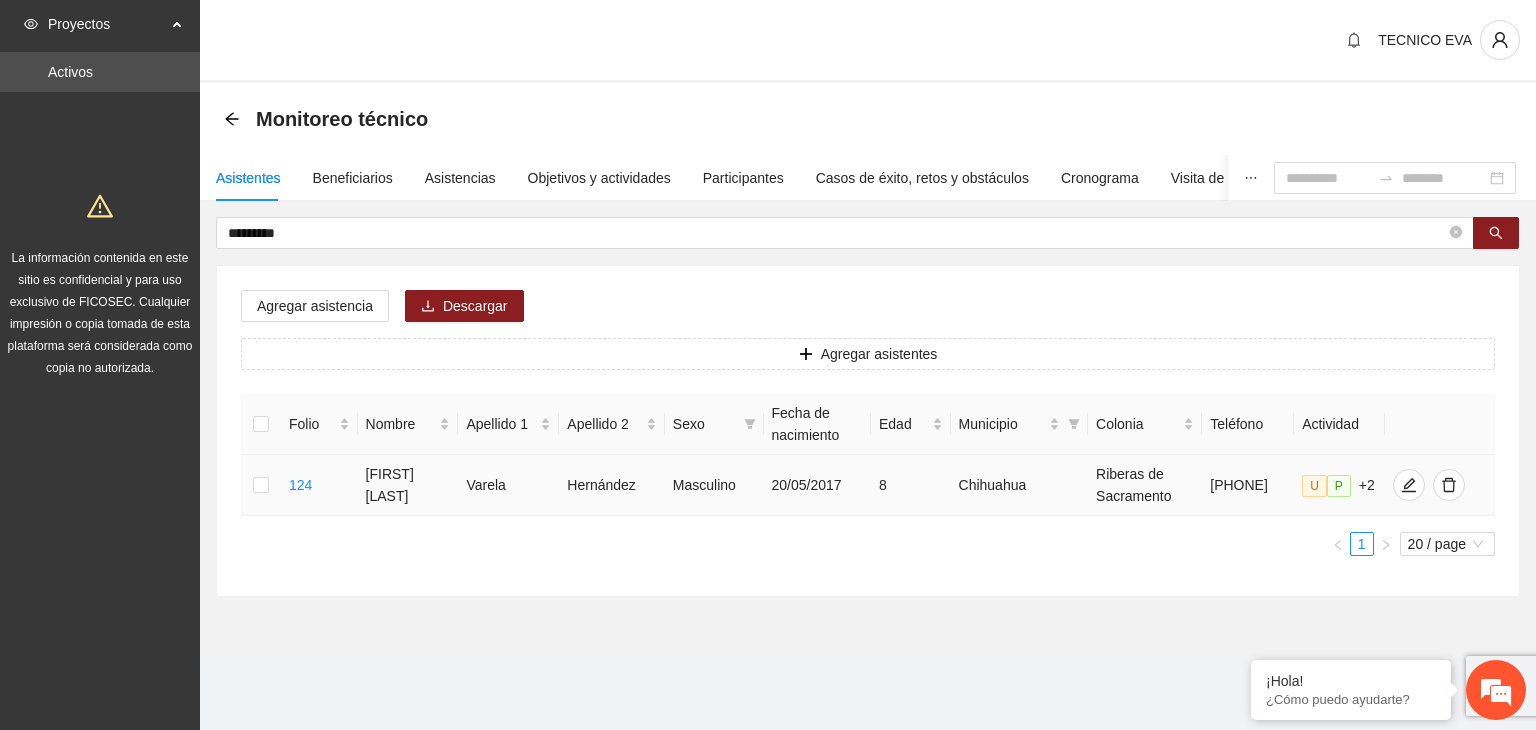 click on "[PHONE]" at bounding box center [1248, 485] 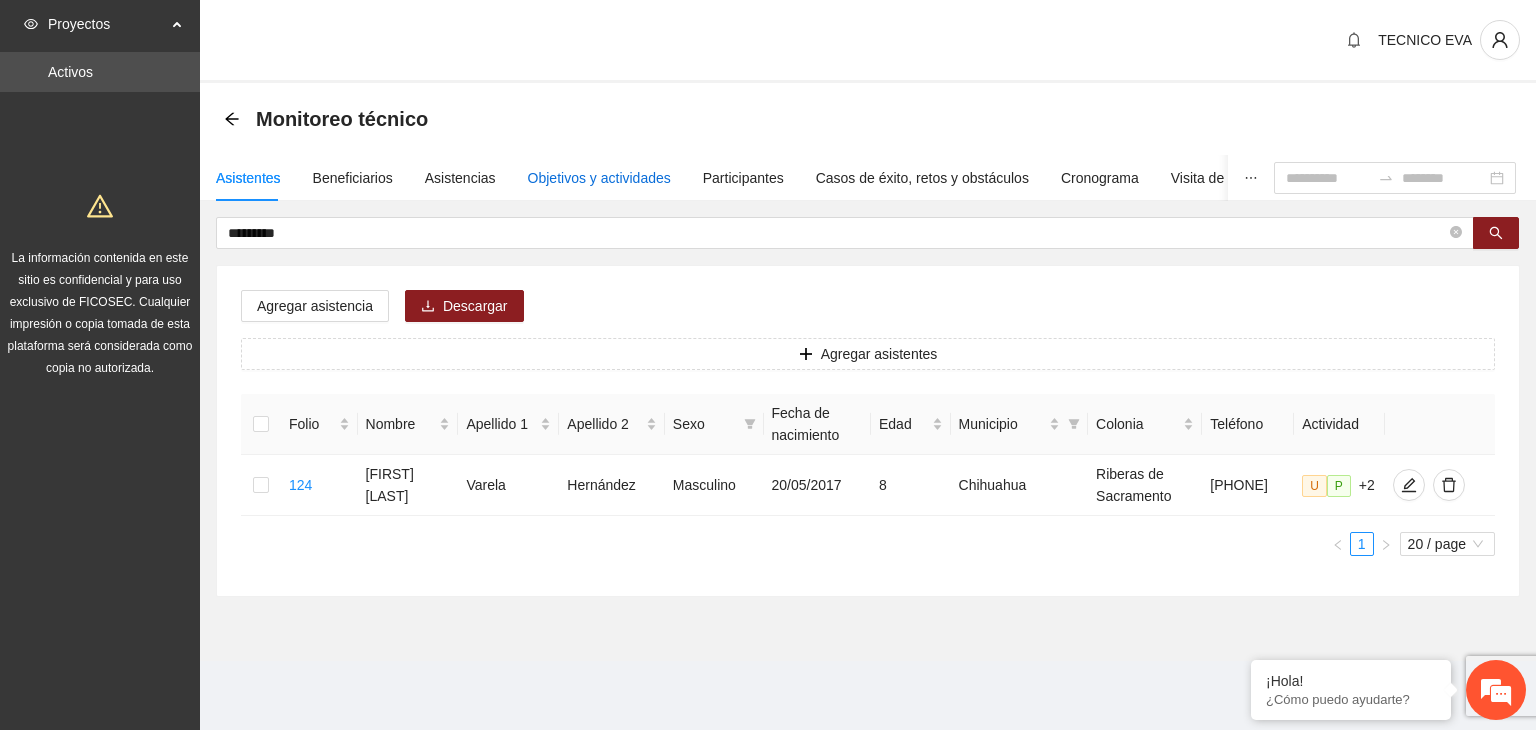 click on "Objetivos y actividades" at bounding box center [599, 178] 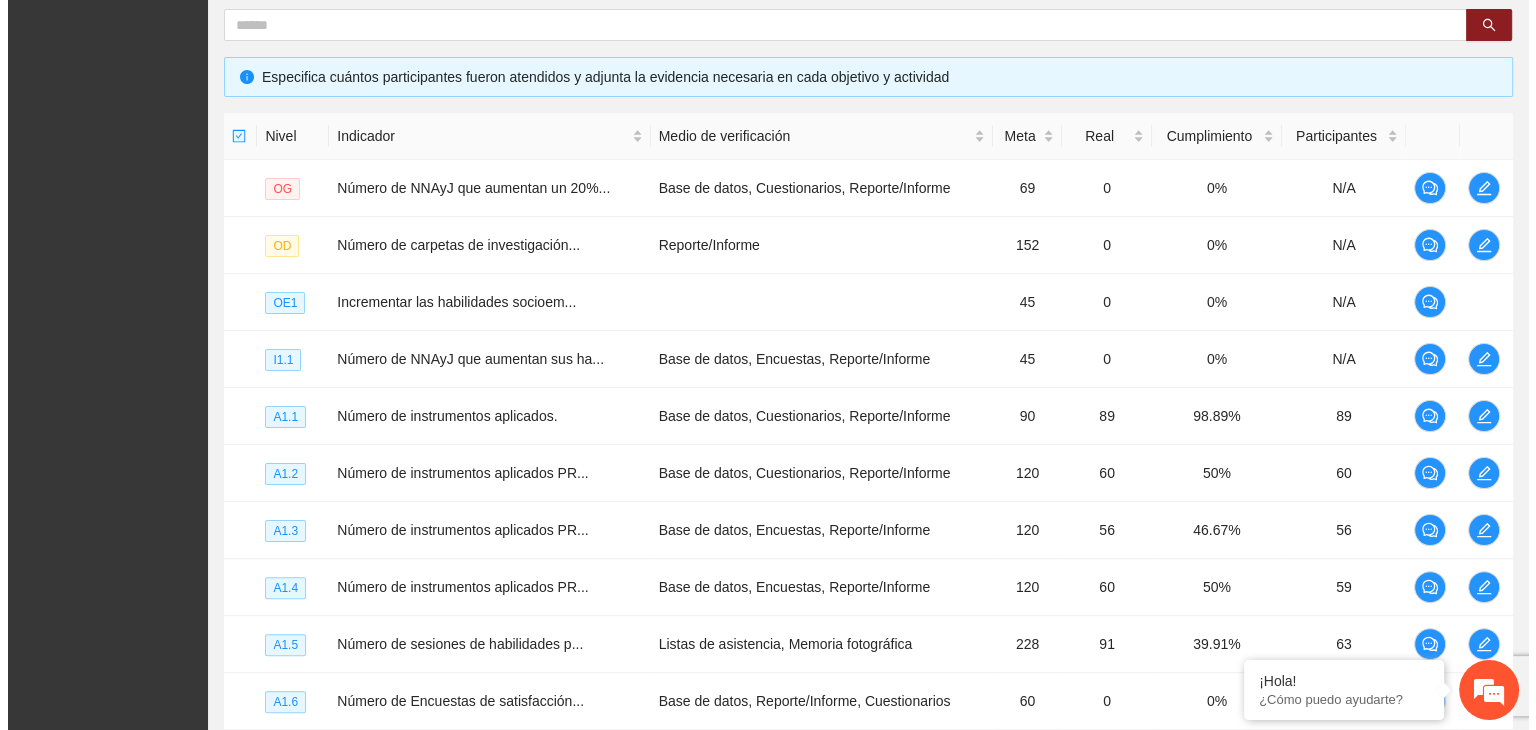 scroll, scrollTop: 392, scrollLeft: 0, axis: vertical 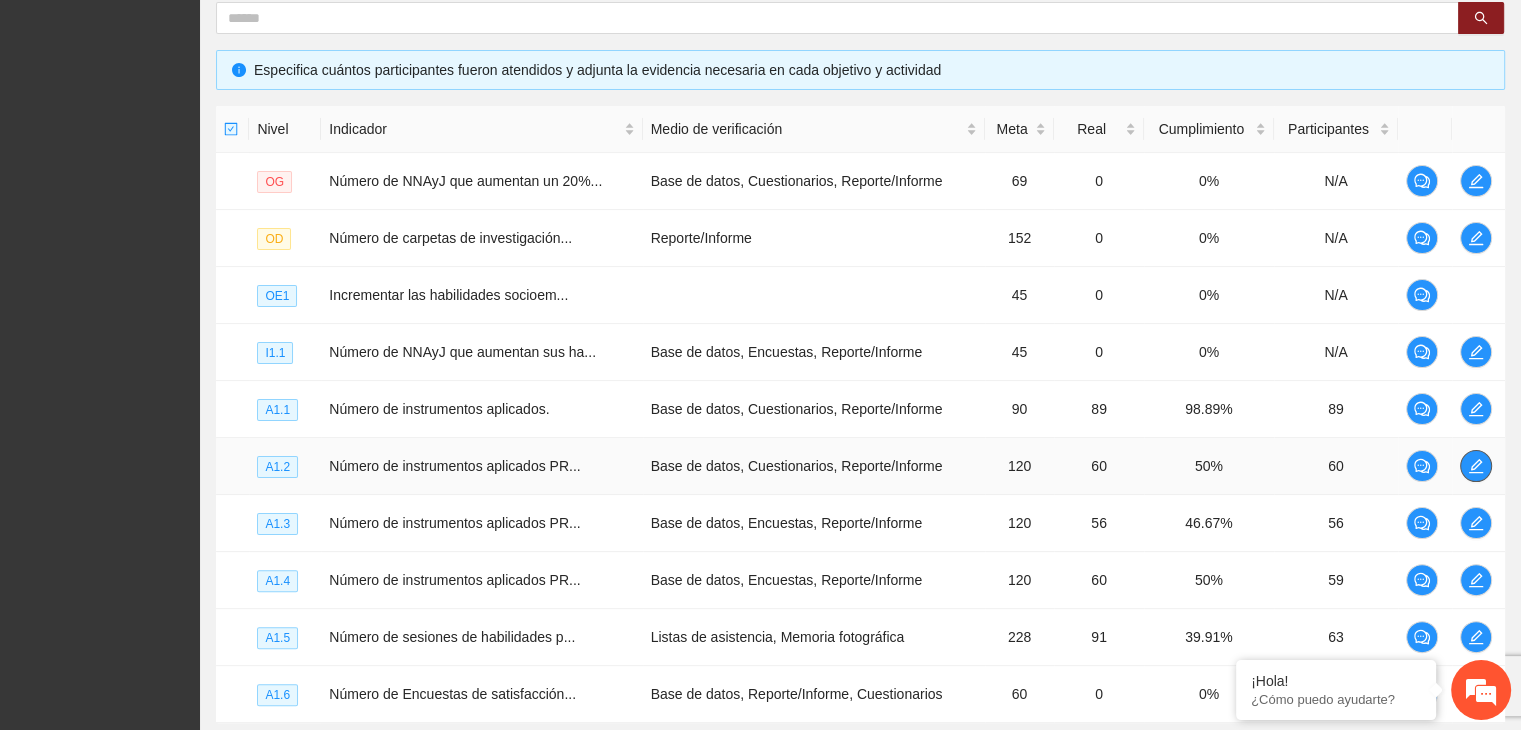click 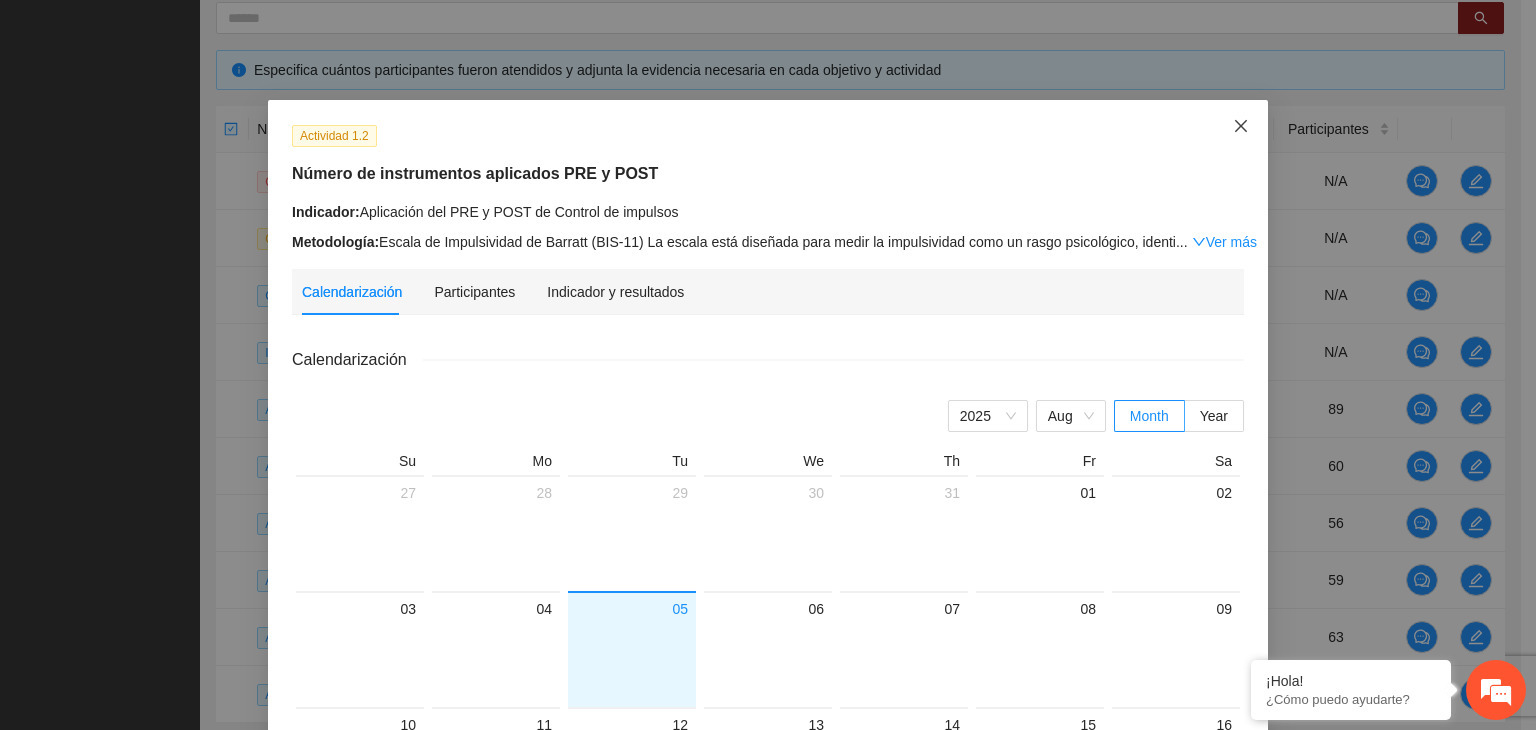 click at bounding box center [1241, 127] 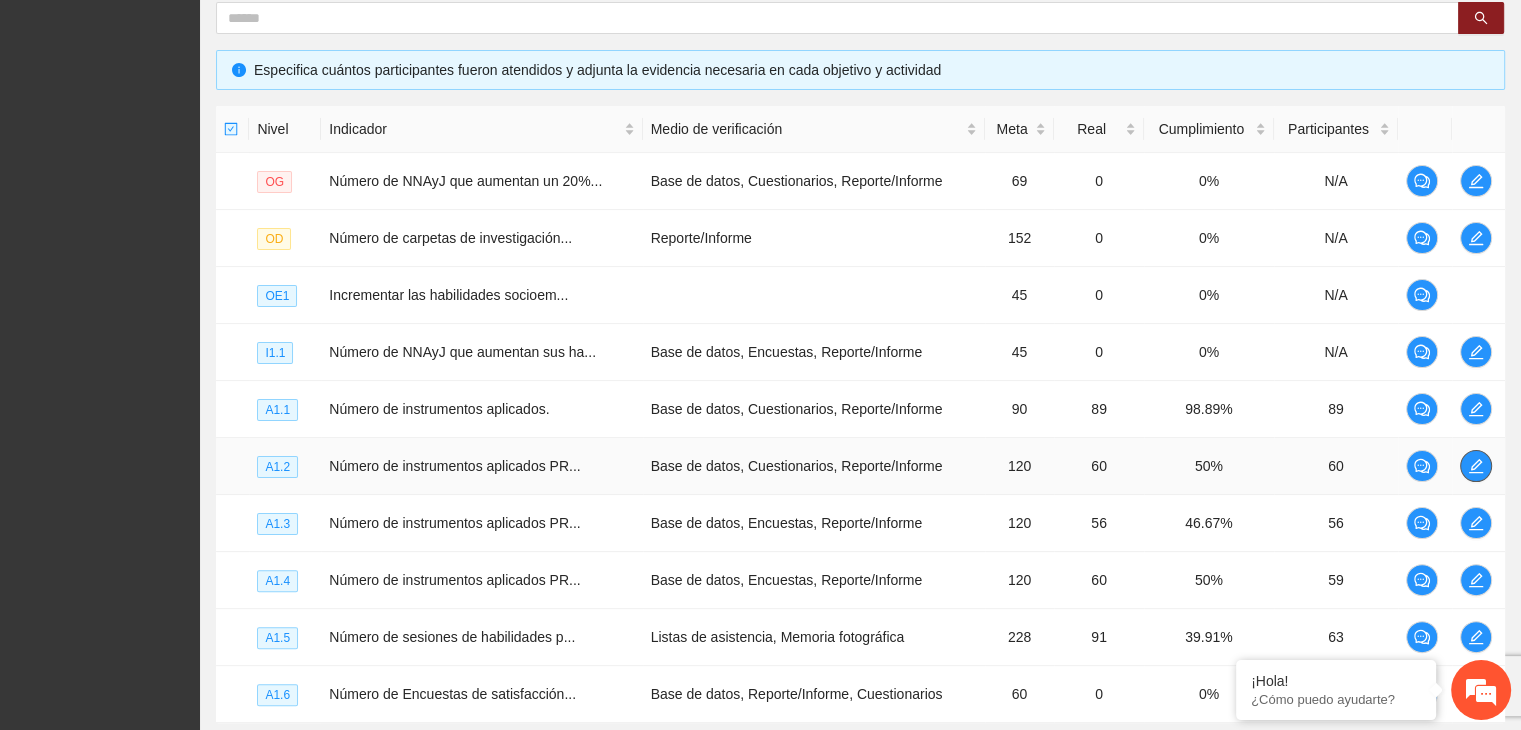 click 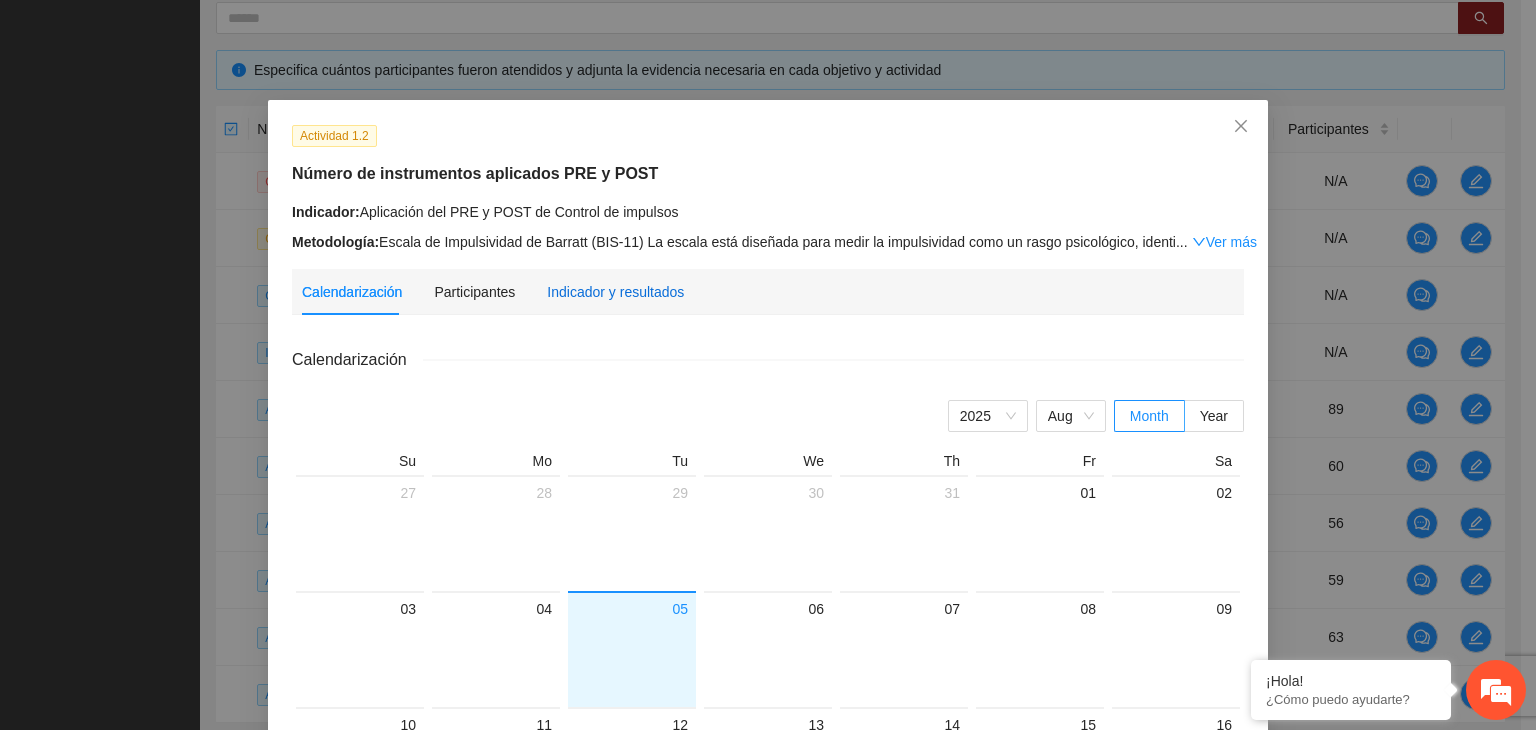 click on "Indicador y resultados" at bounding box center (615, 292) 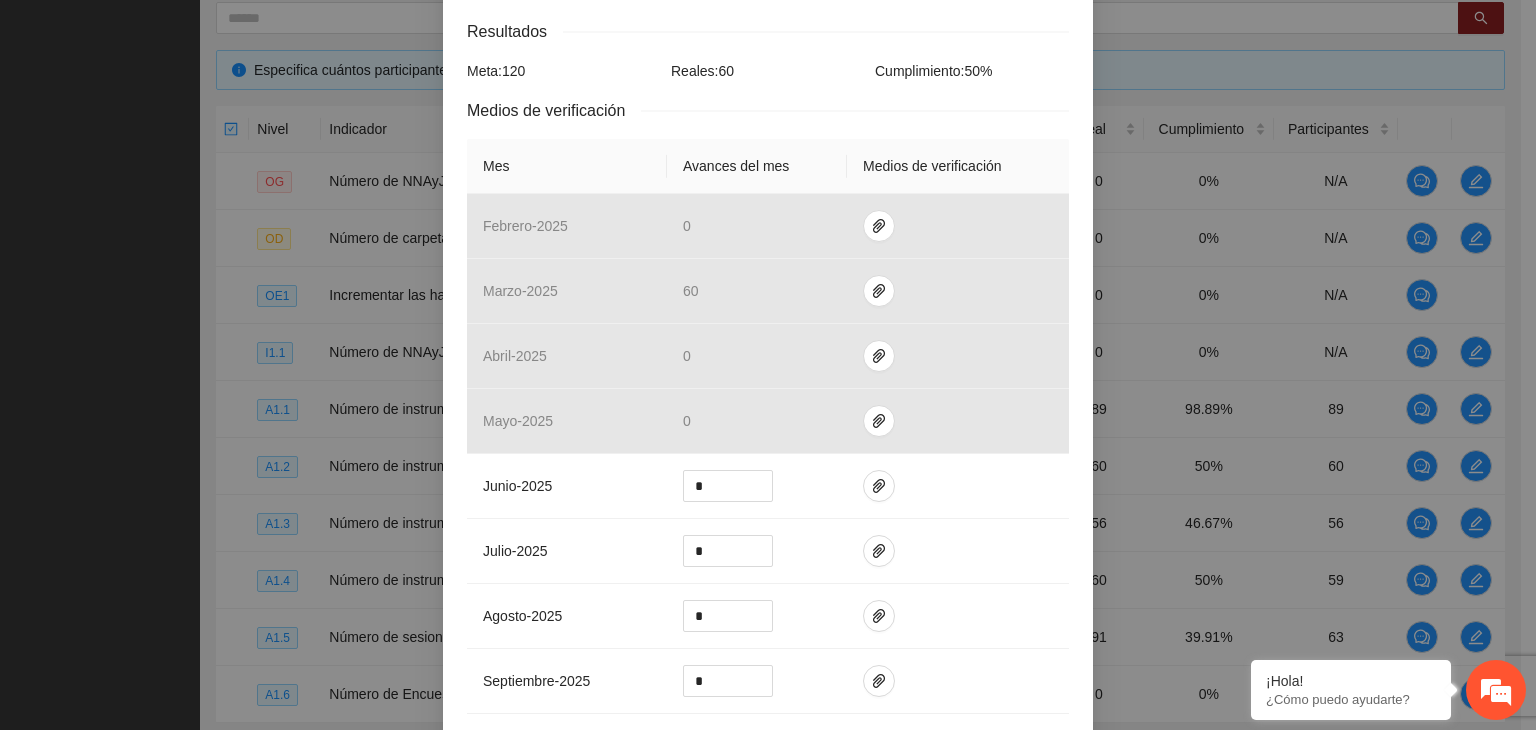 scroll, scrollTop: 330, scrollLeft: 0, axis: vertical 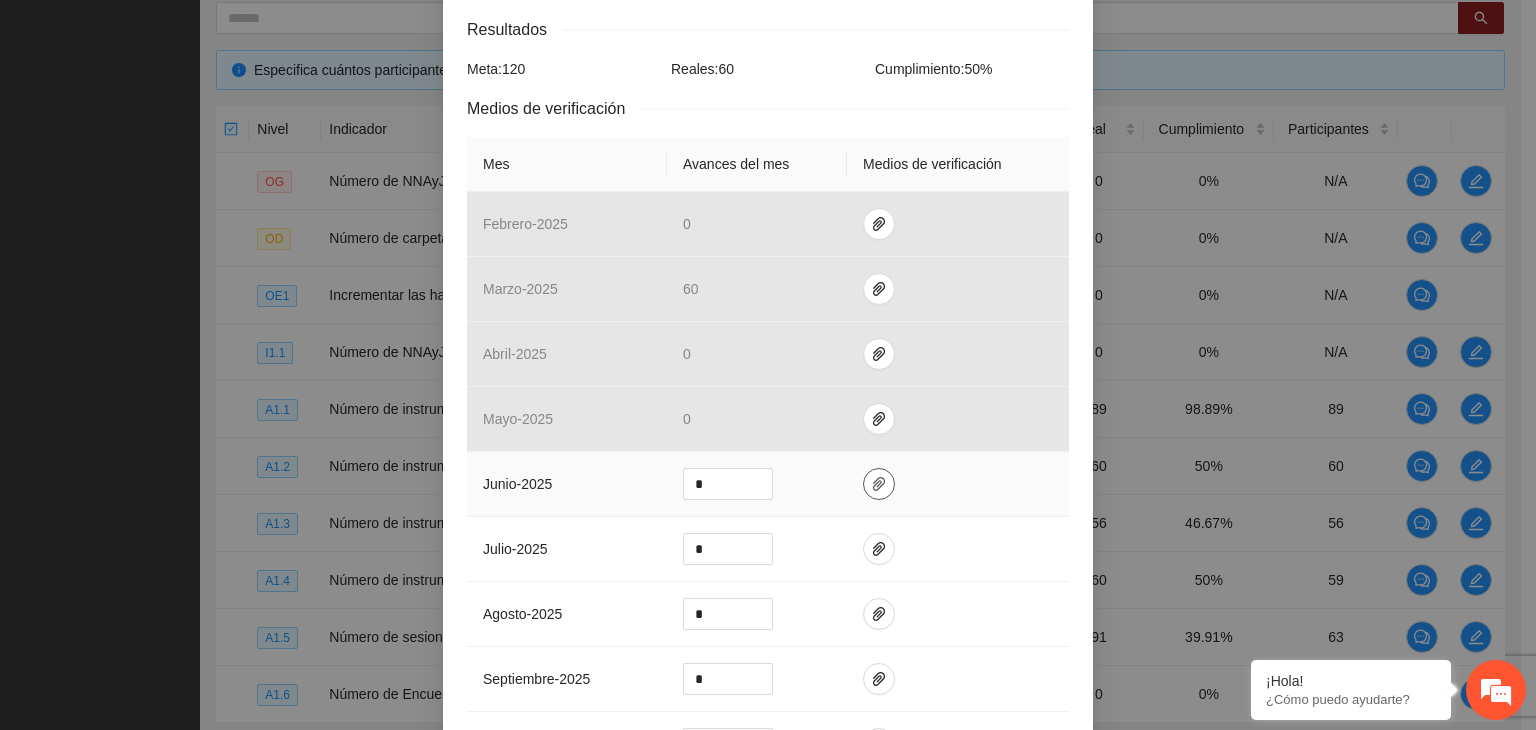 click 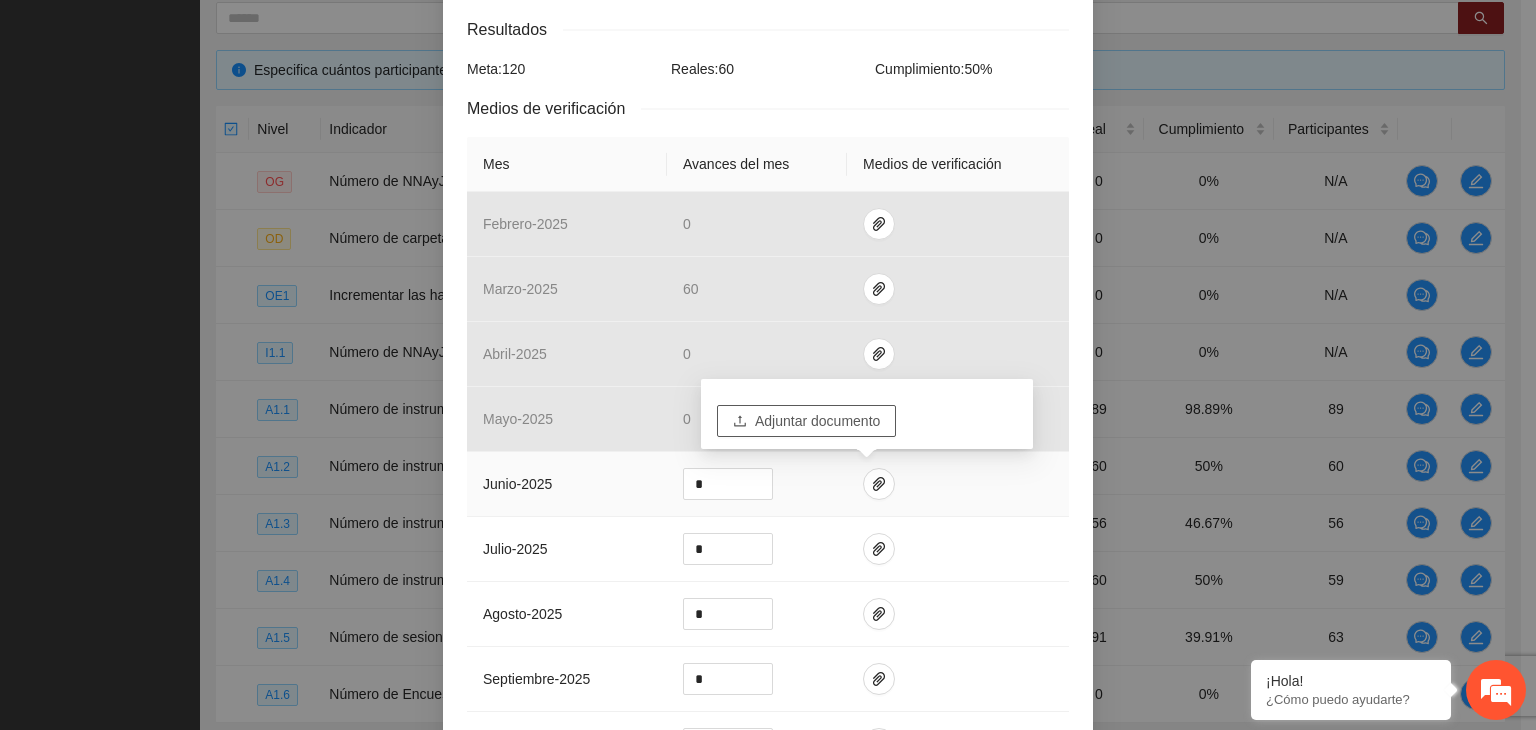 click on "Adjuntar documento" at bounding box center (817, 421) 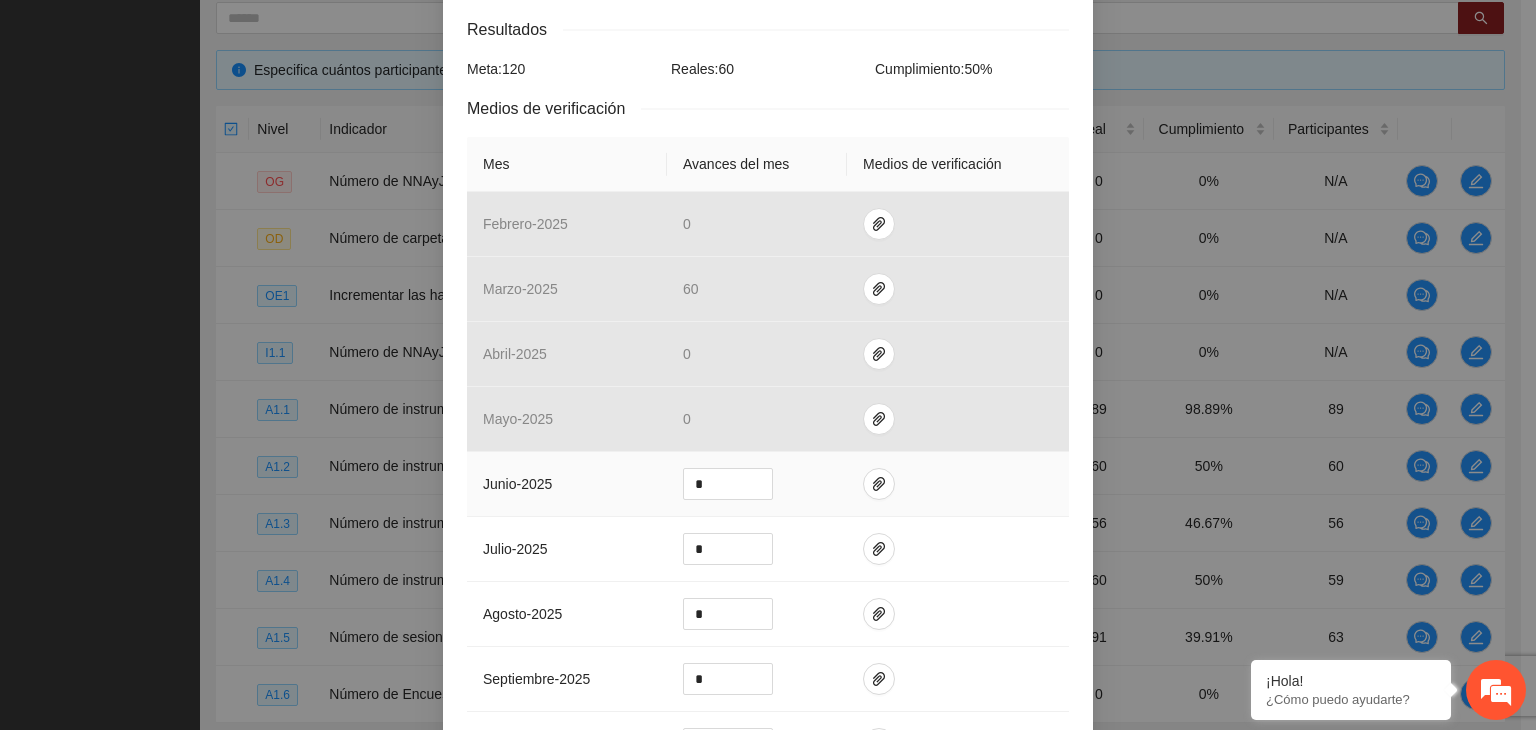click at bounding box center [958, 484] 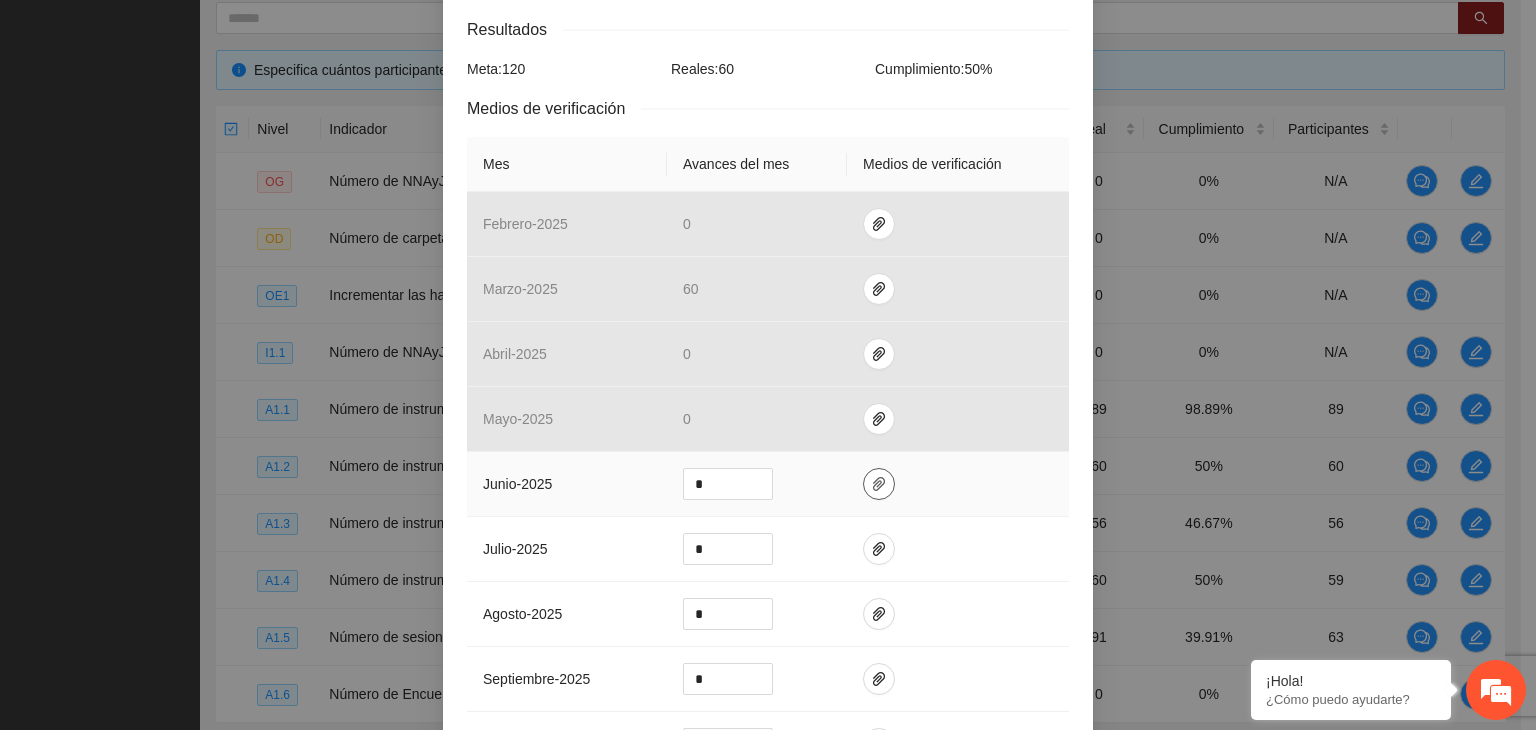 click 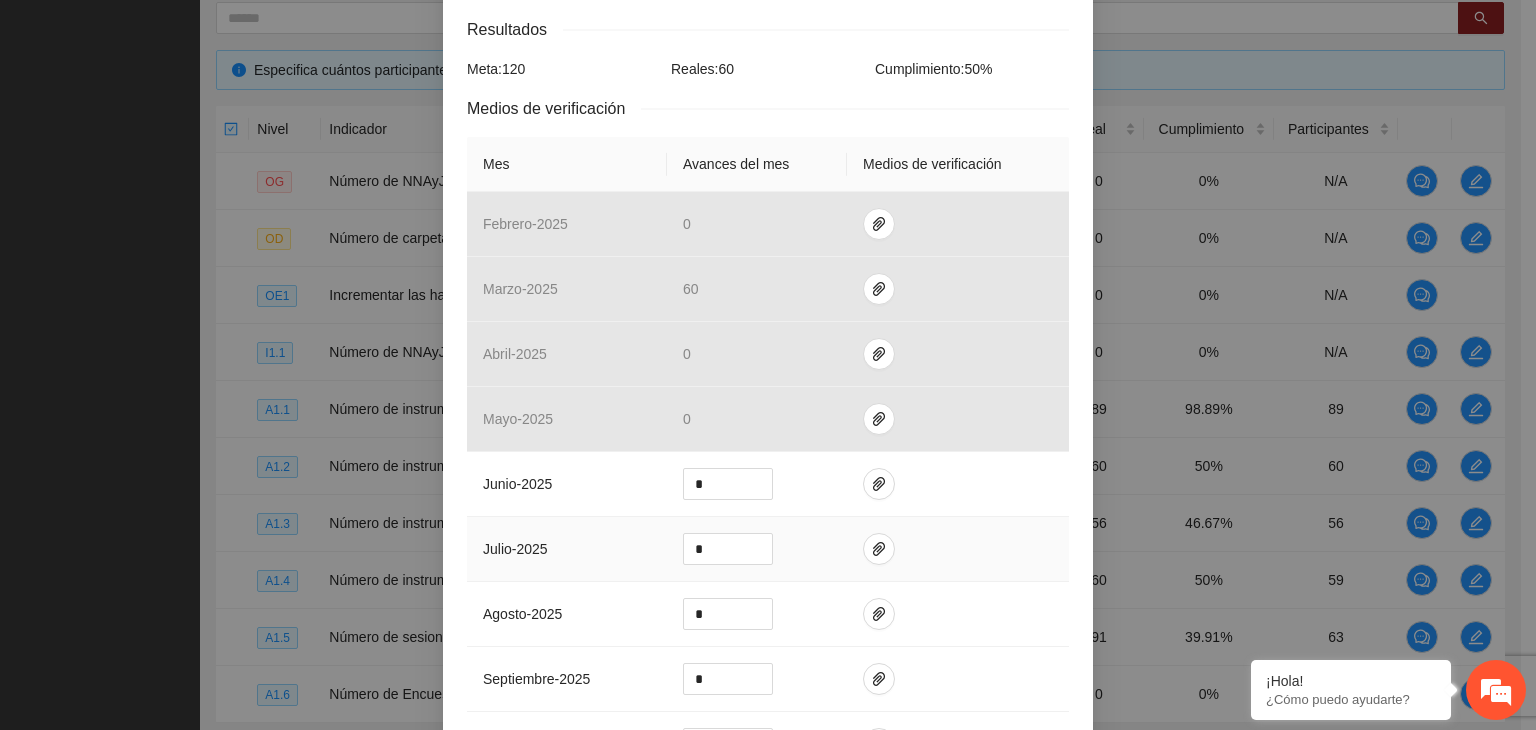 click at bounding box center [958, 549] 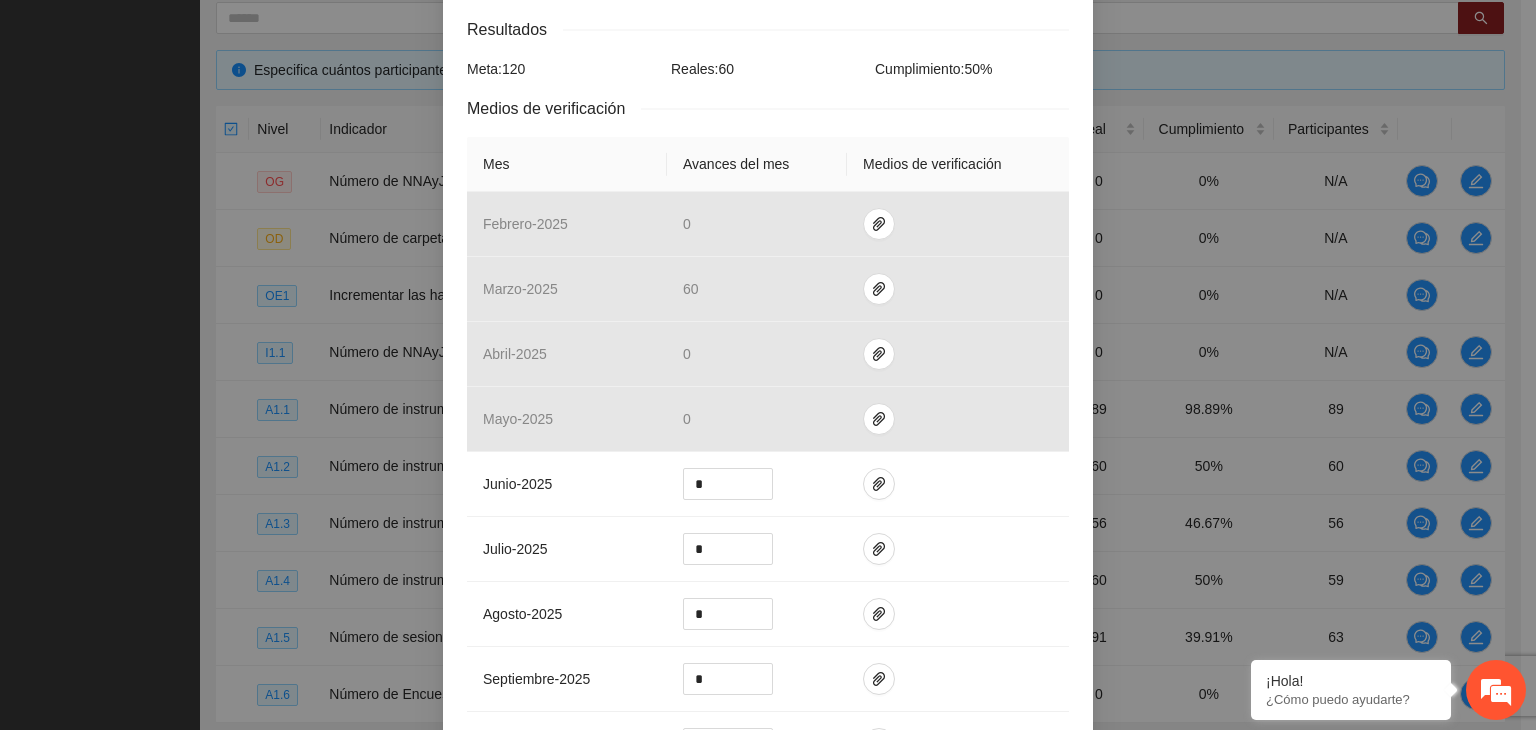 click on "Actividad 1.2 Número de instrumentos aplicados PRE y POST Indicador:  Aplicación del PRE y POST de Control de impulsos Metodología:  Escala de Impulsividad de Barratt (BIS-11) La escala está diseñada par ...  Ver más Calendarización Participantes Indicador y resultados Calendarización 2025 Aug Month Year Su Mo Tu We Th Fr Sa 27 28 29 30 31 01 02 03 04 05 06 07 08 09 10 11 12 13 14 15 16 17 18 19 20 21 22 23 24 25 26 27 28 29 30 31 01 02 03 04 05 06 Resultados Meta:  120 Reales:  60 Cumplimiento:  50 % Medios de verificación Mes Avances del mes Medios de verificación febrero  -  2025 0 marzo  -  2025 60 abril  -  2025 0 mayo  -  2025 0 junio  -  2025 *julio  -  2025 *agosto  -  2025 *septiembre  -  2025 *octubre  -  2025 *noviembre  -  2025 *diciembre  -  2025 *enero  -  2026 *febrero  -  2026 *marzo  -  2026 *abril  -  2026 *mayo  -  2026 *junio  -  2026 *julio  -  2026 * Productos 60 usuarios con pre y post de control de impulsos aplicados,  Cancelar Guardar" at bounding box center (768, 365) 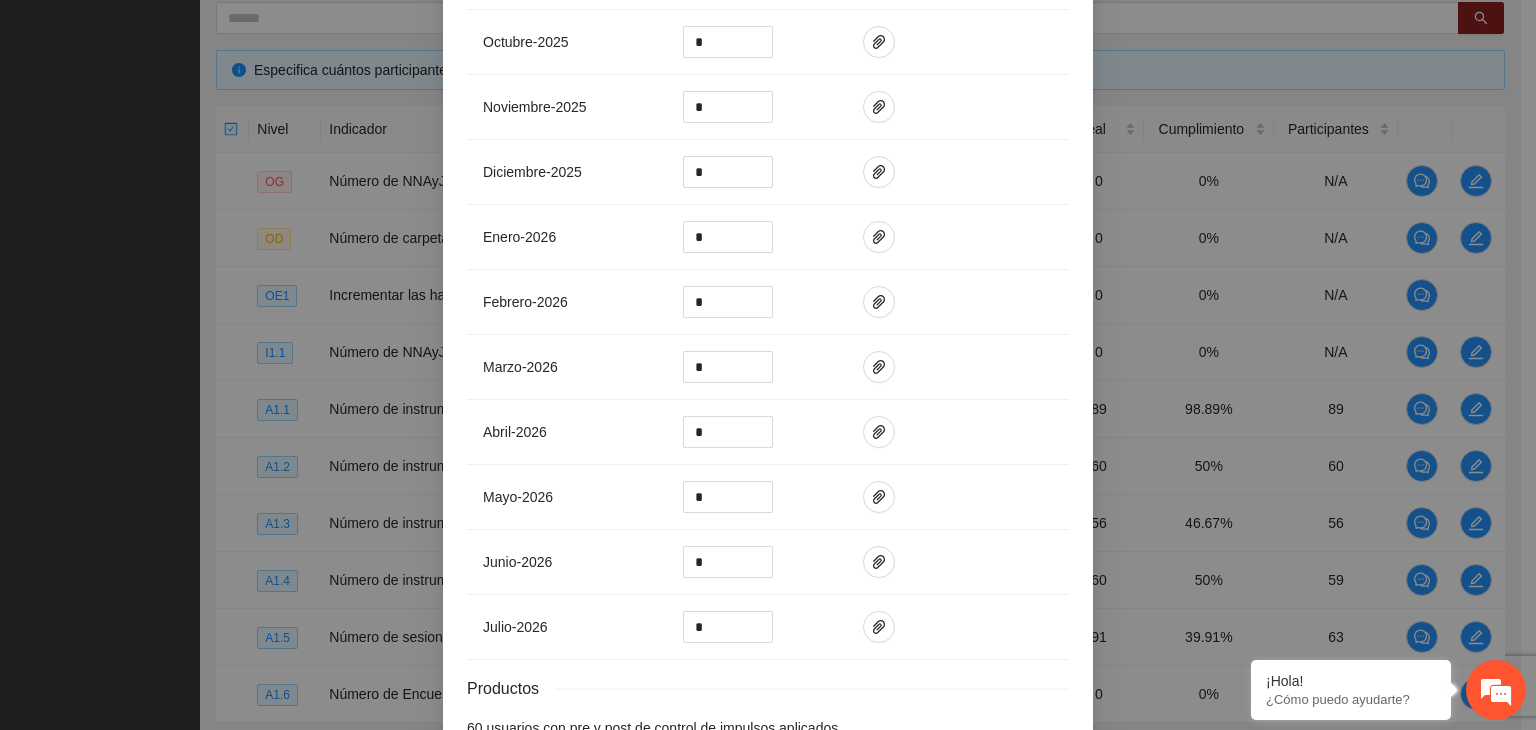 scroll, scrollTop: 0, scrollLeft: 0, axis: both 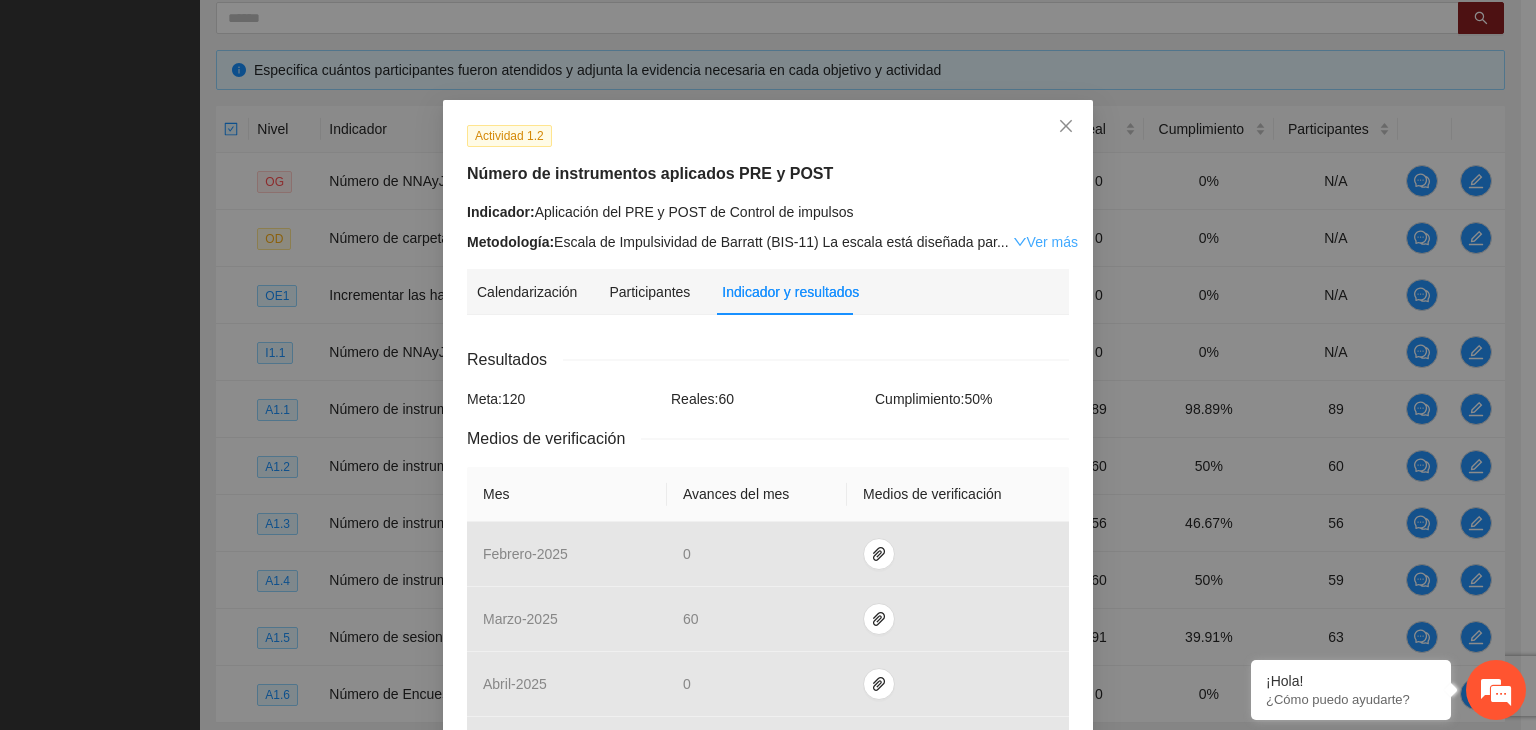 click on "Ver más" at bounding box center [1045, 242] 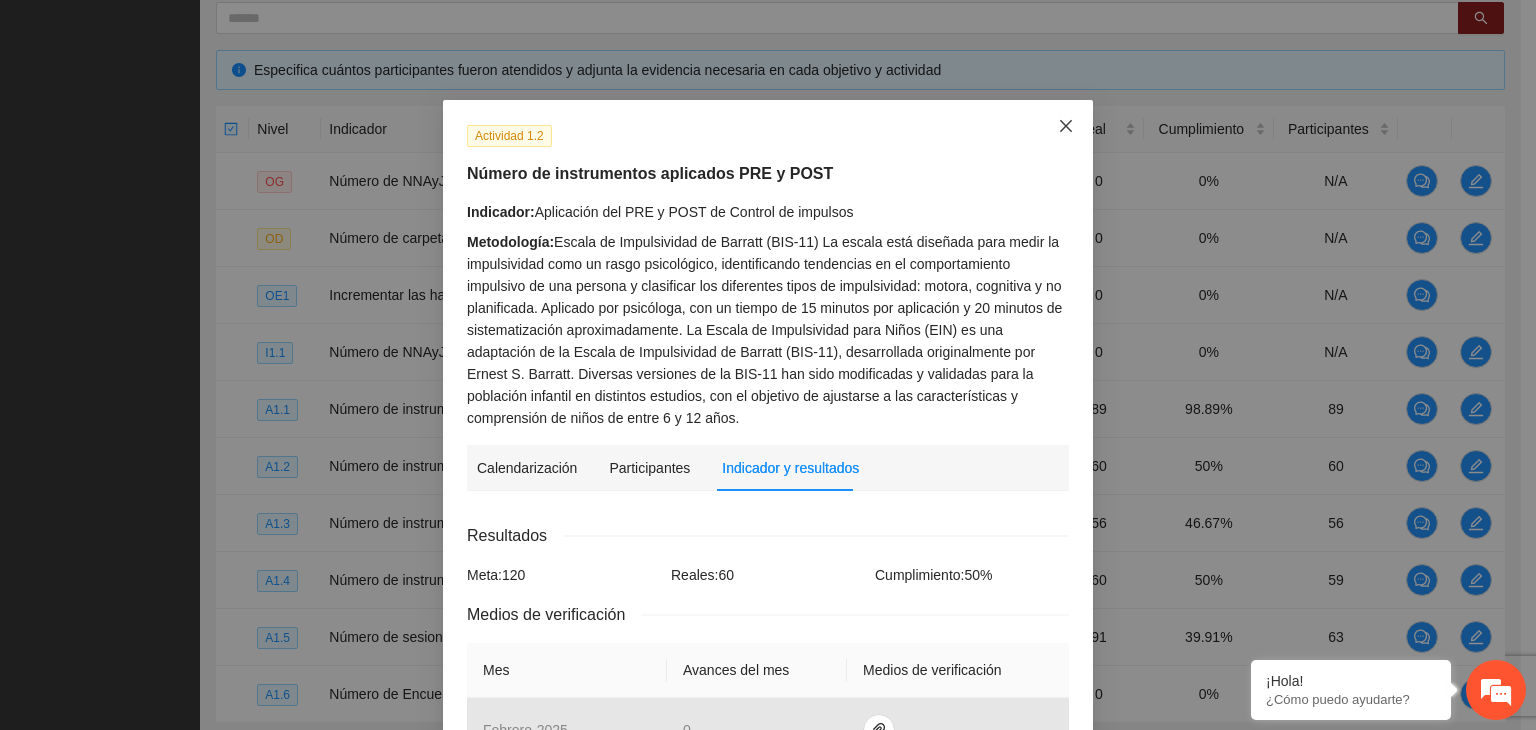 click 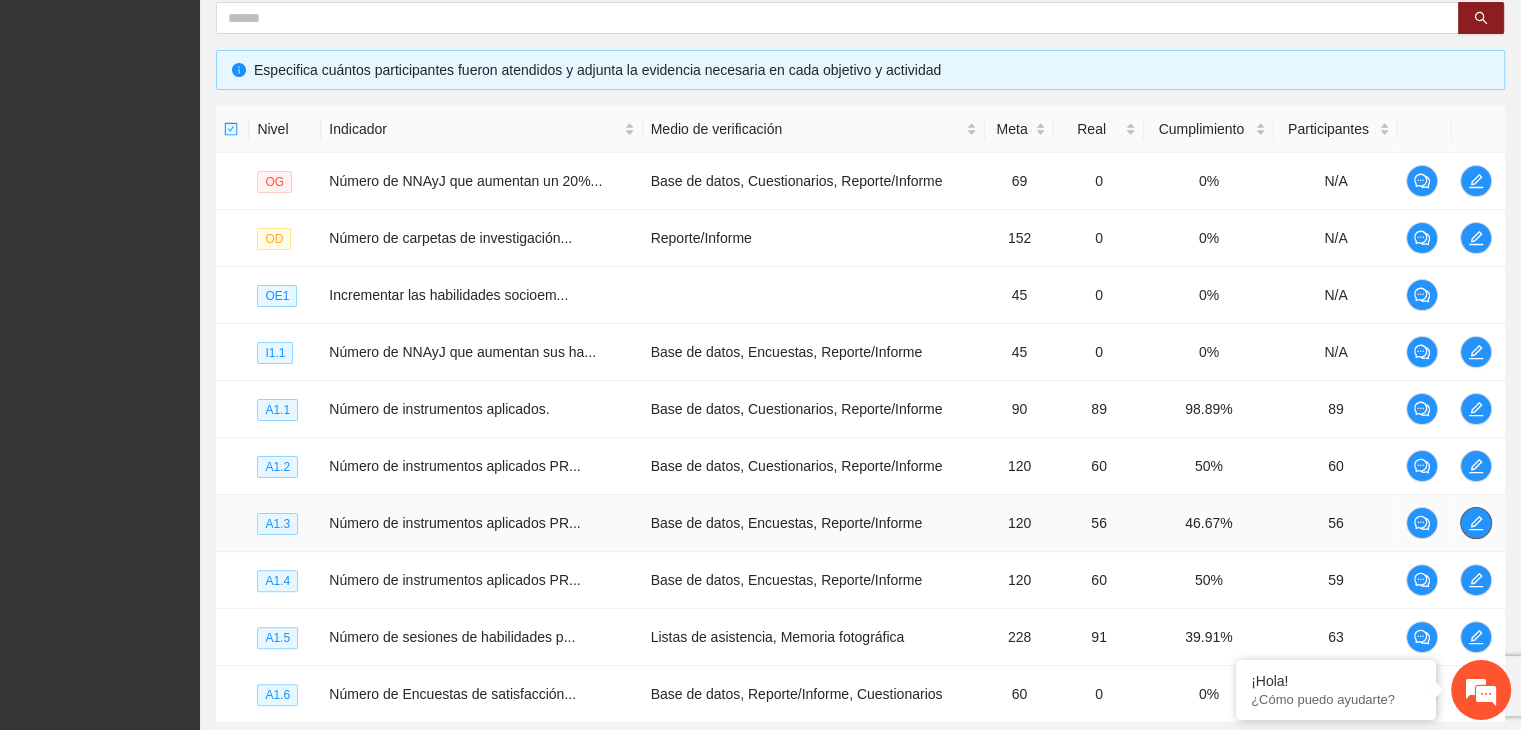 click 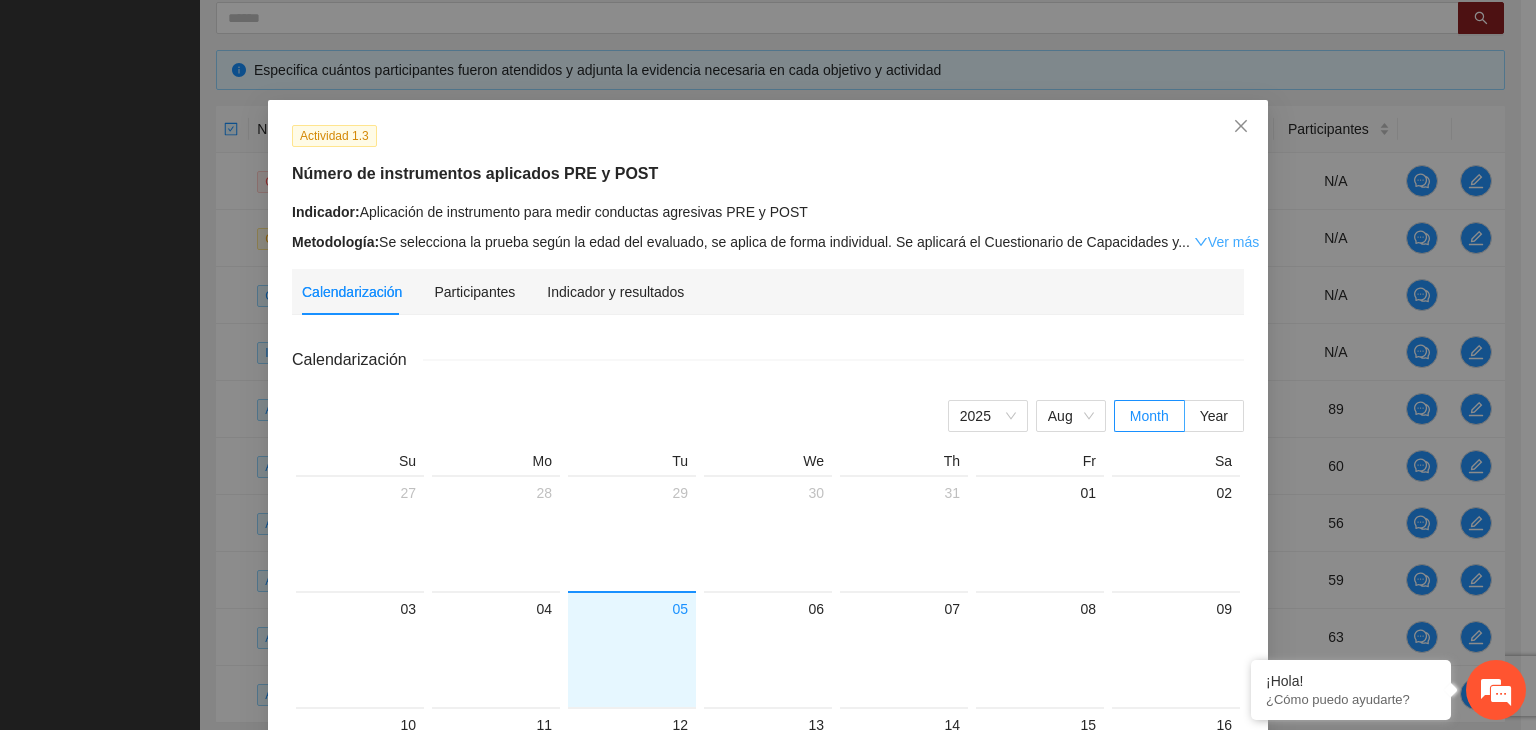 click on "Ver más" at bounding box center [1226, 242] 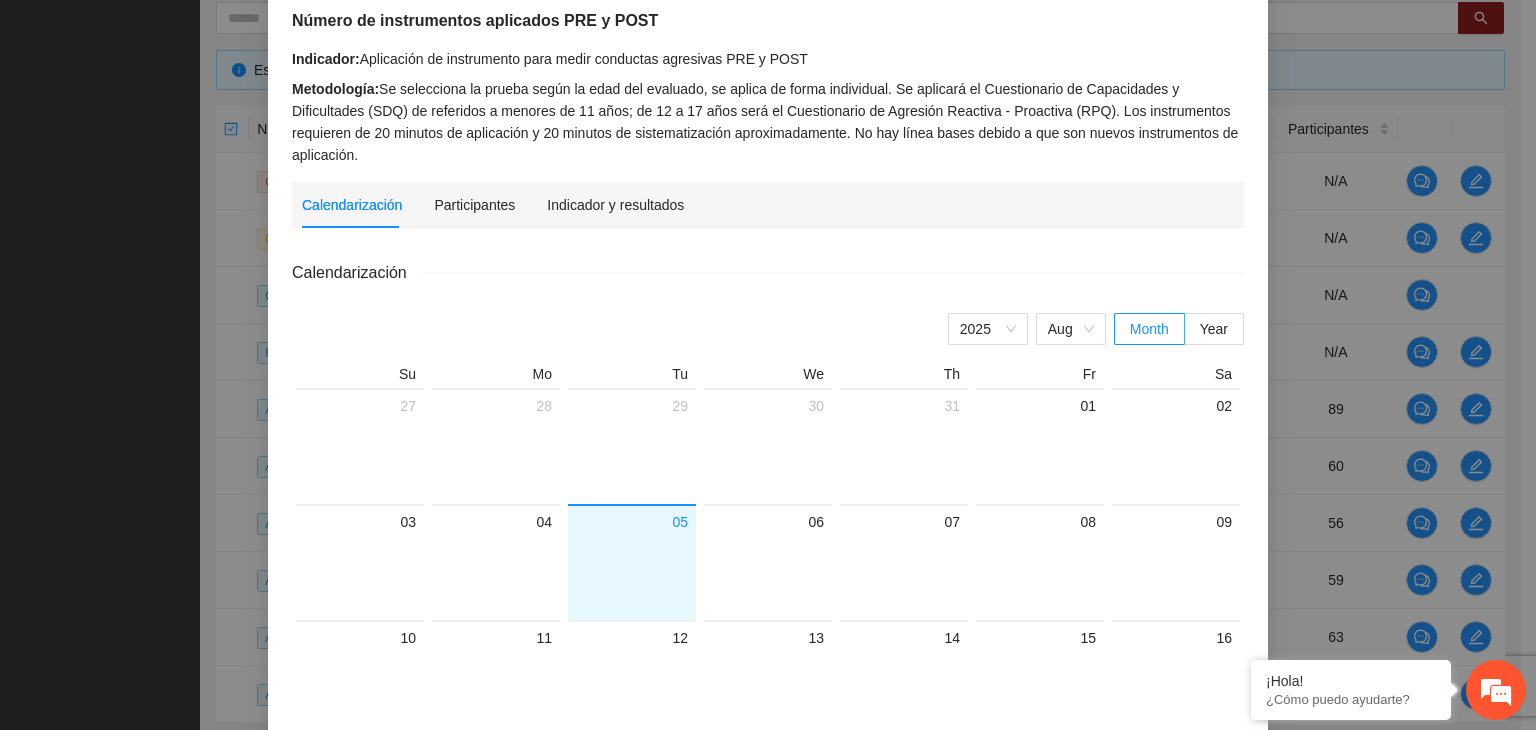 scroll, scrollTop: 176, scrollLeft: 0, axis: vertical 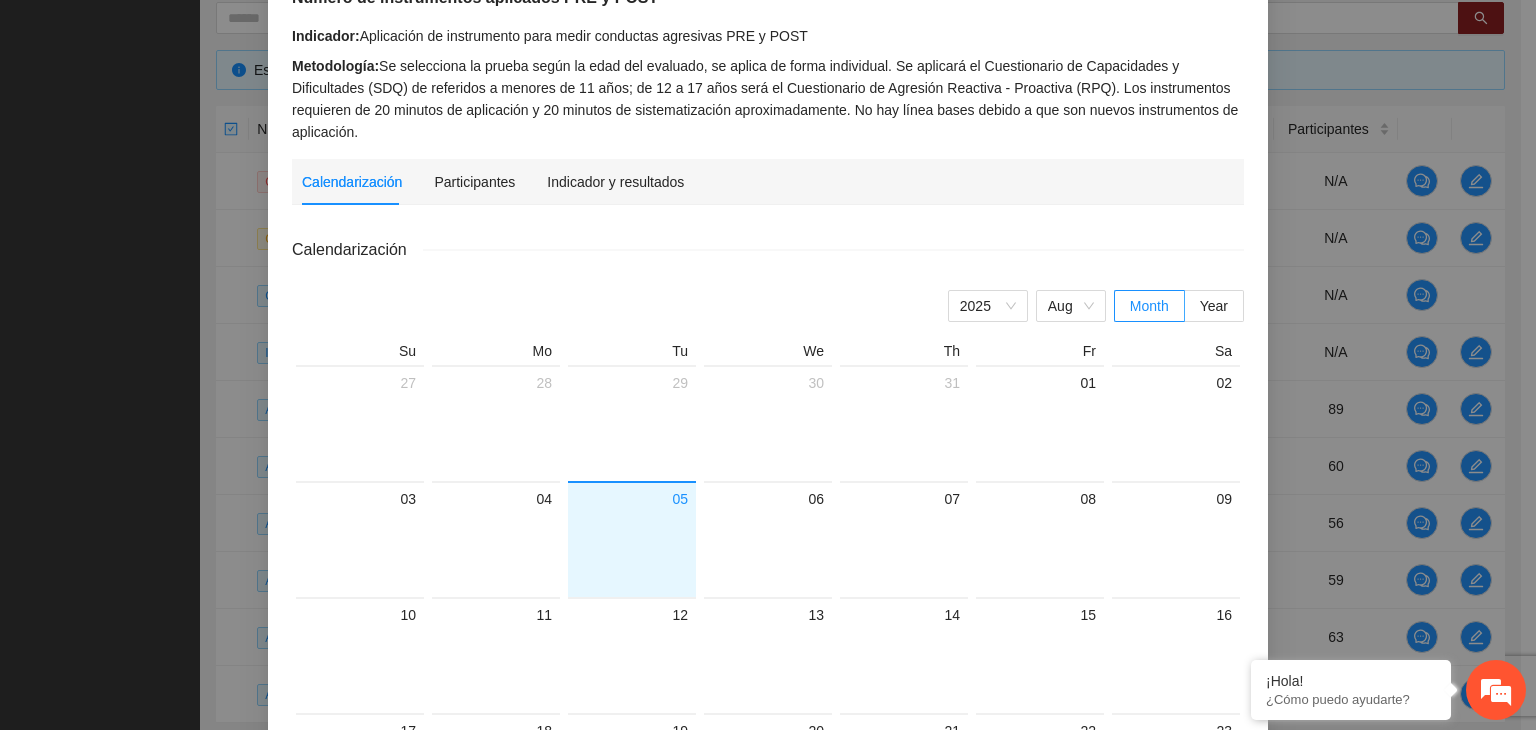 click on "Calendarización Participantes Indicador y resultados" at bounding box center [768, 182] 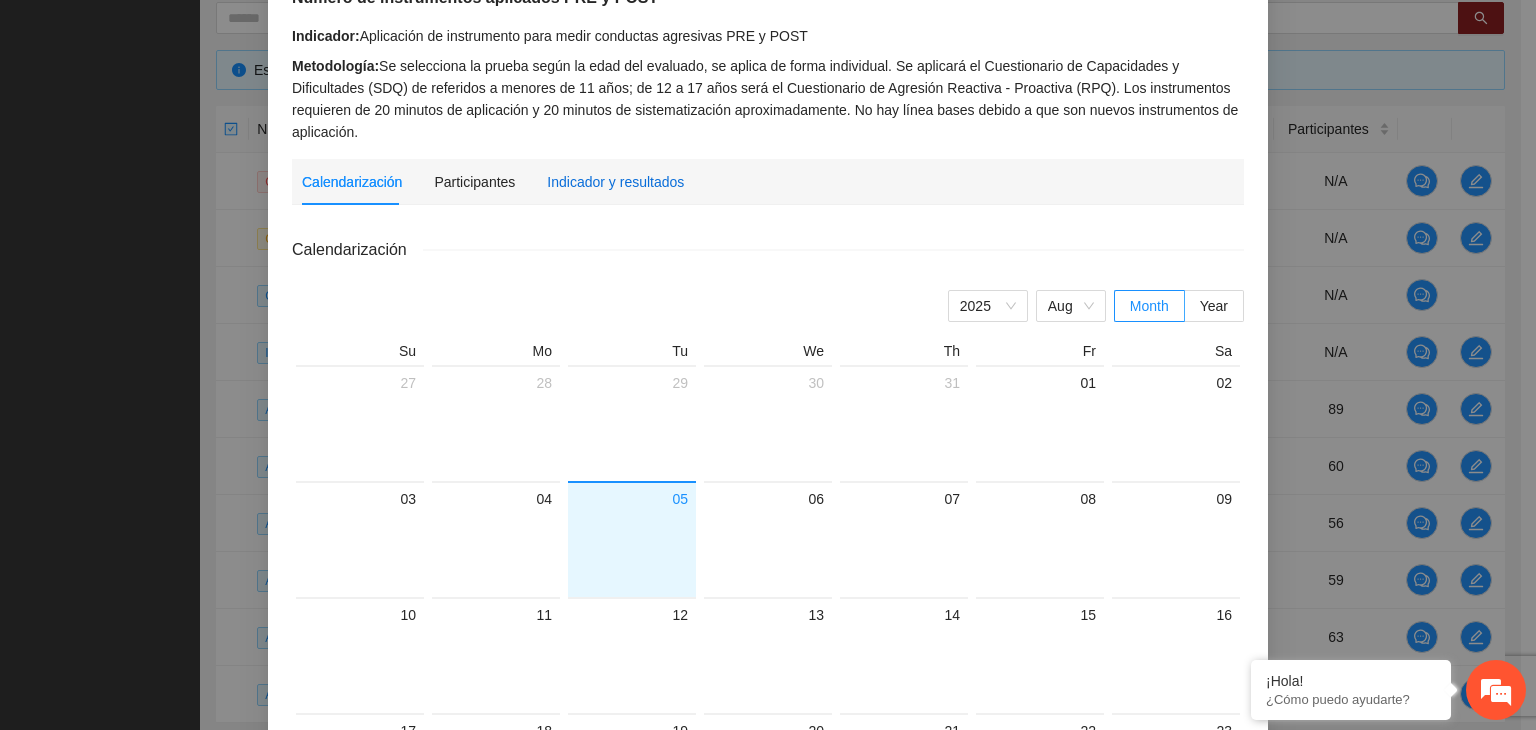 click on "Indicador y resultados" at bounding box center [615, 182] 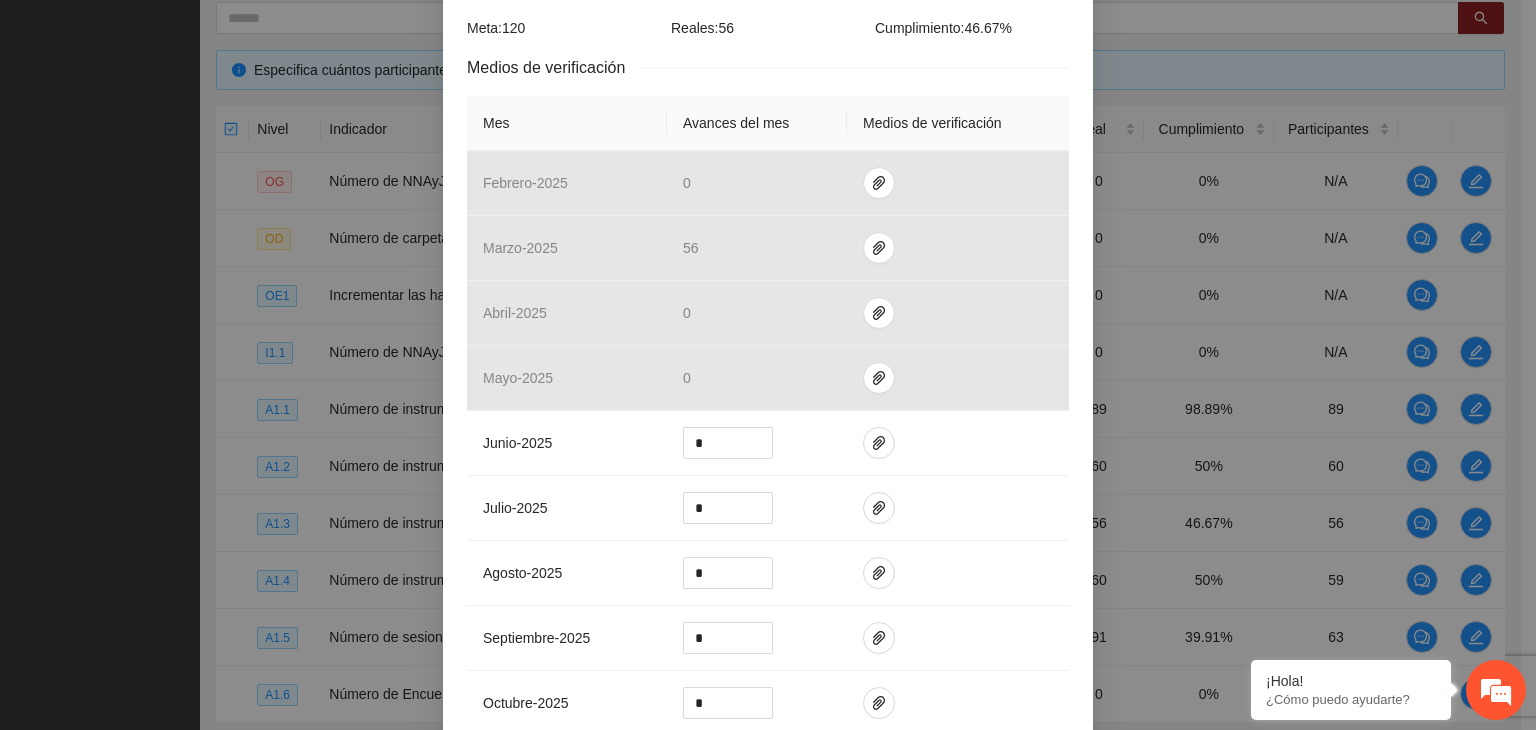 scroll, scrollTop: 480, scrollLeft: 0, axis: vertical 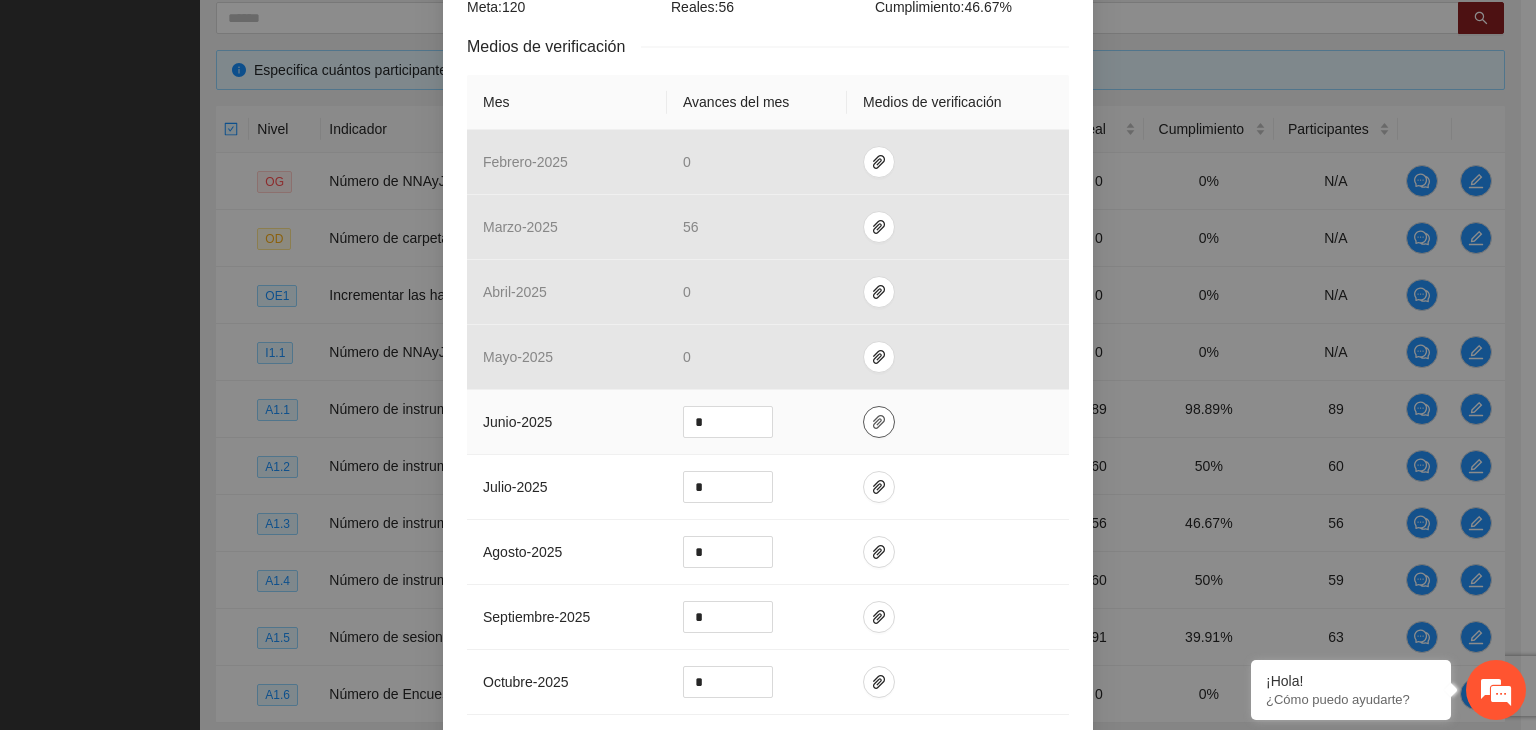 click 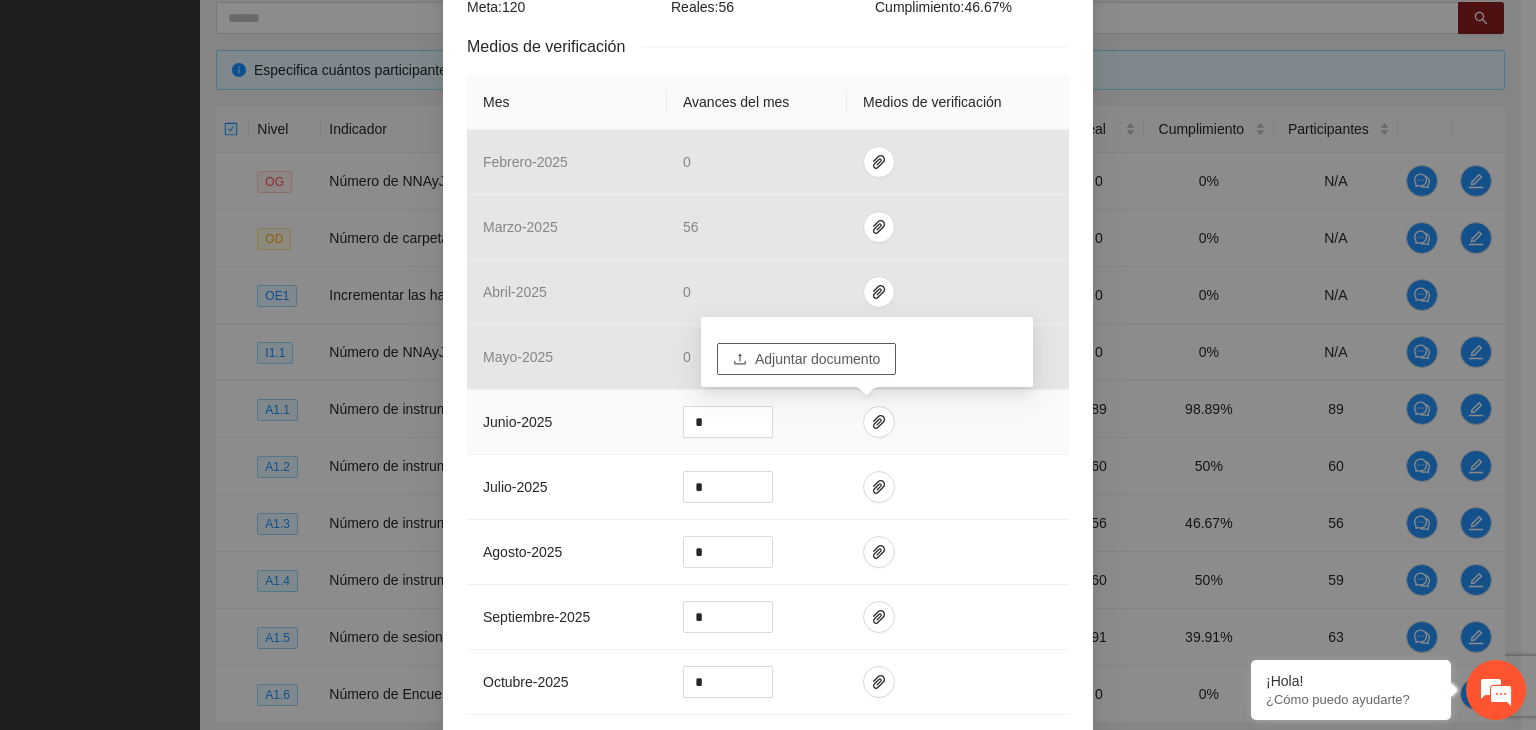 click on "Adjuntar documento" at bounding box center [806, 359] 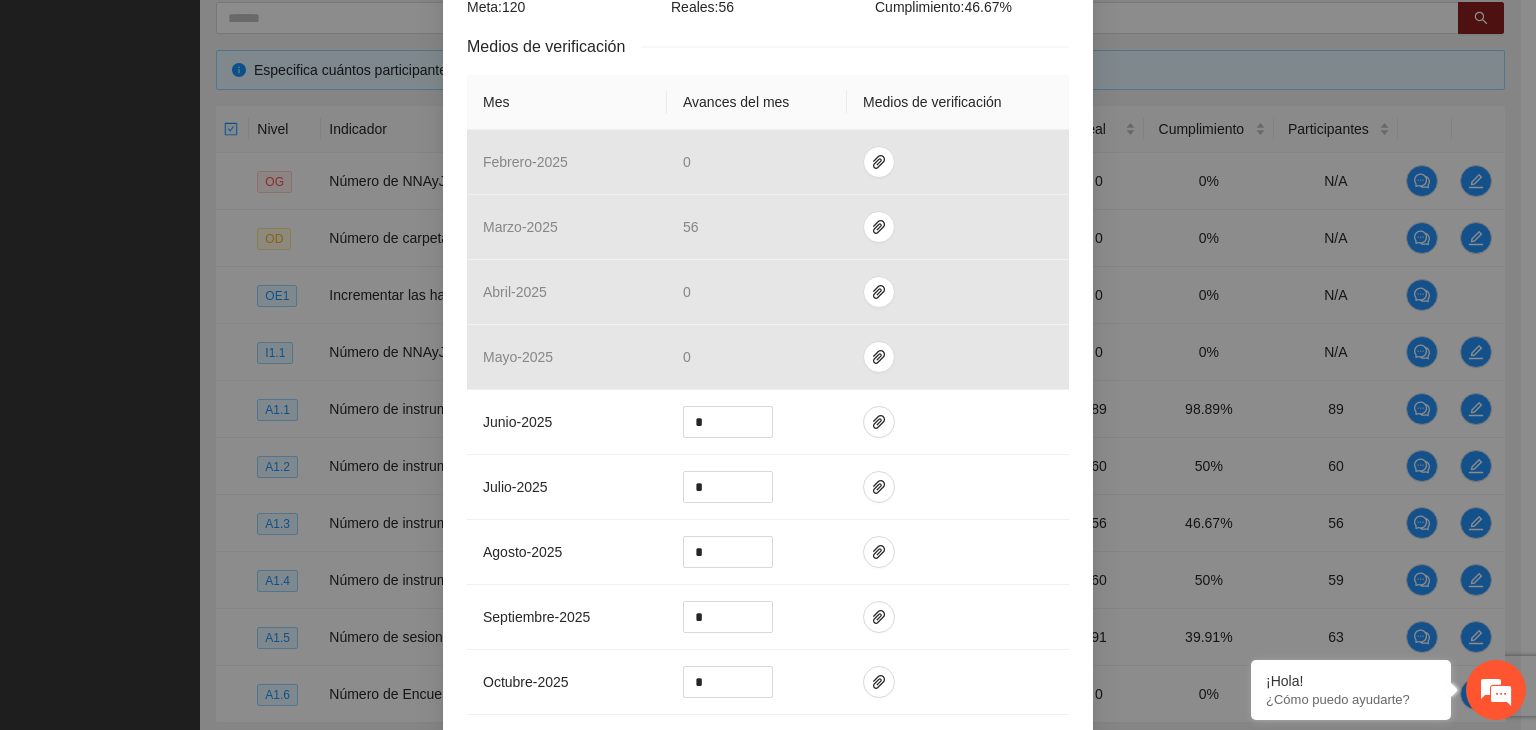 scroll, scrollTop: 83, scrollLeft: 0, axis: vertical 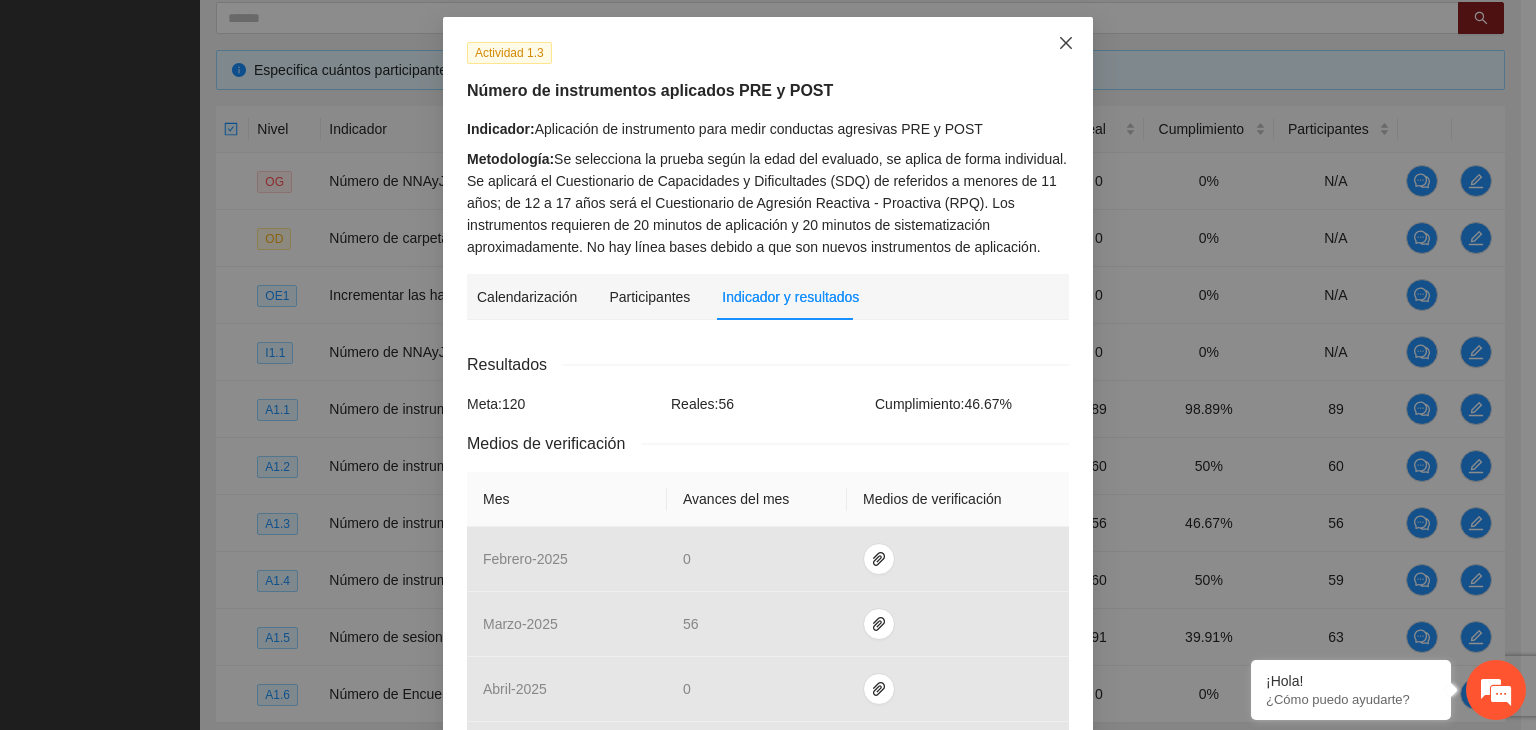 click 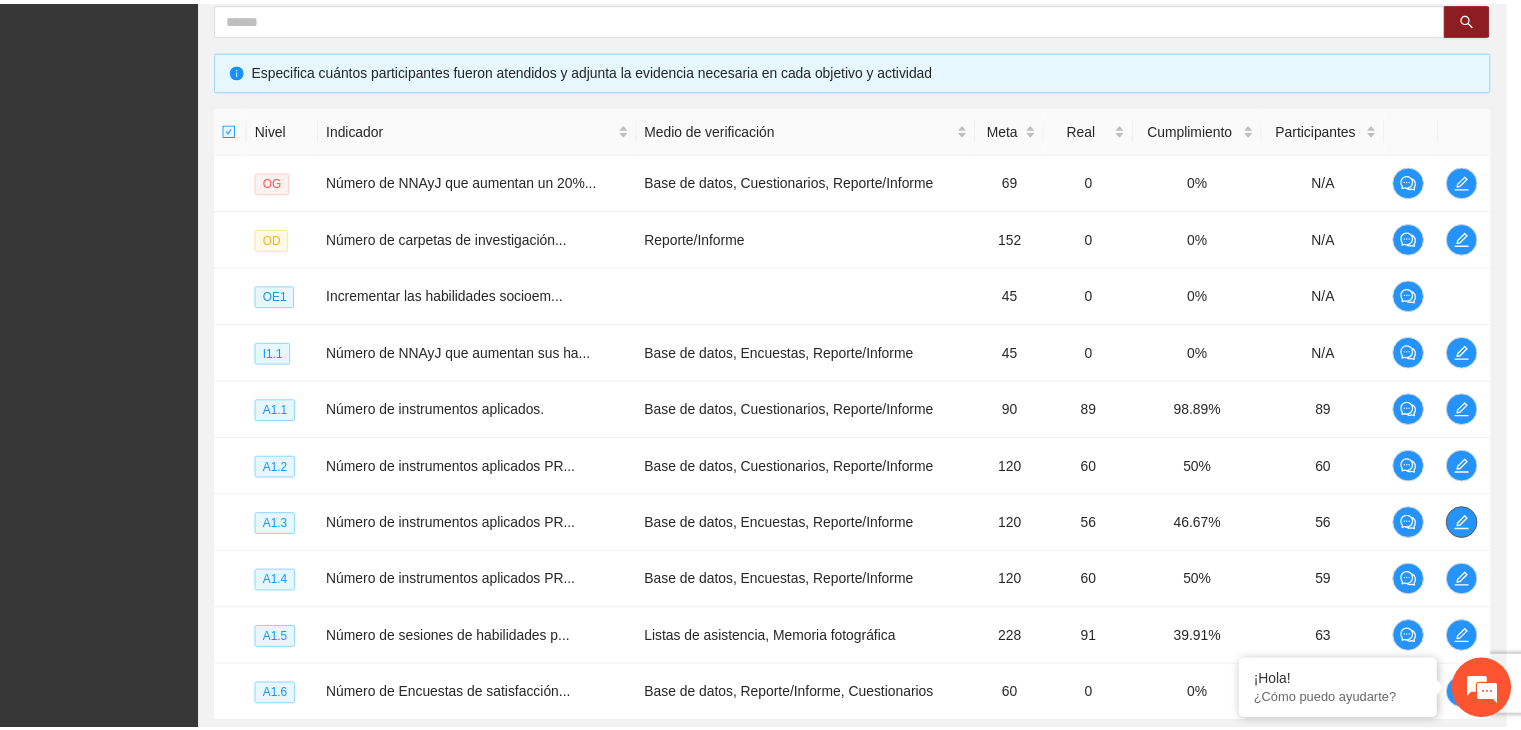 scroll, scrollTop: 0, scrollLeft: 0, axis: both 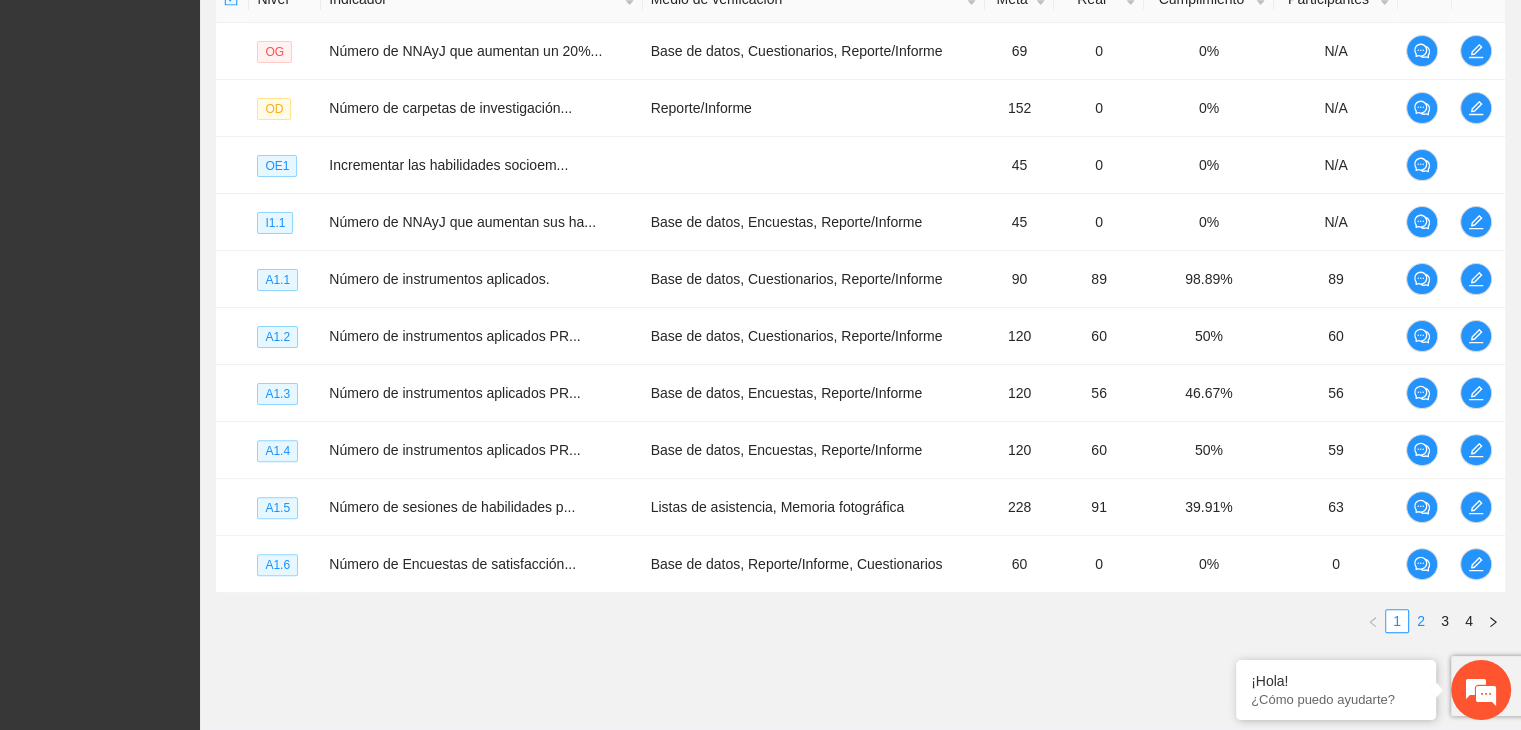 click on "2" at bounding box center [1421, 621] 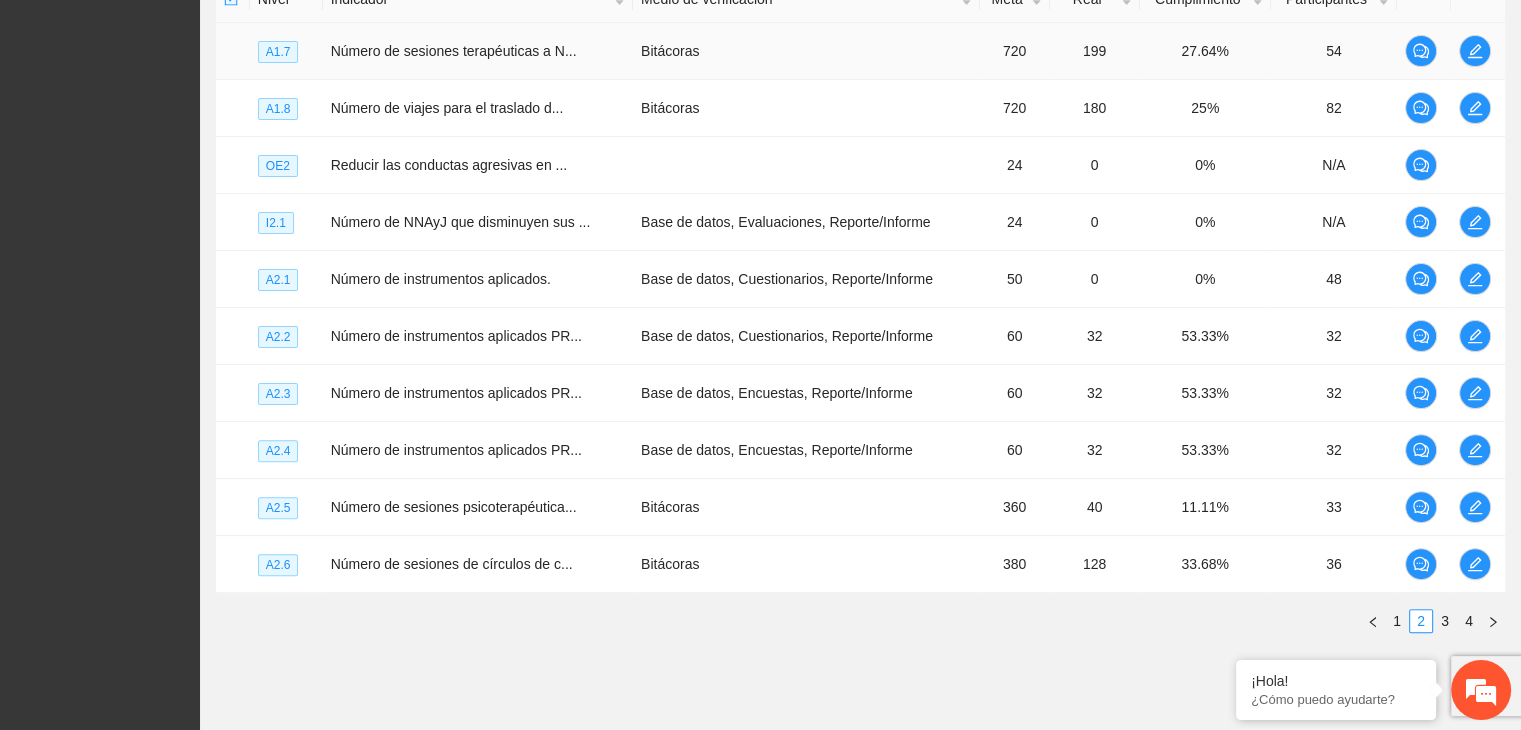 click at bounding box center (1478, 51) 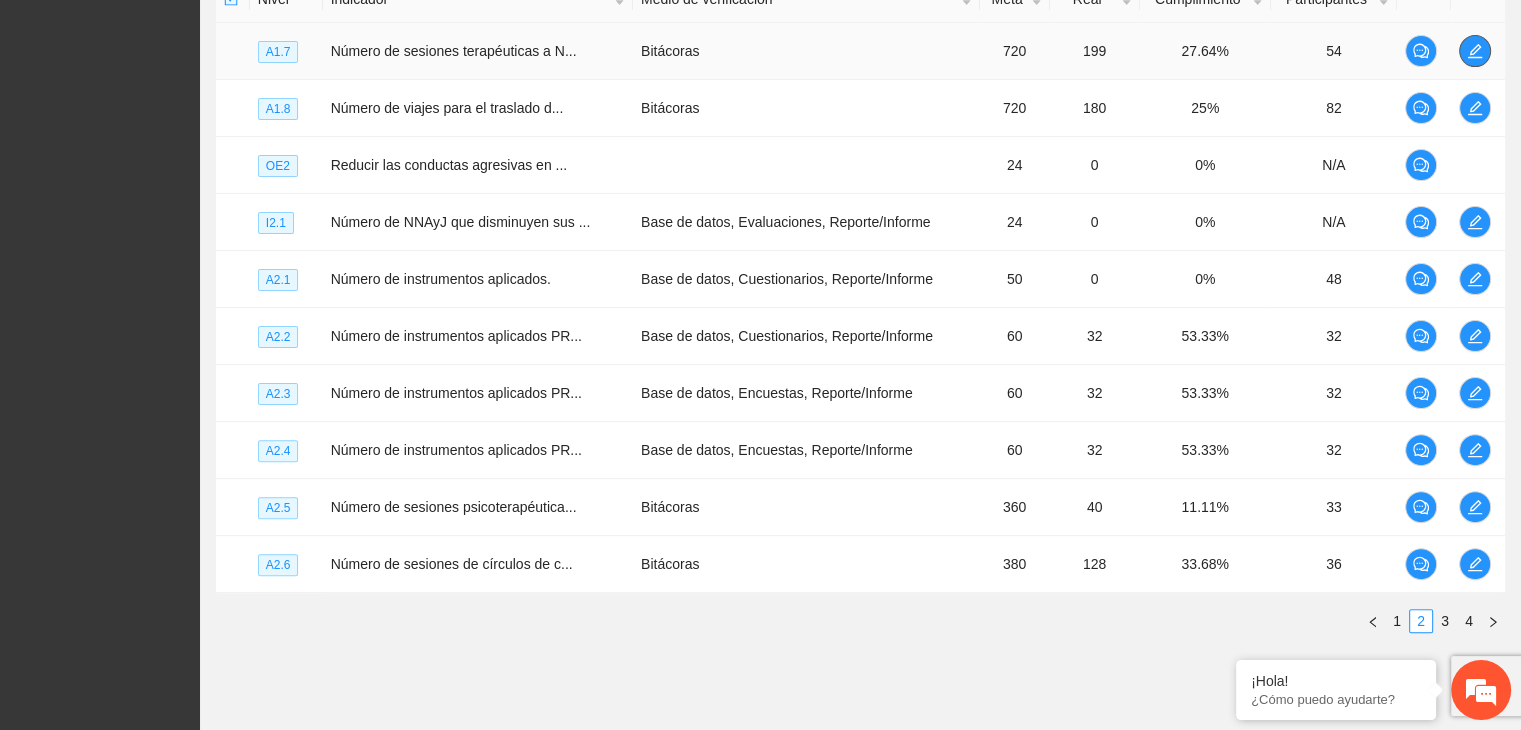 click 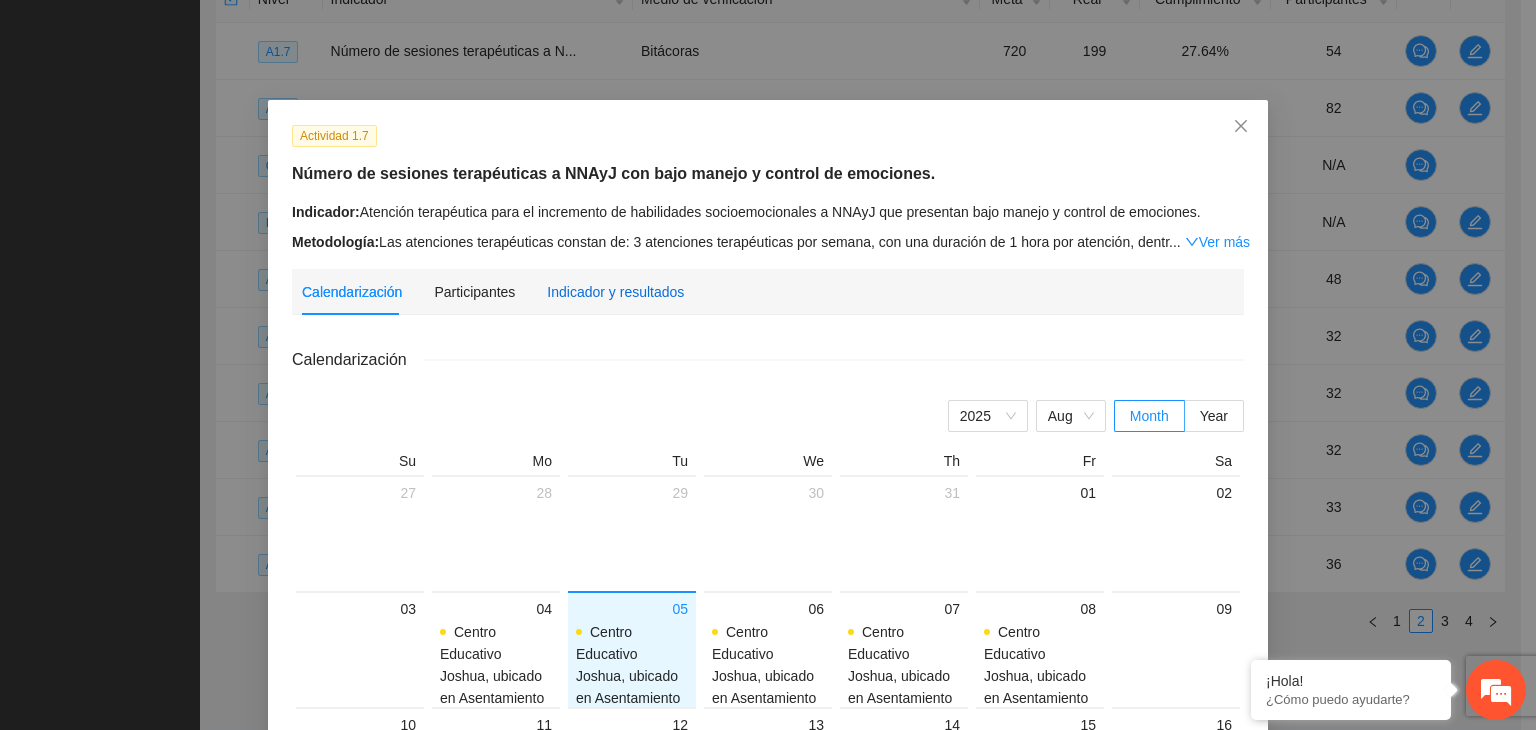 click on "Indicador y resultados" at bounding box center (615, 292) 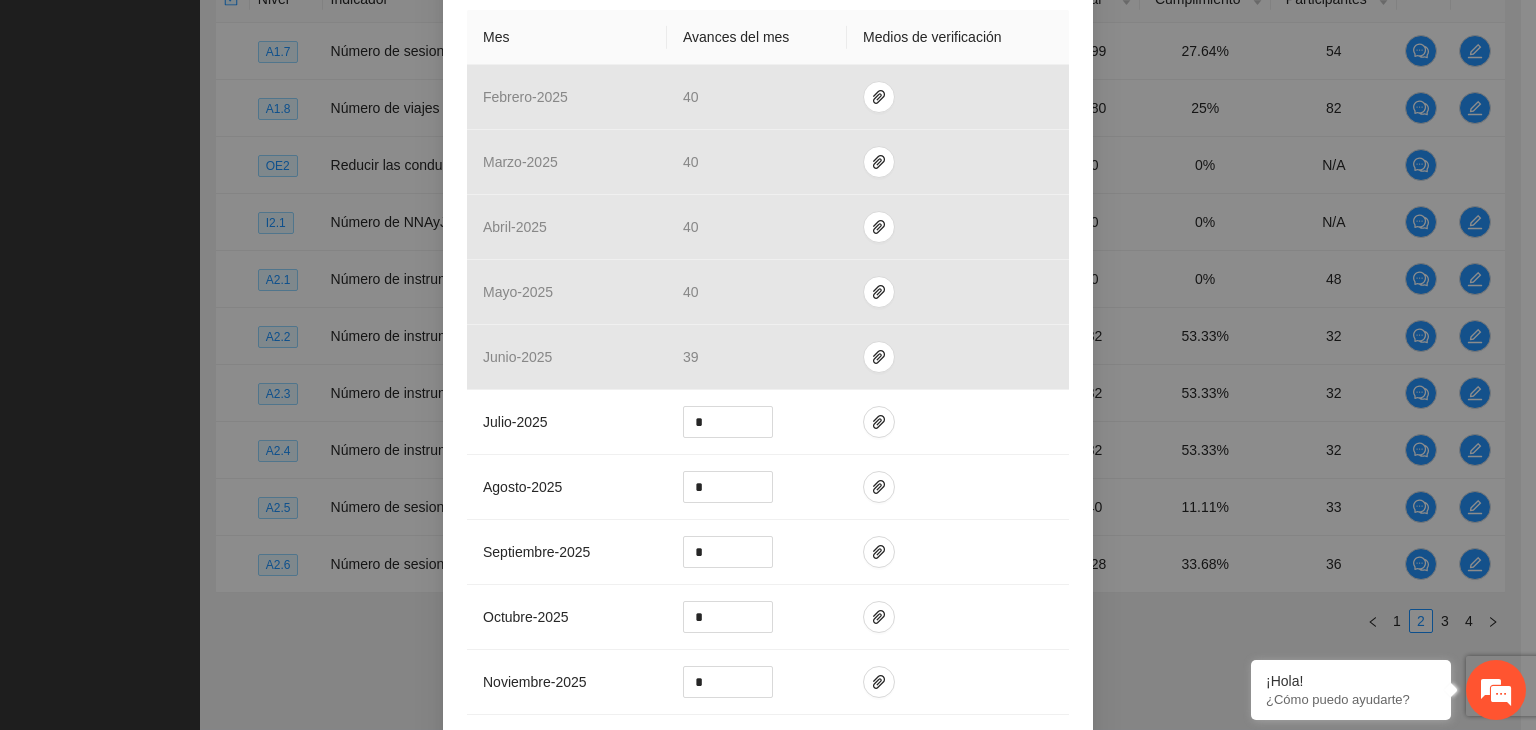 scroll, scrollTop: 505, scrollLeft: 0, axis: vertical 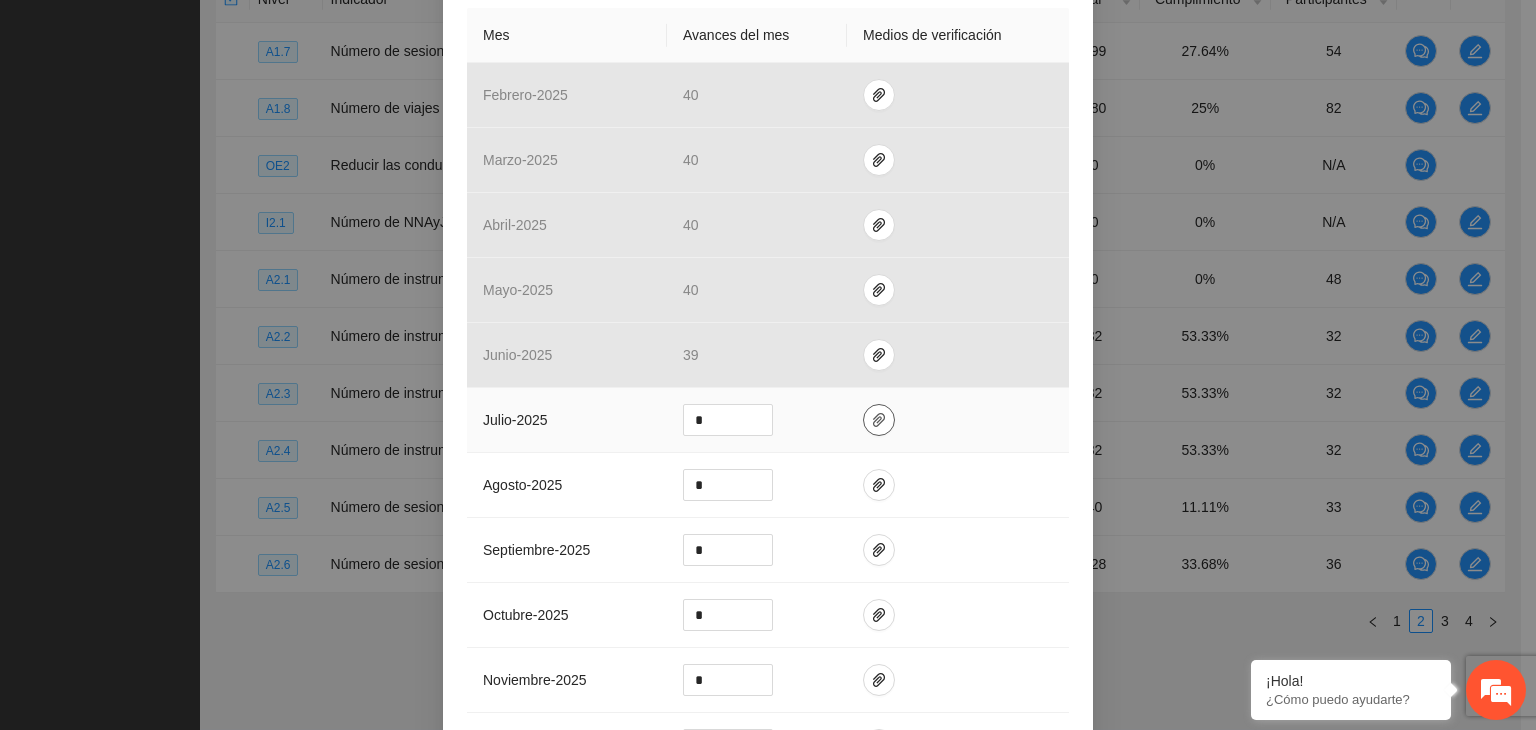 click 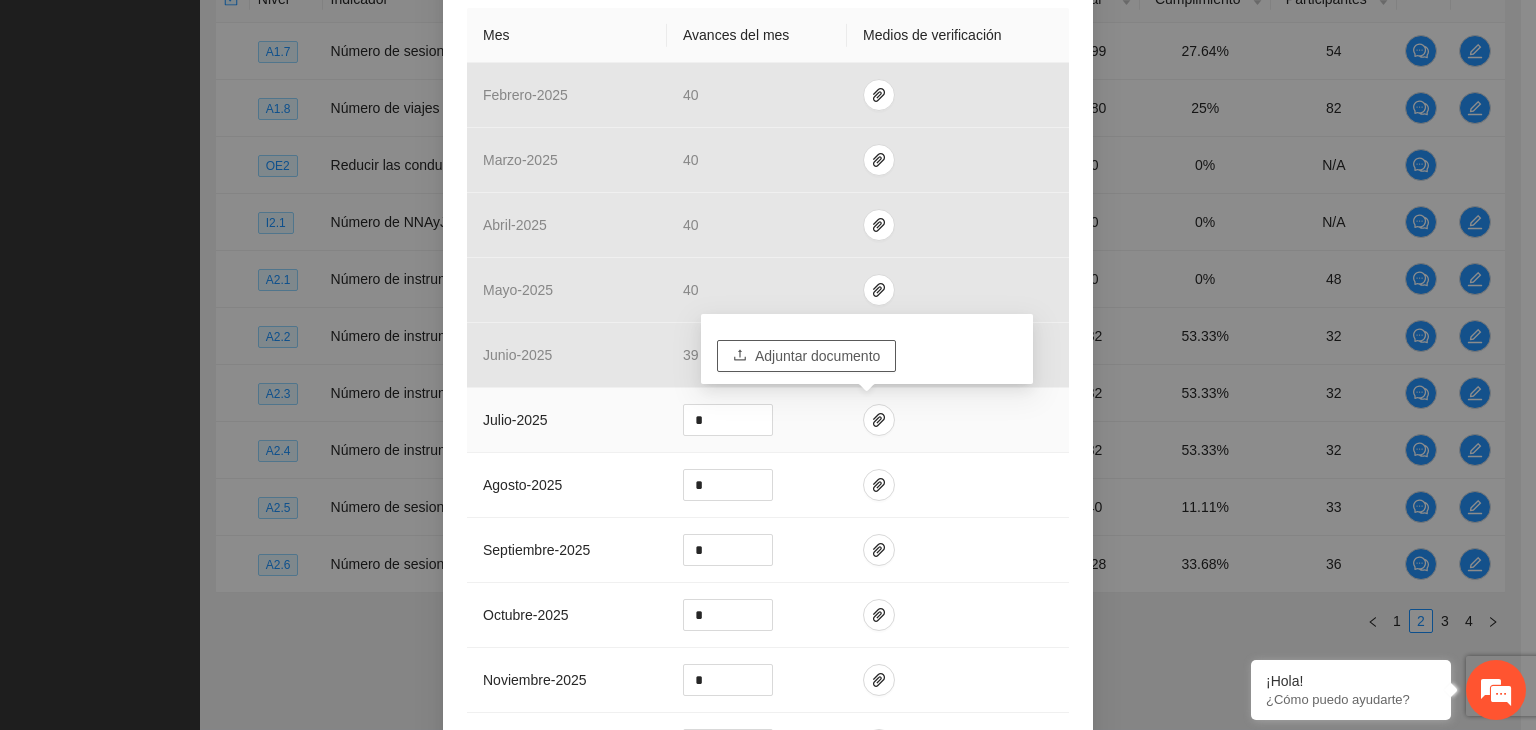 click on "Adjuntar documento" at bounding box center [817, 356] 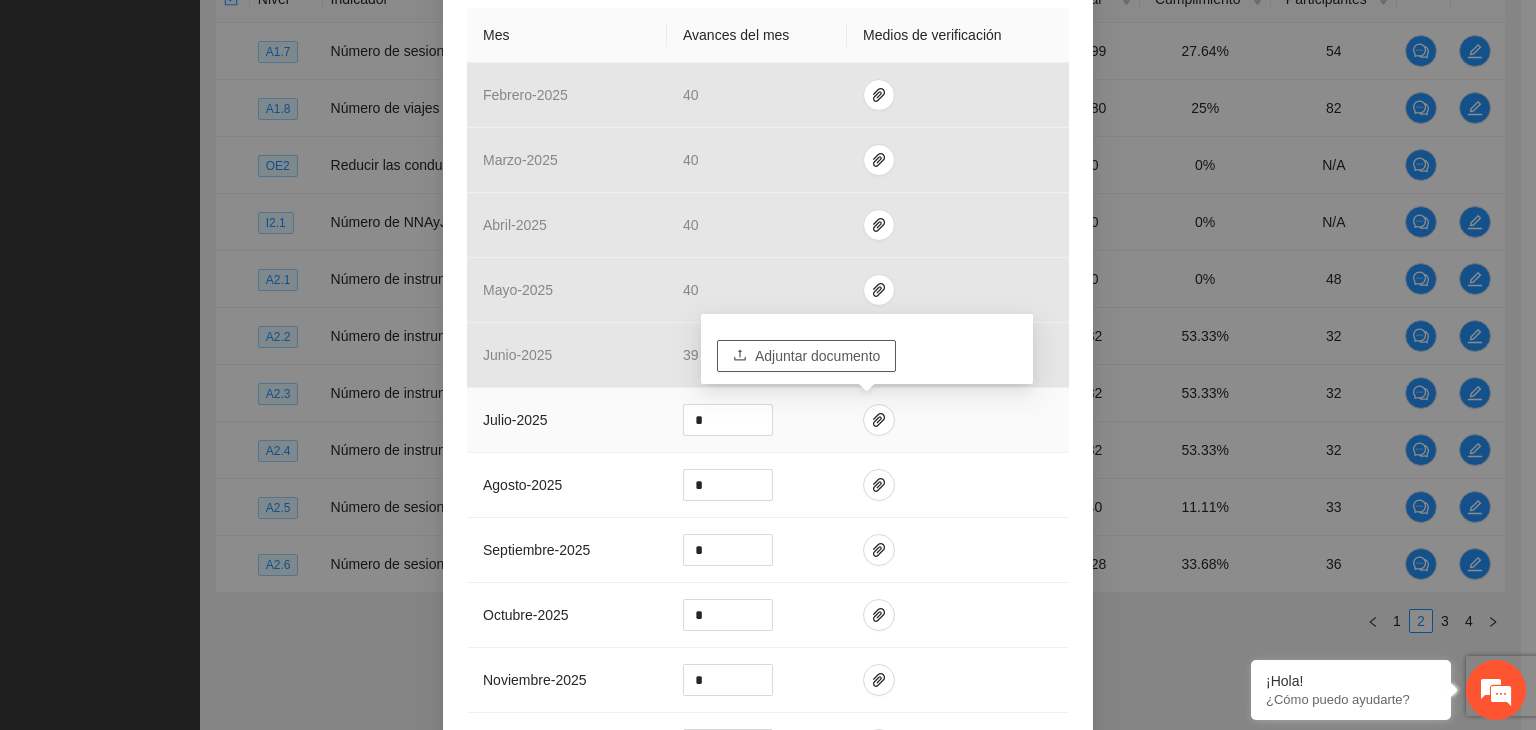 click on "Adjuntar documento" at bounding box center (817, 356) 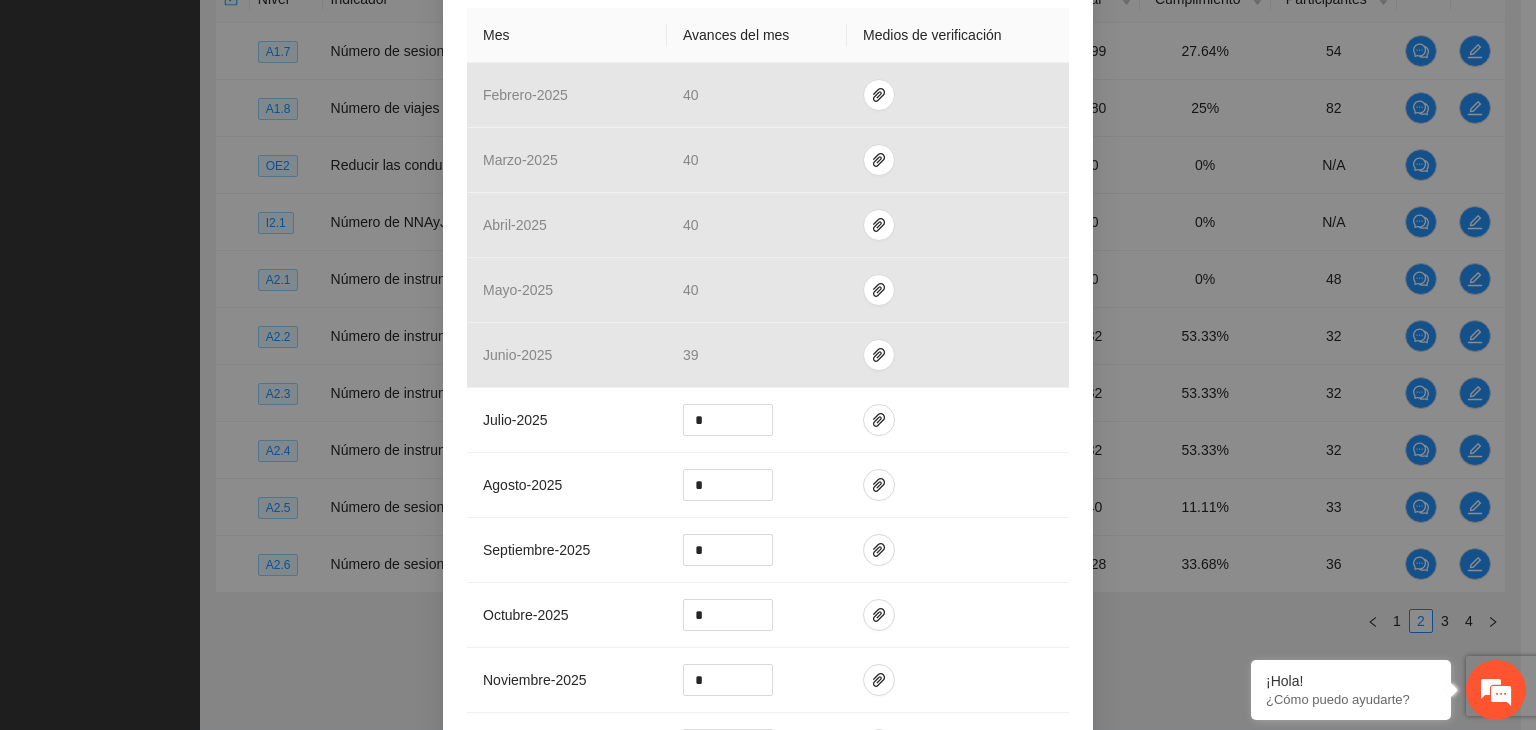 click on "Actividad 1.7 Número de sesiones terapéuticas a NNAyJ con bajo manejo y control de emociones.  Indicador:  Atención terapéutica para el incremento de habilidades socioemocionales a NNAyJ que presentan bajo manejo y control de emociones. Metodología:  Las atenciones terapéuticas constan de:
3 atenciones terapéuticas por ...  Ver más Calendarización Participantes Indicador y resultados Calendarización 2025 Aug Month Year Su Mo Tu We Th Fr Sa 27 28 29 30 31 01 02 03 04 [CITY], [REGION] [ADDRESS] [CITY], [REGION] [ADDRESS] [CITY], [REGION] [ADDRESS] [CITY], [REGION] [ADDRESS] [CITY], [REGION] [ADDRESS] 05 [CITY], [REGION] [ADDRESS] 06 07 08 09 10 11 12 13 14 15 16 17 18 19" at bounding box center [768, 365] 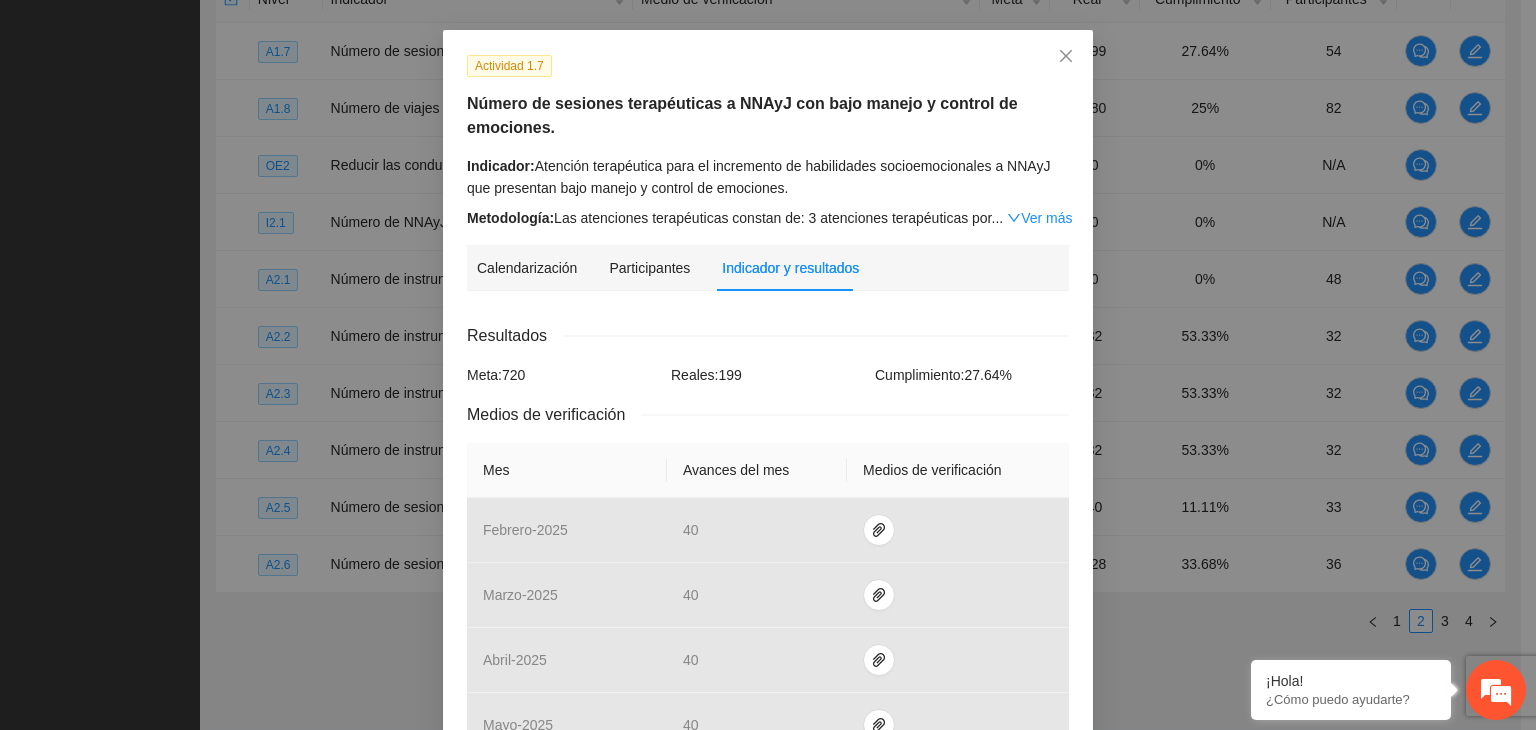 scroll, scrollTop: 0, scrollLeft: 0, axis: both 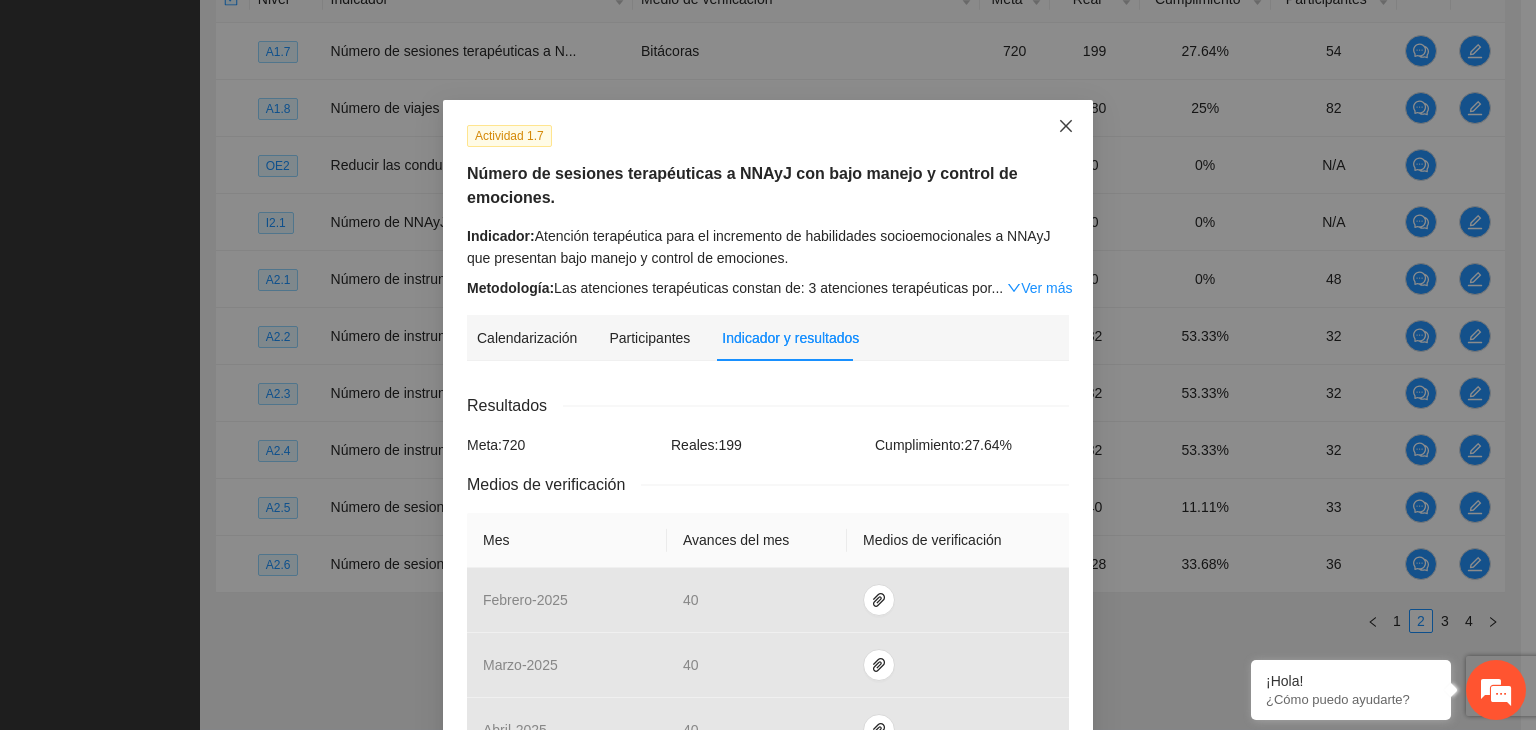 click 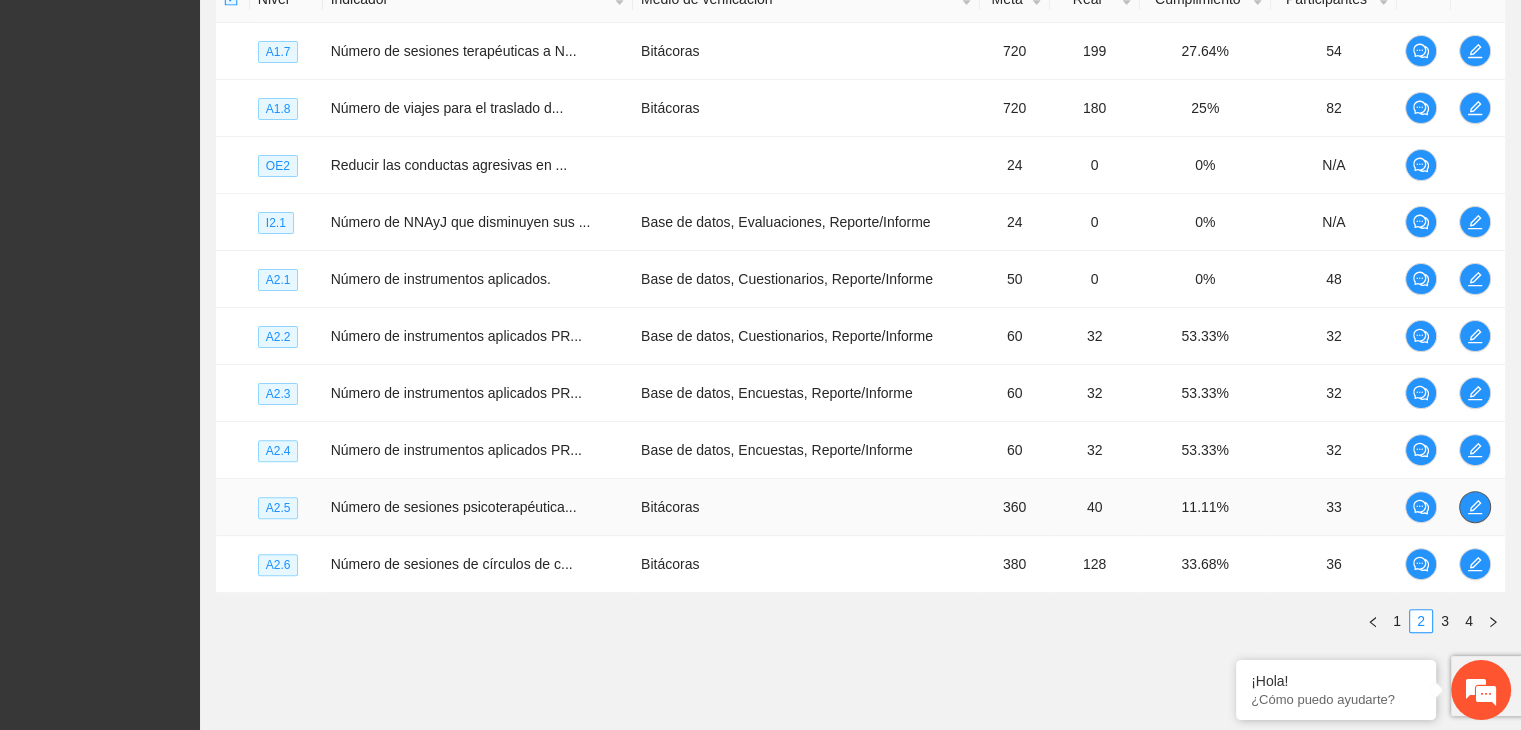 click 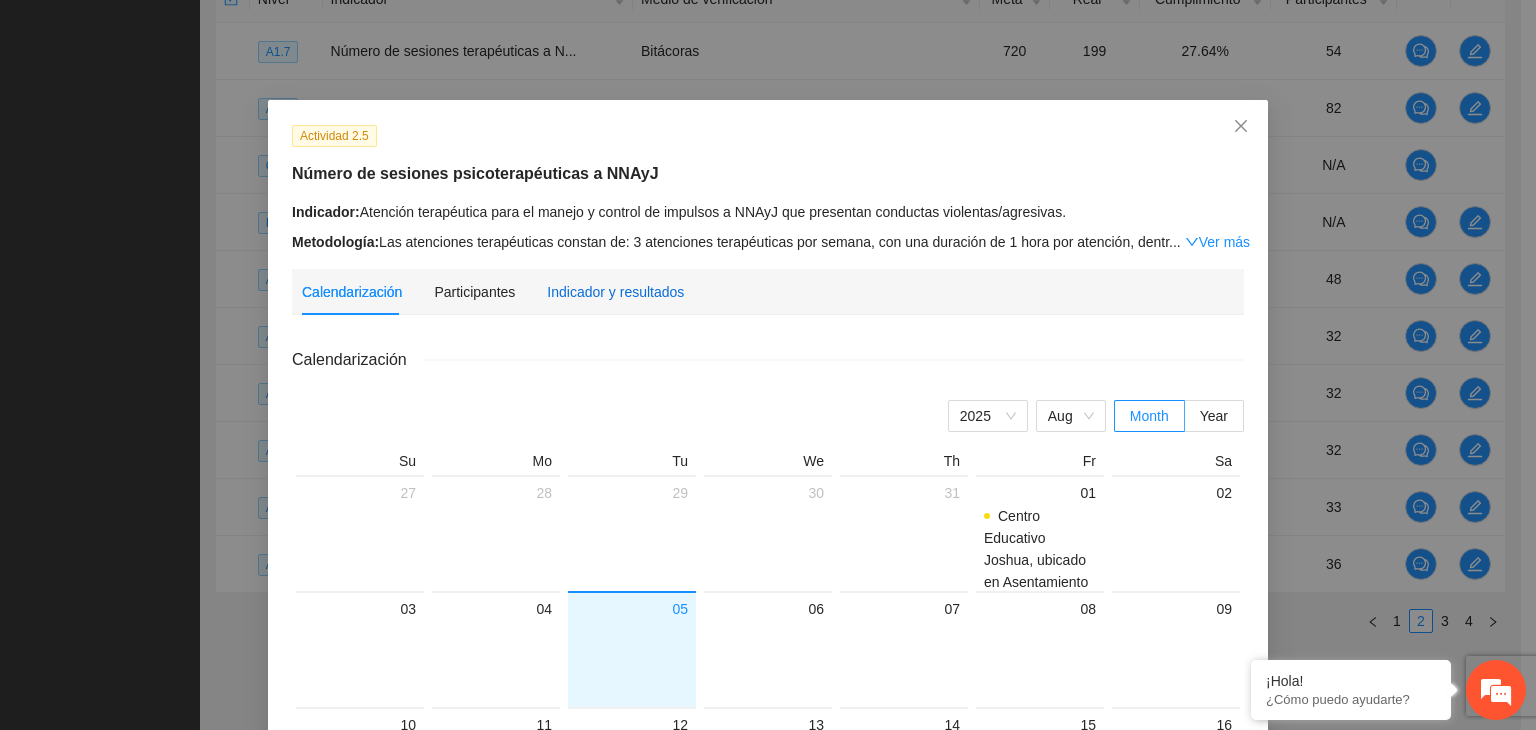 click on "Indicador y resultados" at bounding box center (615, 292) 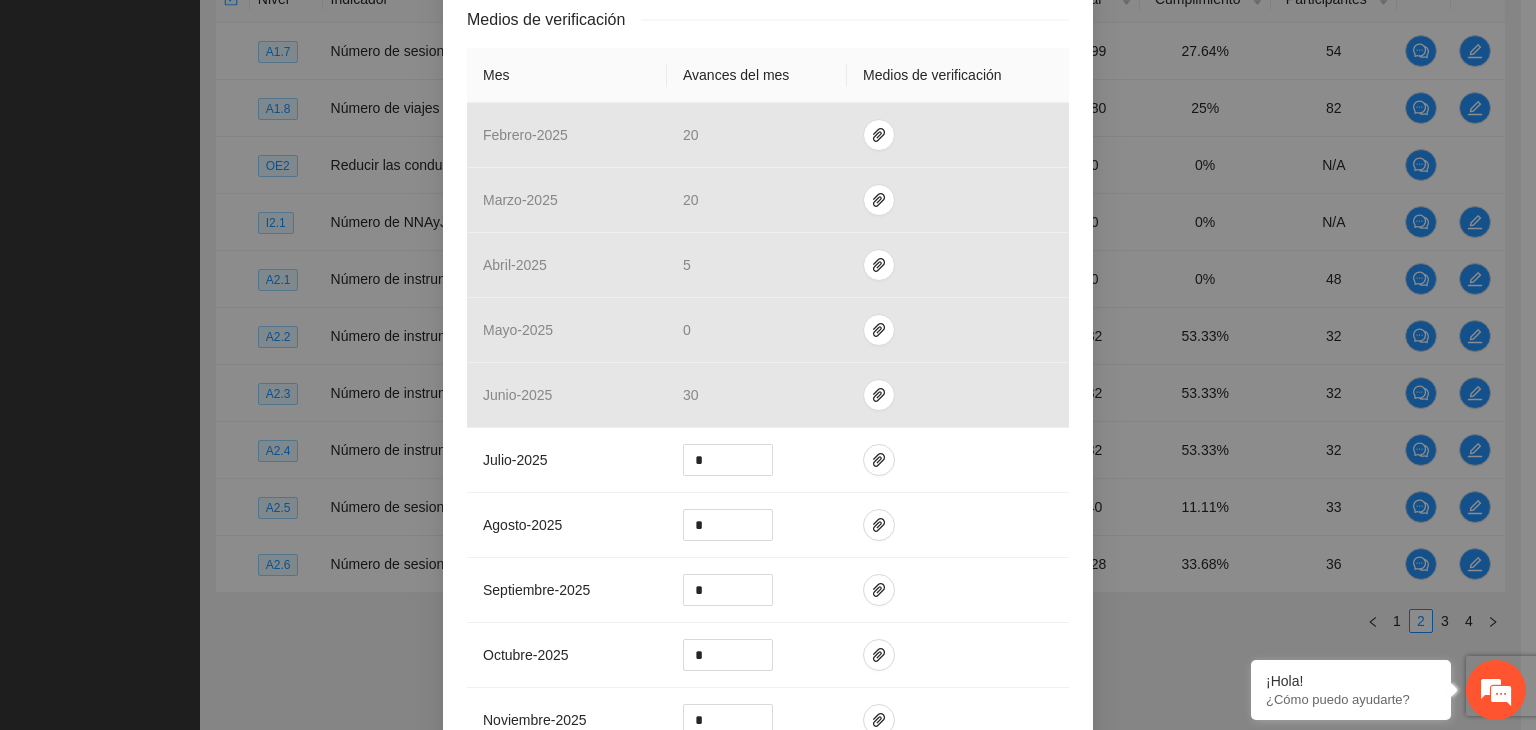 scroll, scrollTop: 464, scrollLeft: 0, axis: vertical 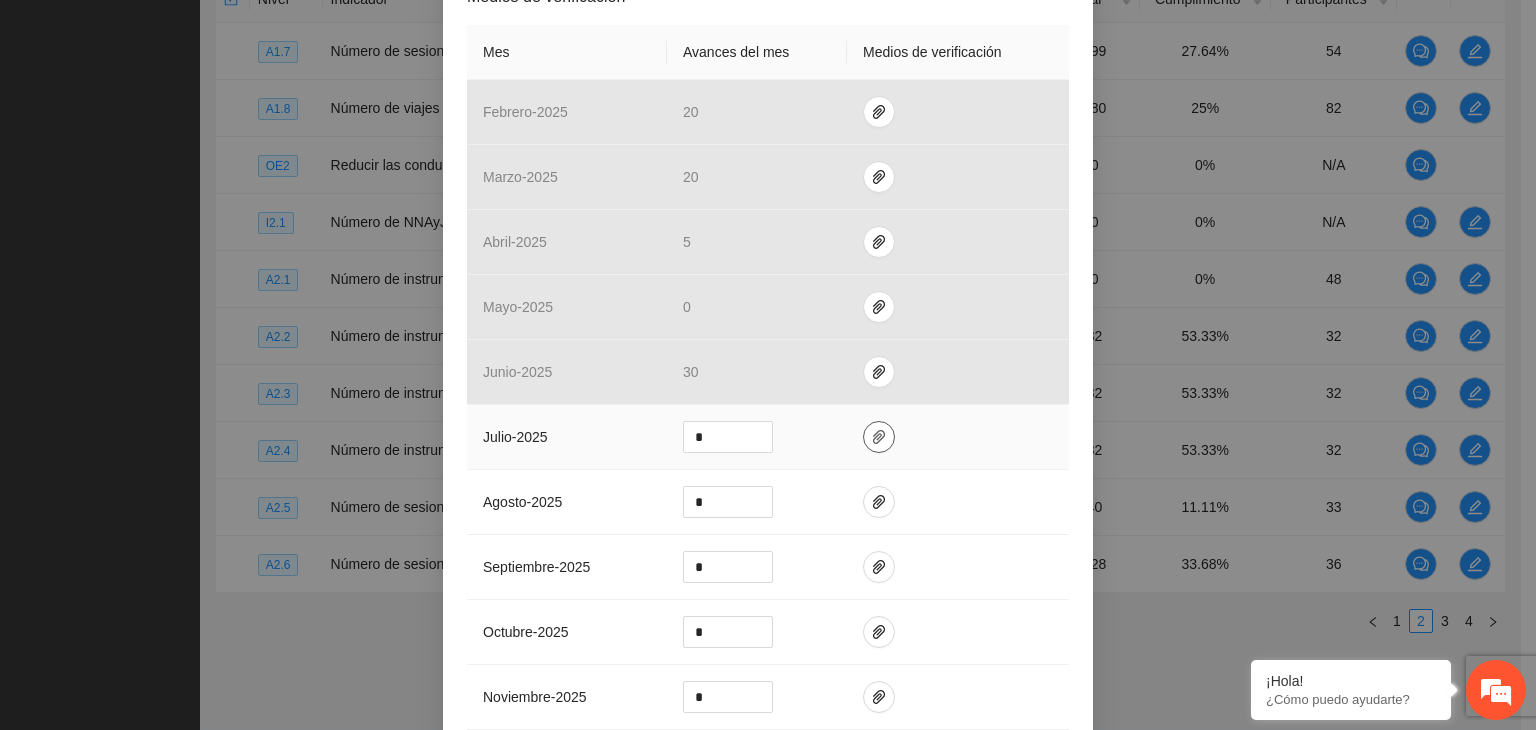 click 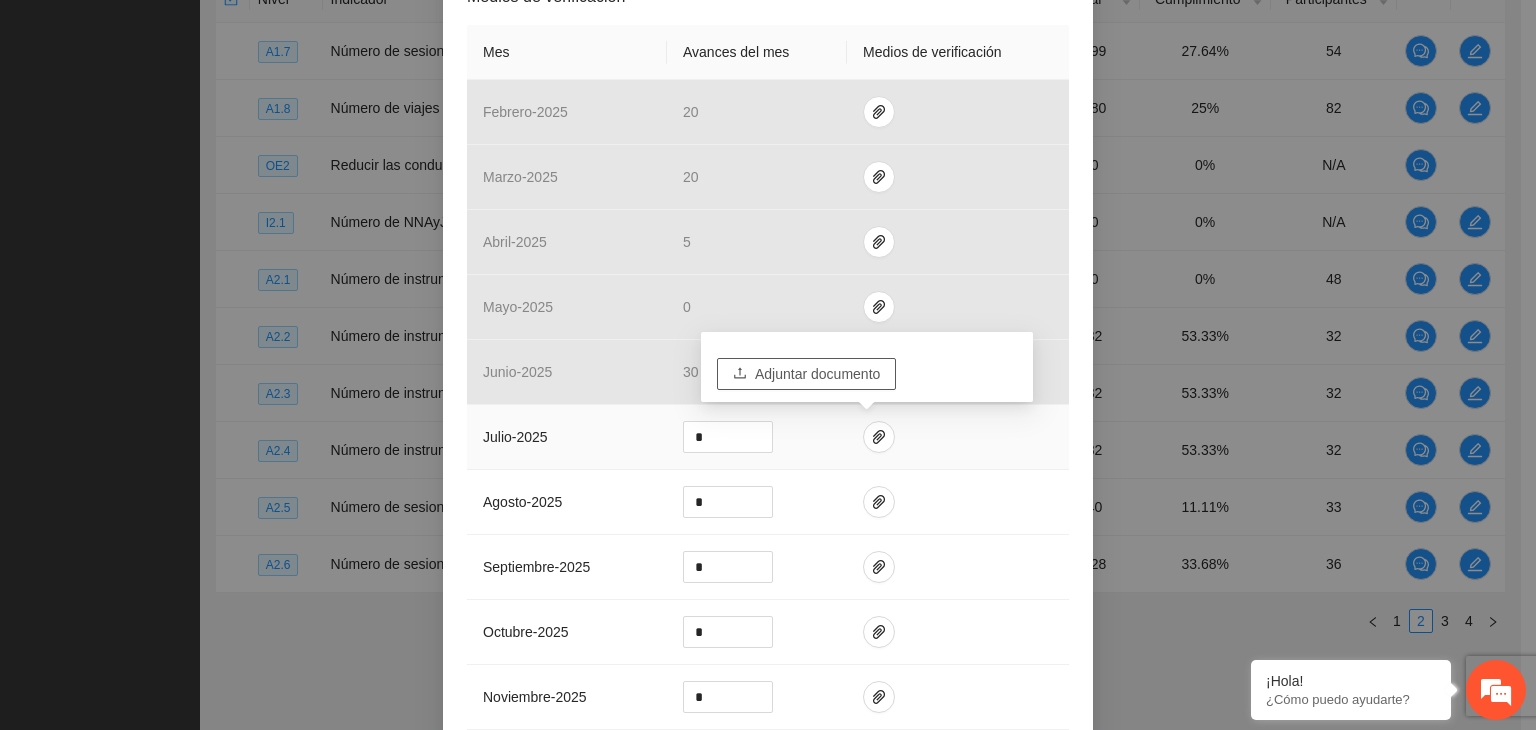 click on "Adjuntar documento" at bounding box center (817, 374) 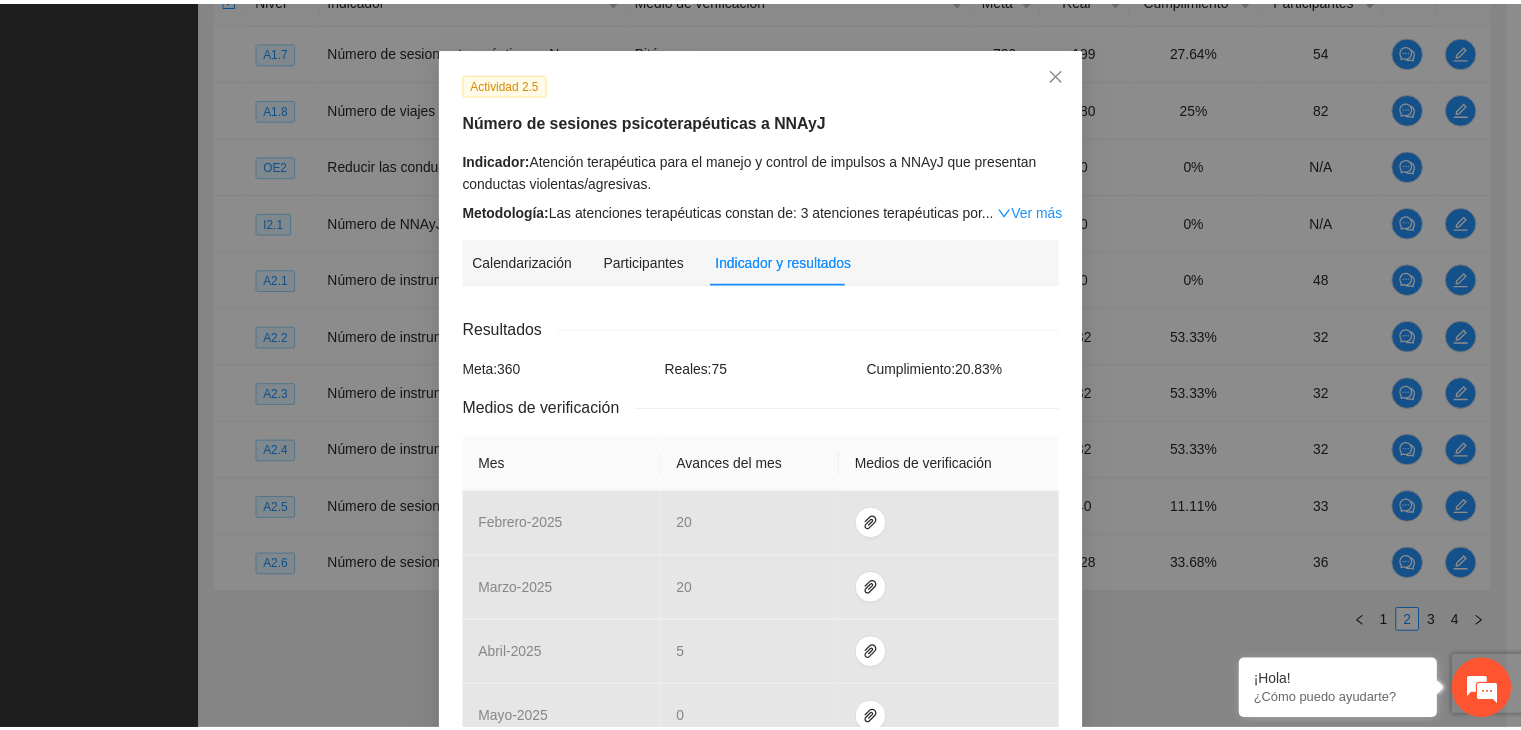 scroll, scrollTop: 0, scrollLeft: 0, axis: both 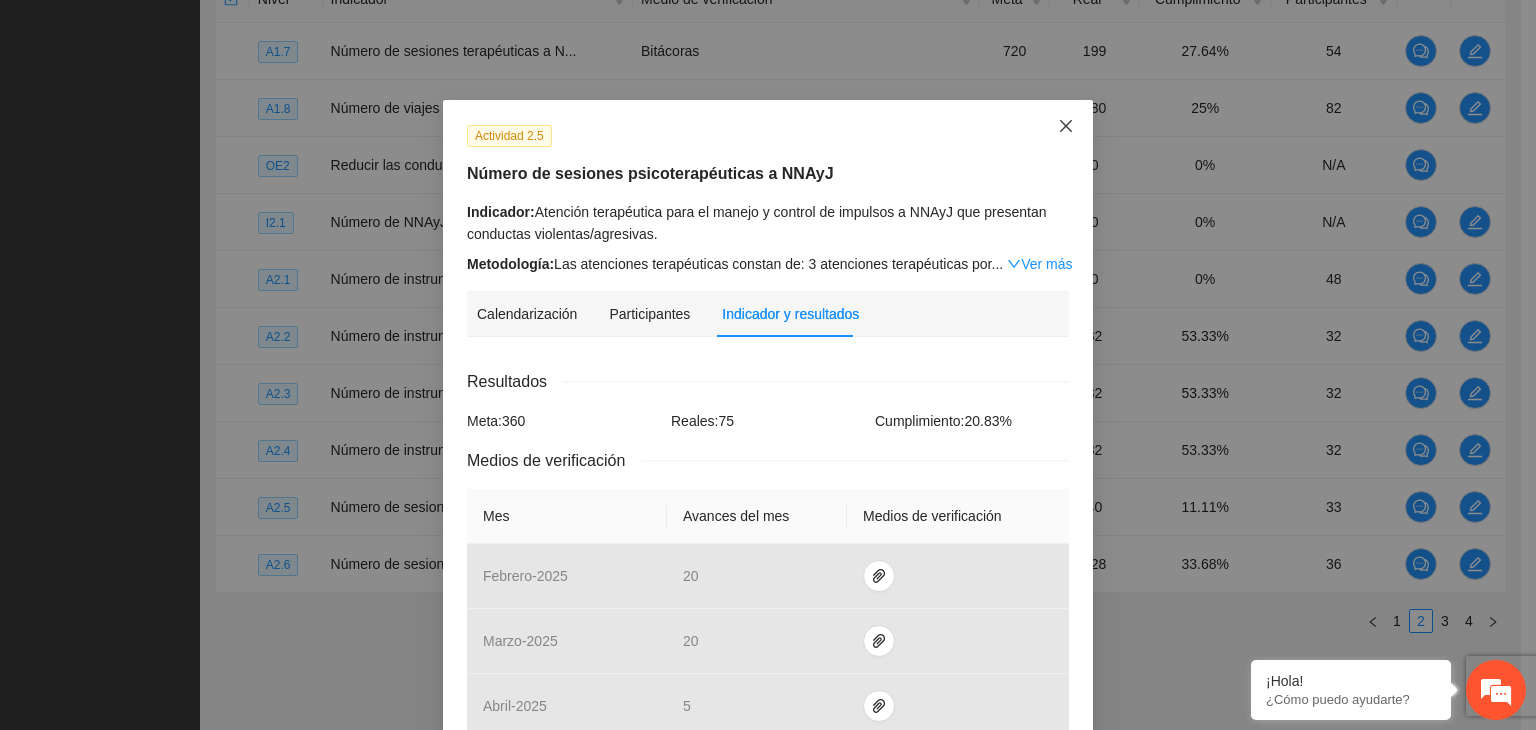 click 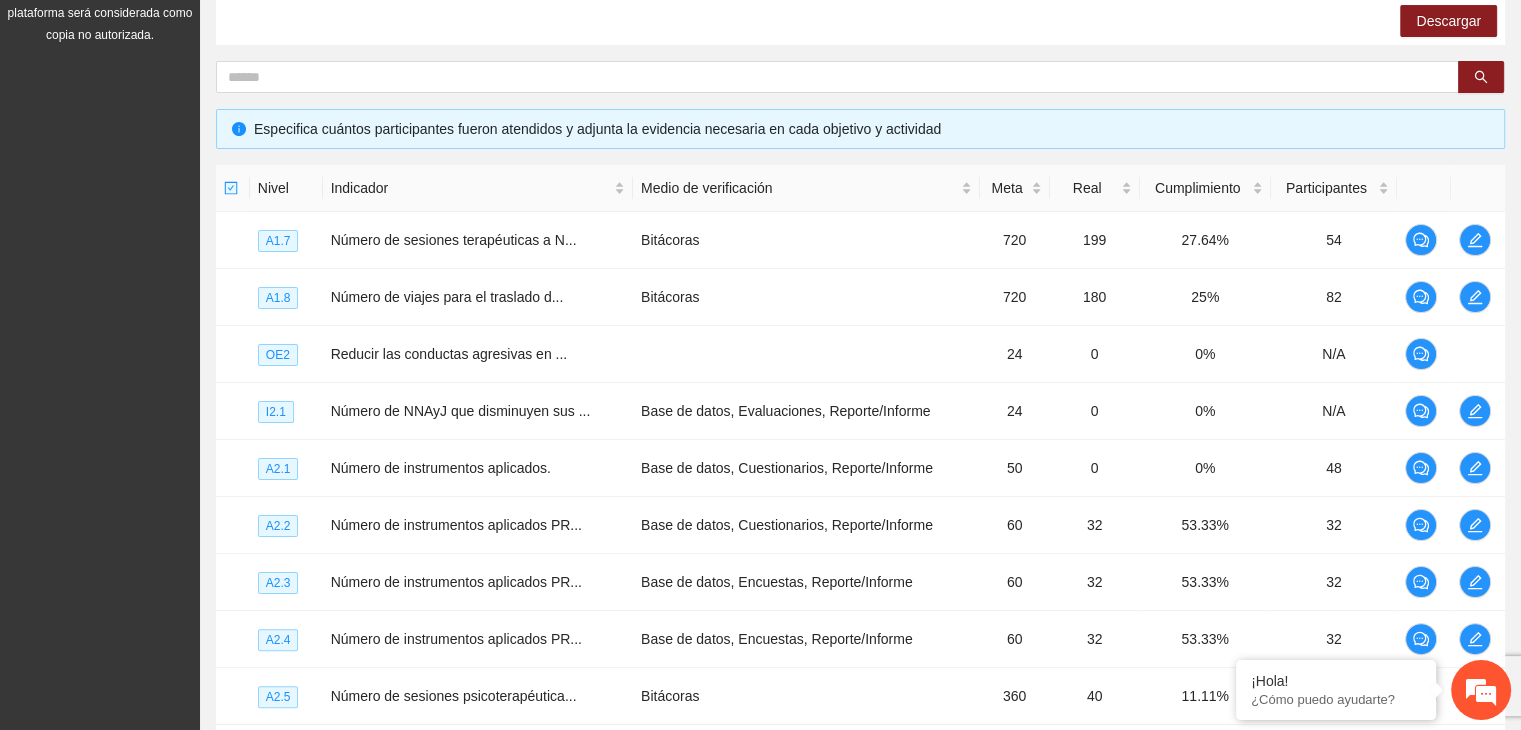scroll, scrollTop: 323, scrollLeft: 0, axis: vertical 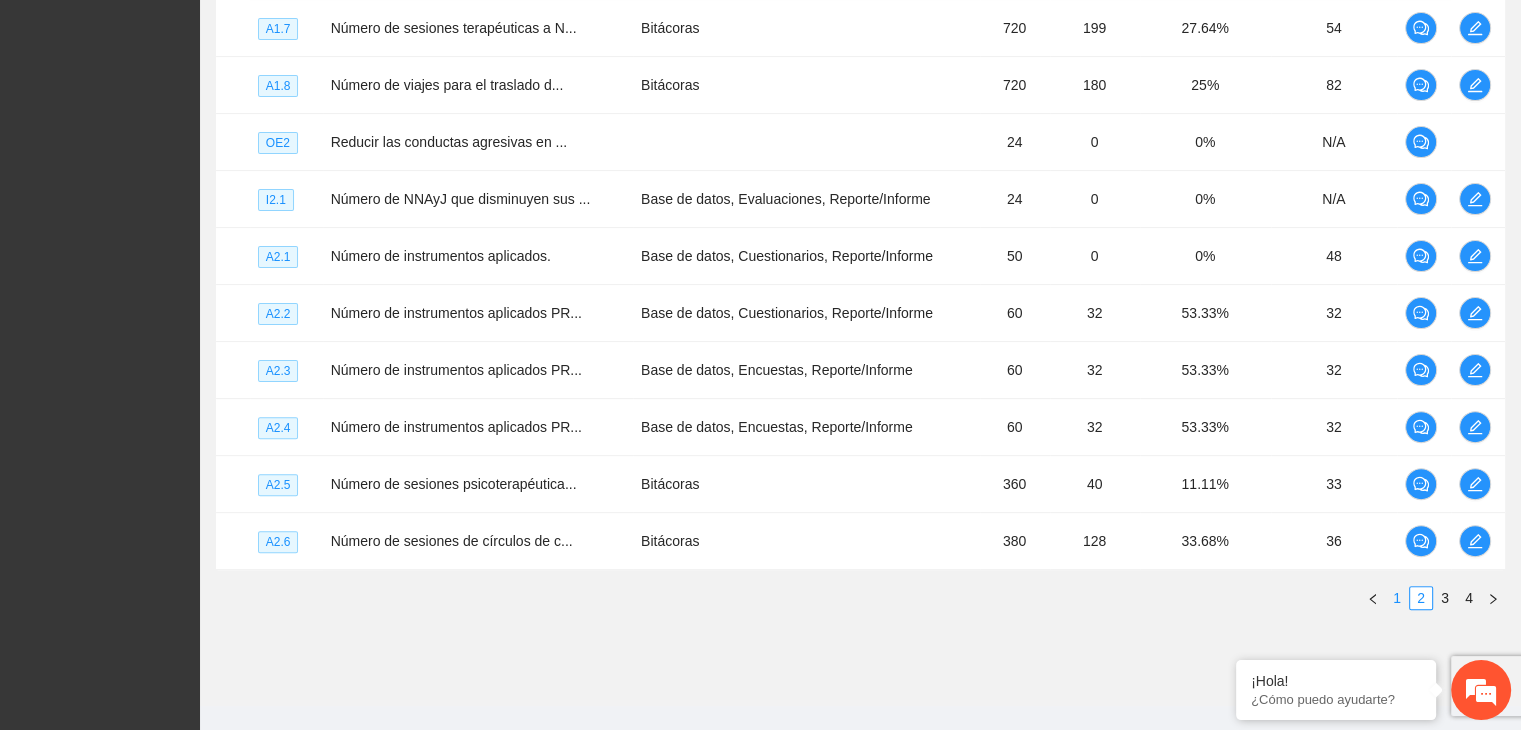 click on "1" at bounding box center (1397, 598) 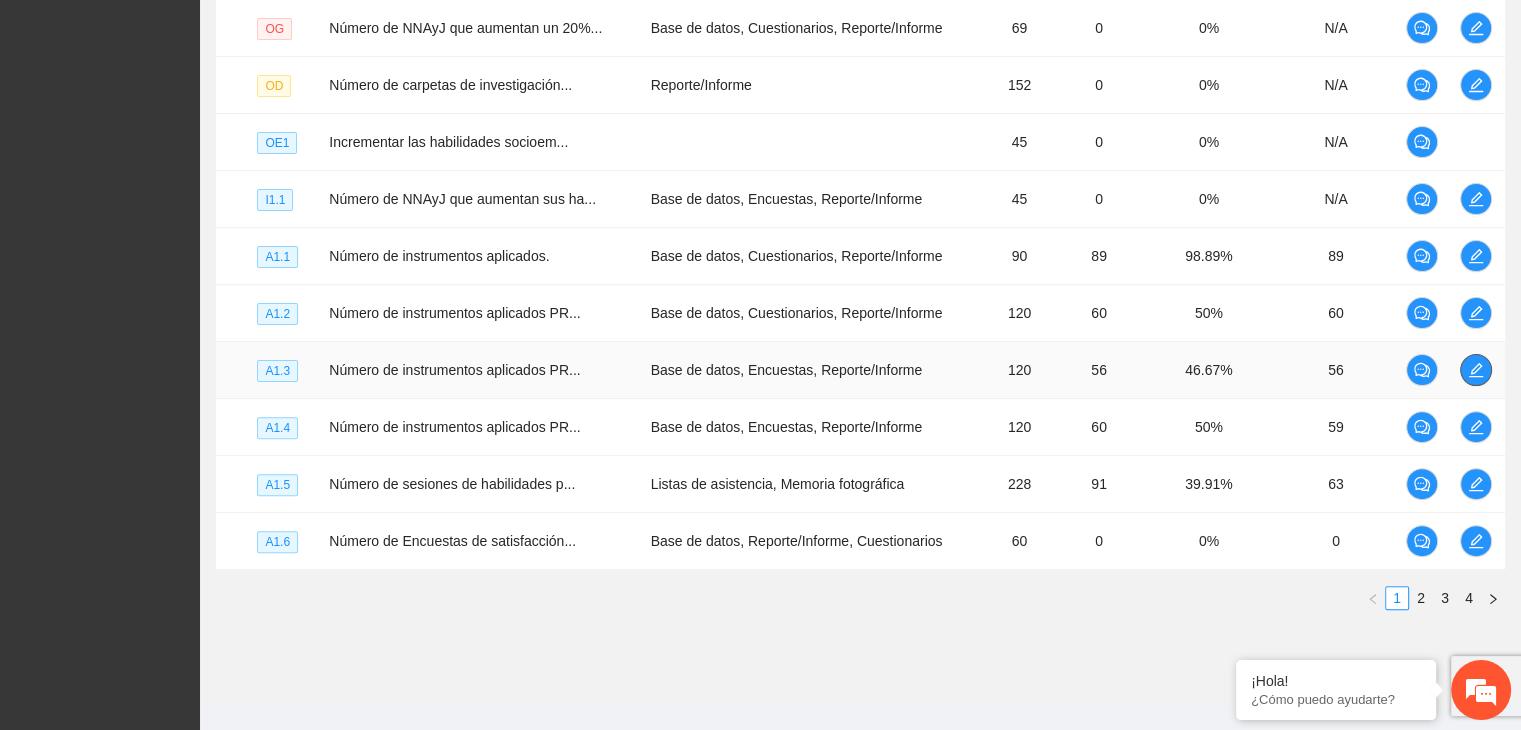 click 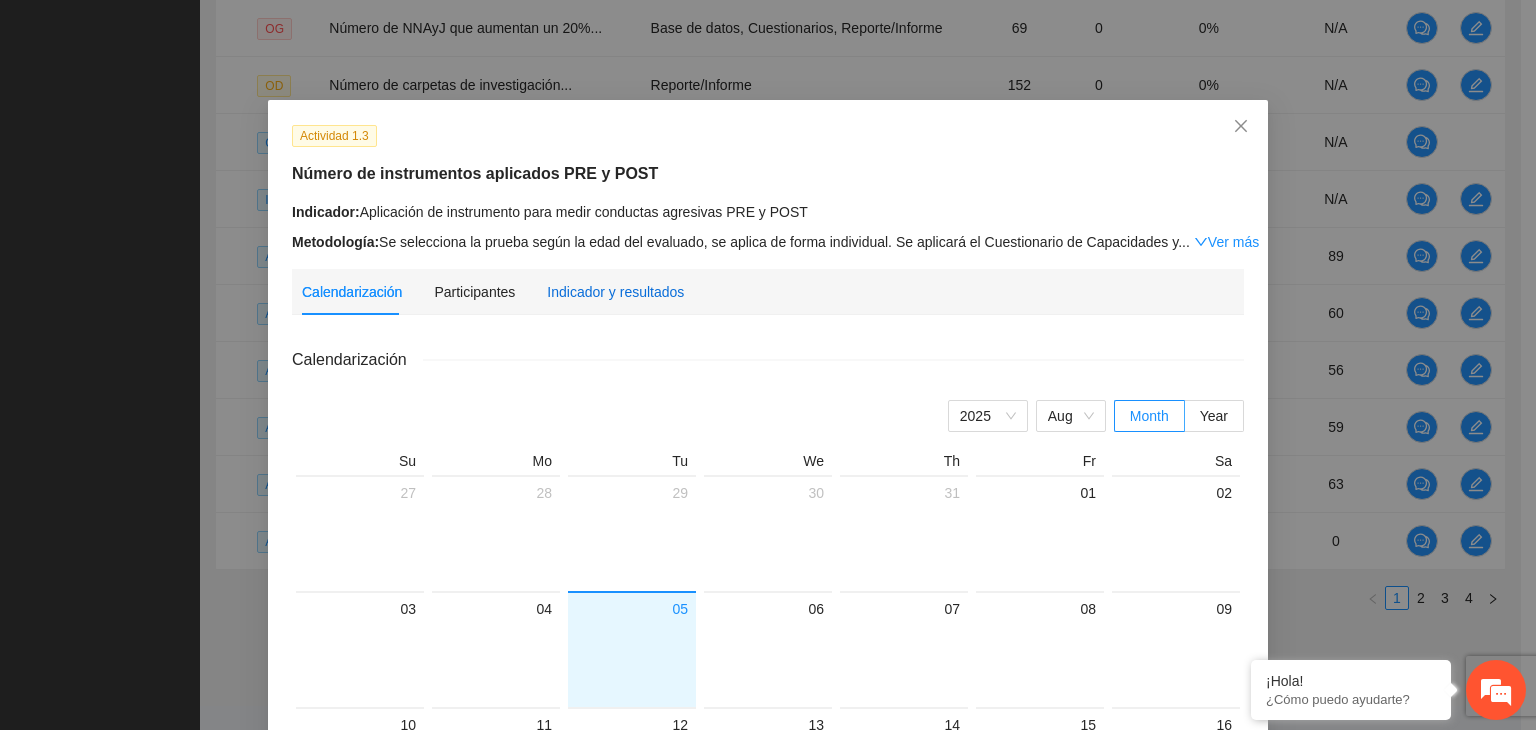 click on "Indicador y resultados" at bounding box center (615, 292) 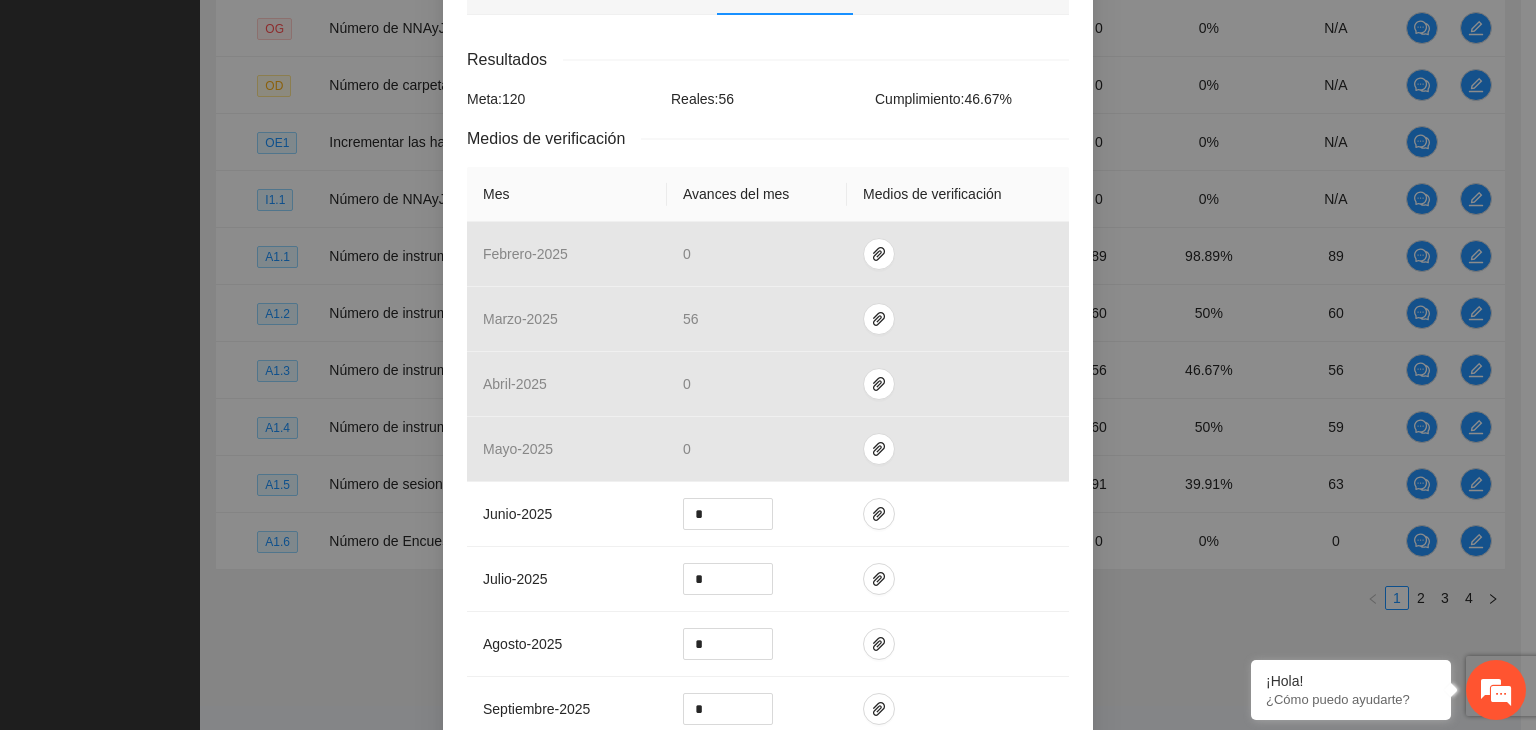 scroll, scrollTop: 301, scrollLeft: 0, axis: vertical 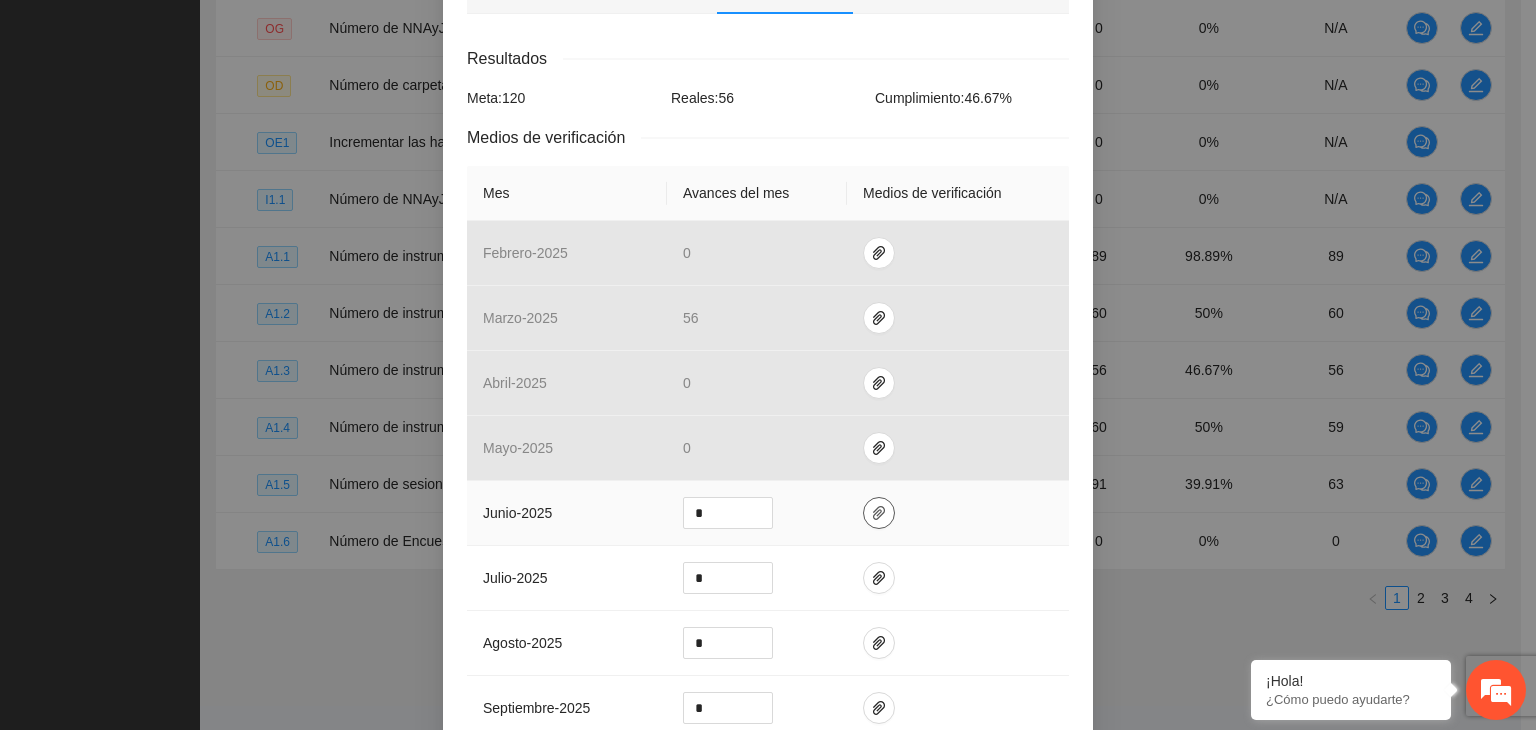 click 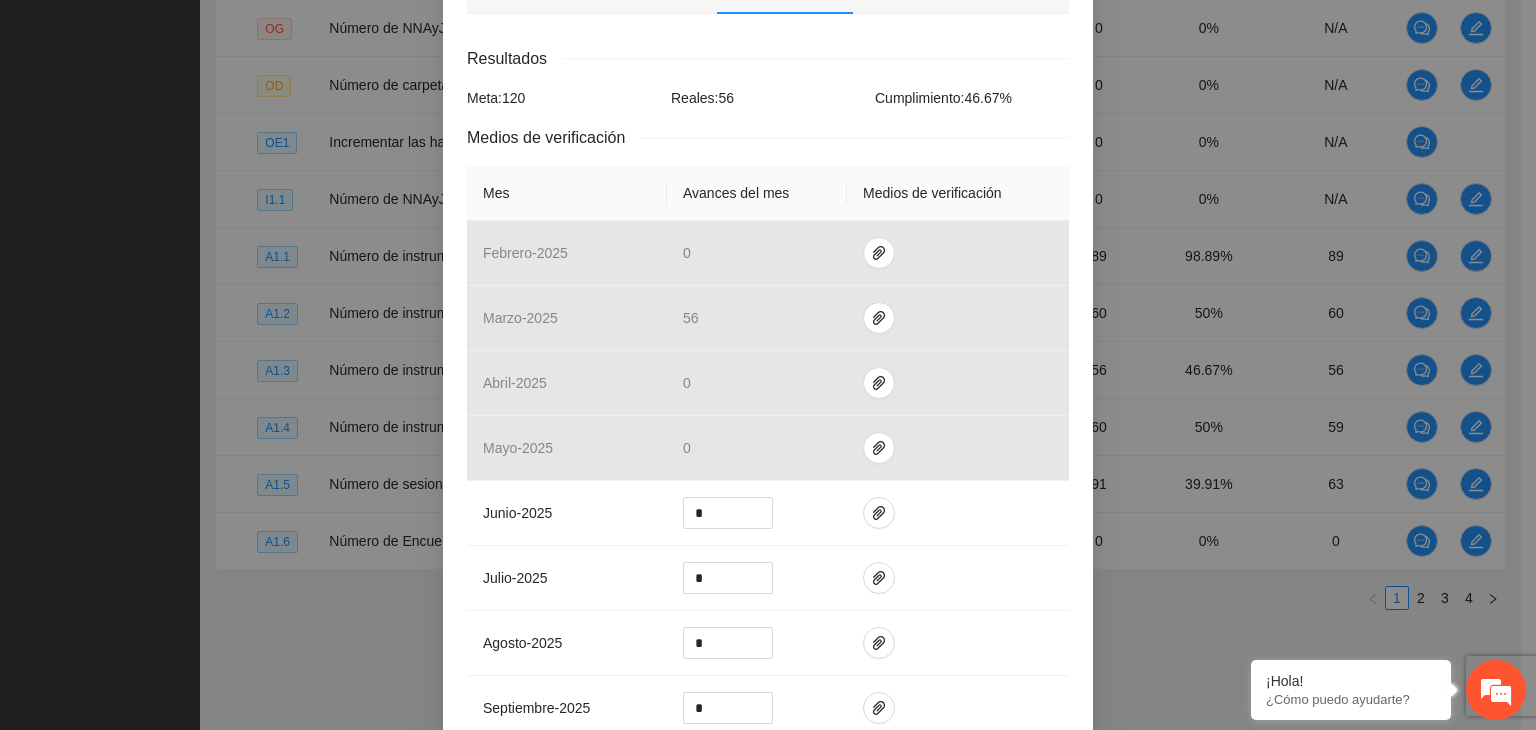 click on "Medios de verificación" at bounding box center [768, 137] 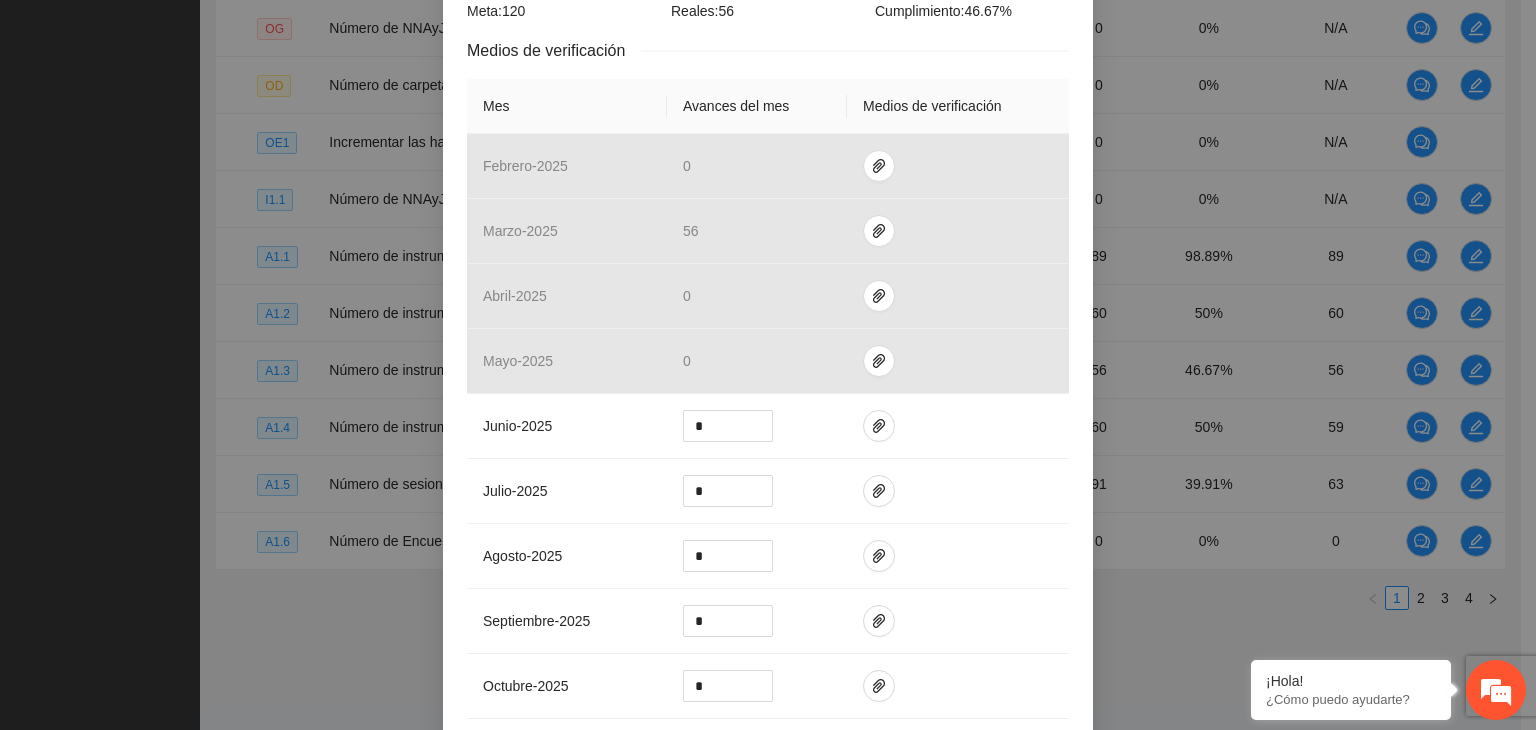 scroll, scrollTop: 386, scrollLeft: 0, axis: vertical 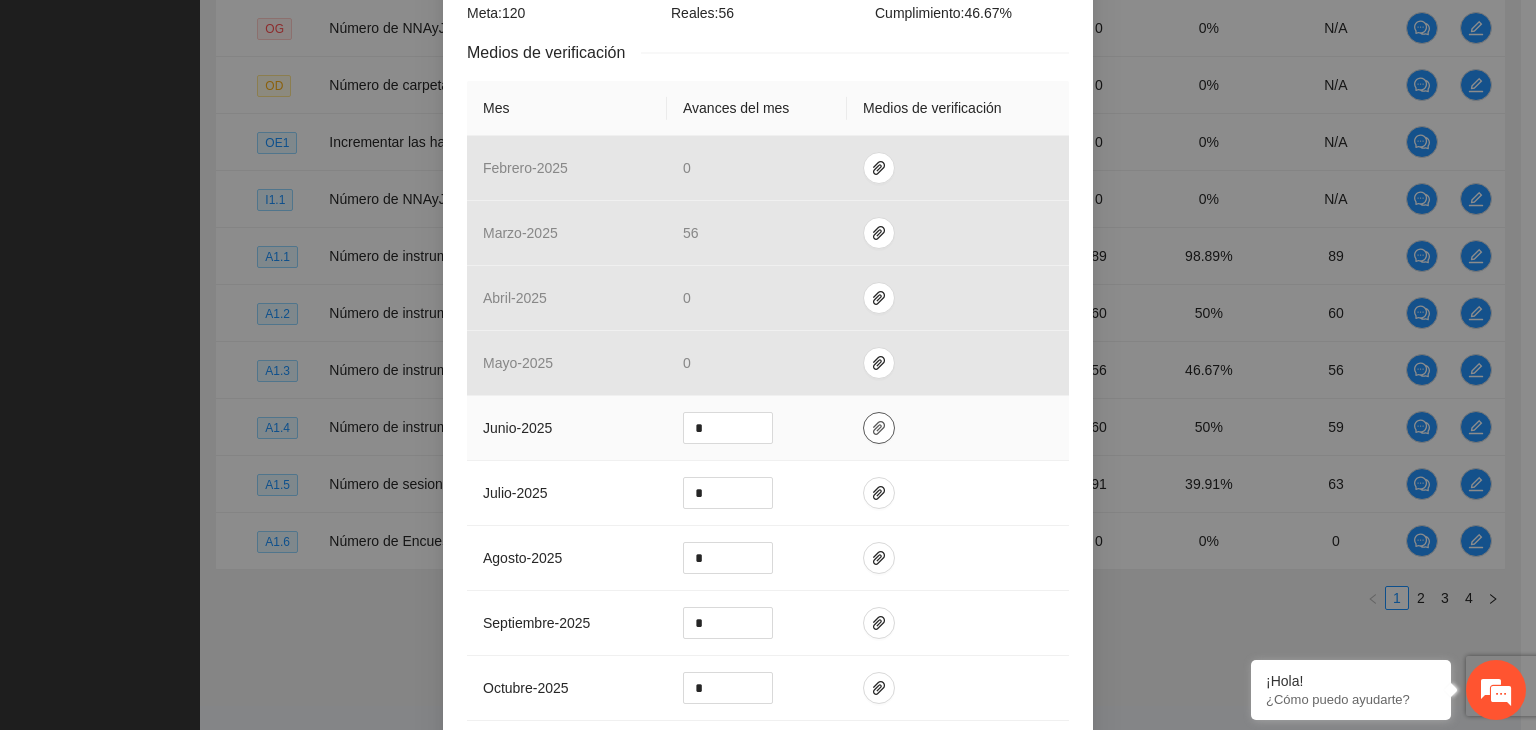 click 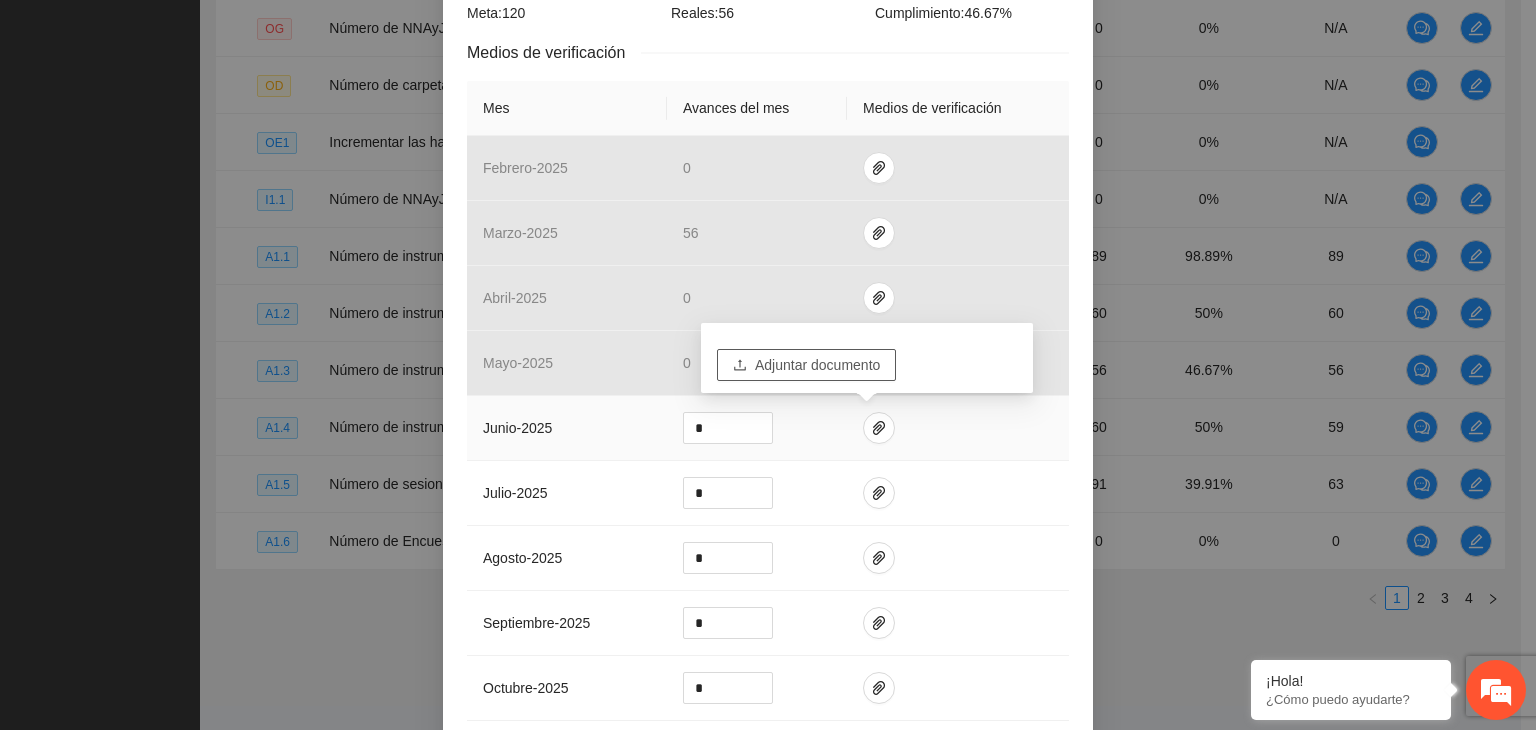 click on "Adjuntar documento" at bounding box center [817, 365] 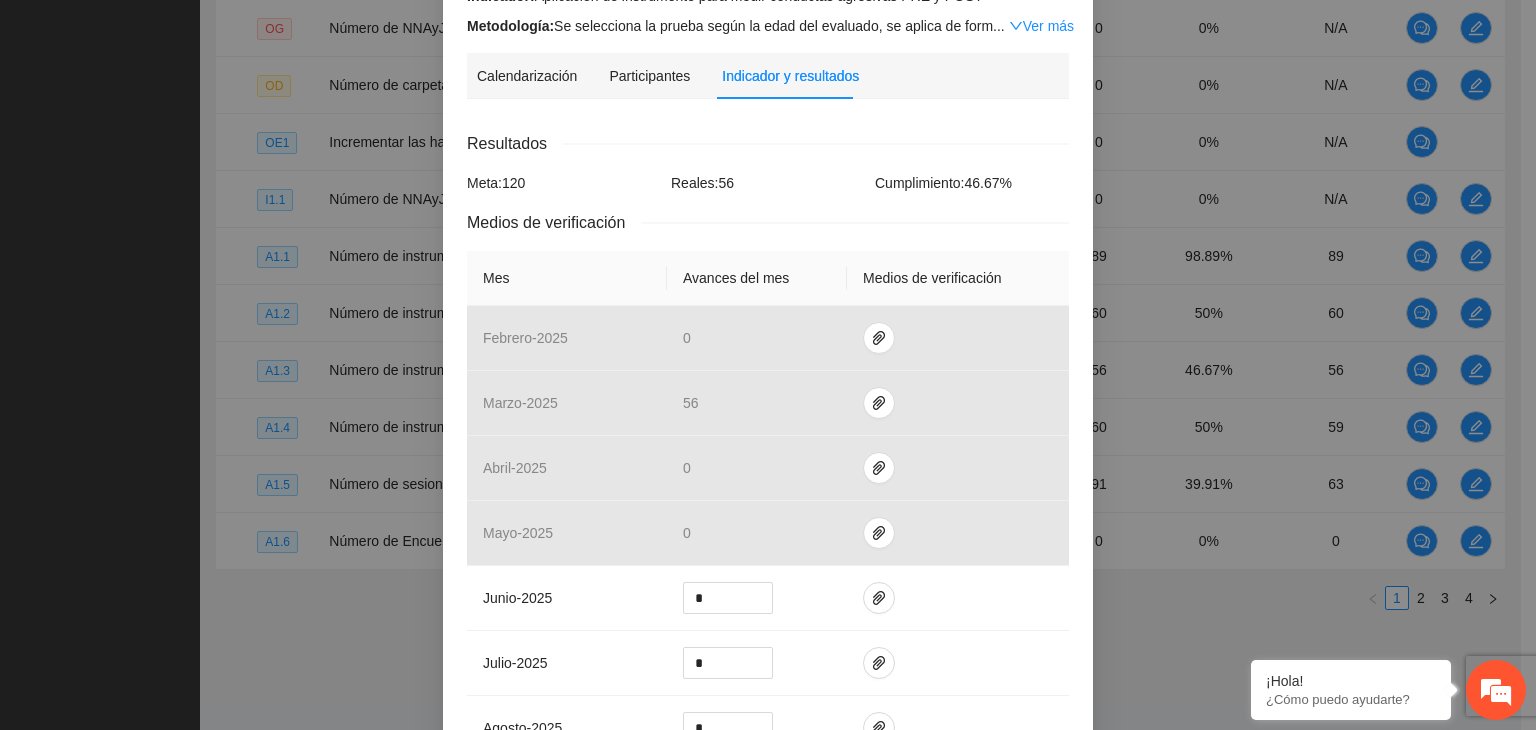 scroll, scrollTop: 146, scrollLeft: 0, axis: vertical 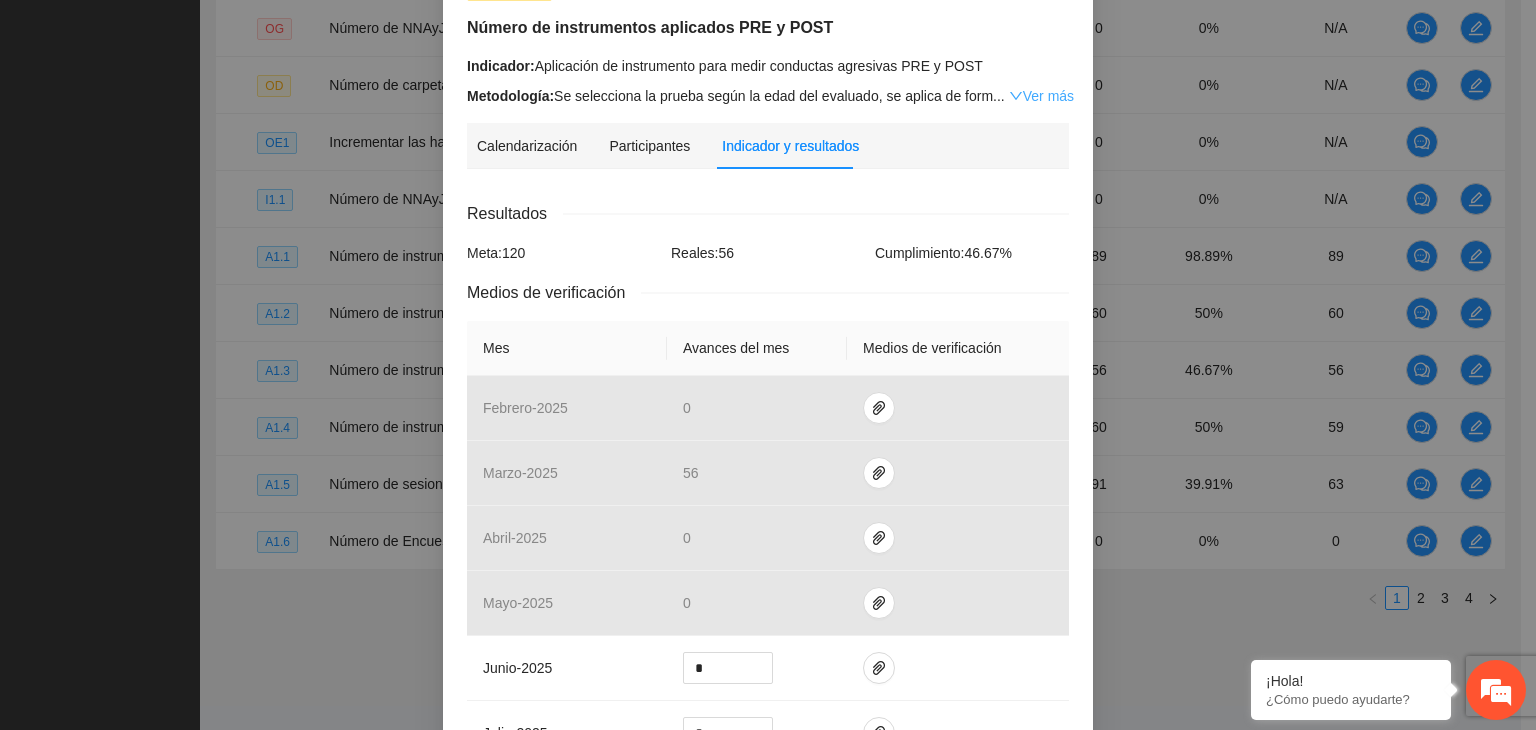 click on "Ver más" at bounding box center (1041, 96) 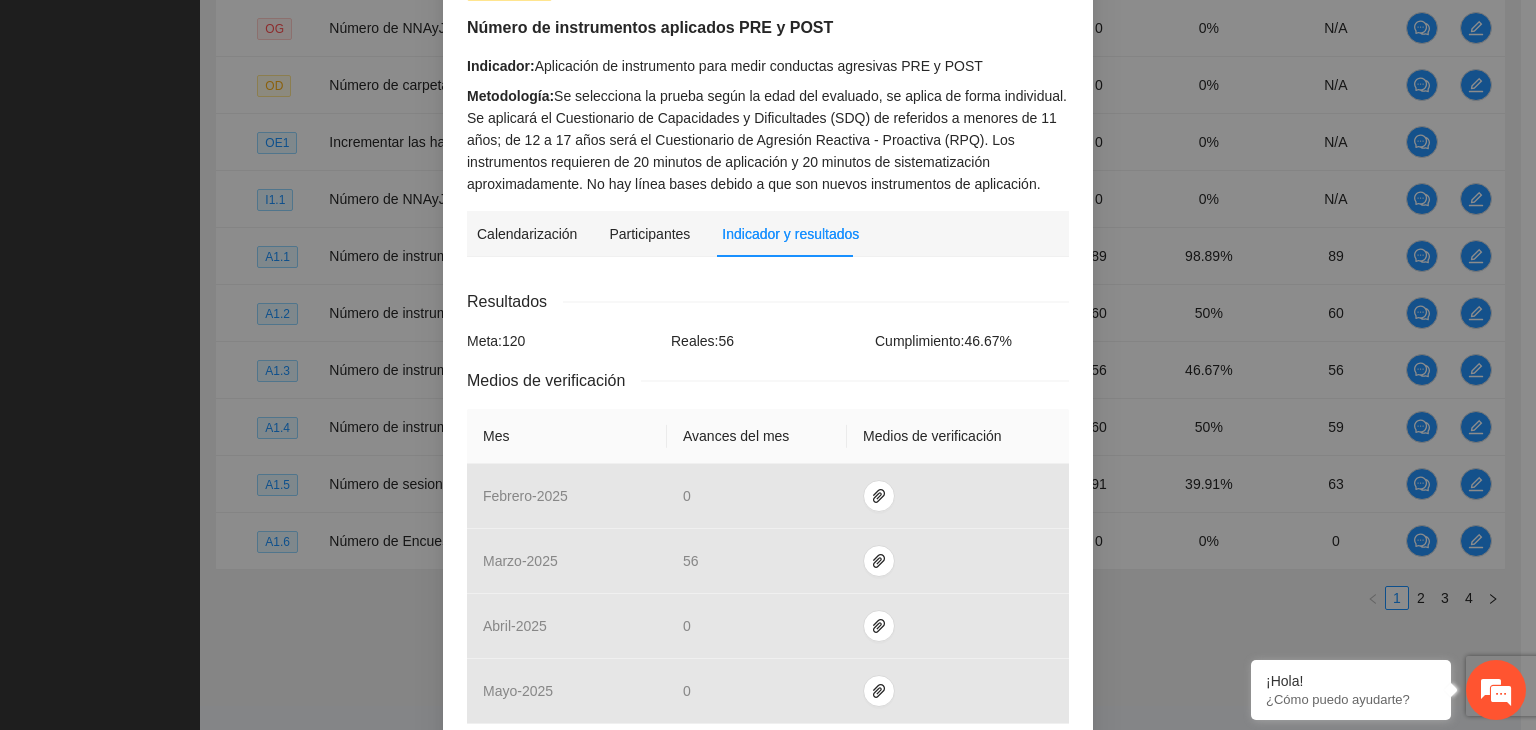 scroll, scrollTop: 0, scrollLeft: 0, axis: both 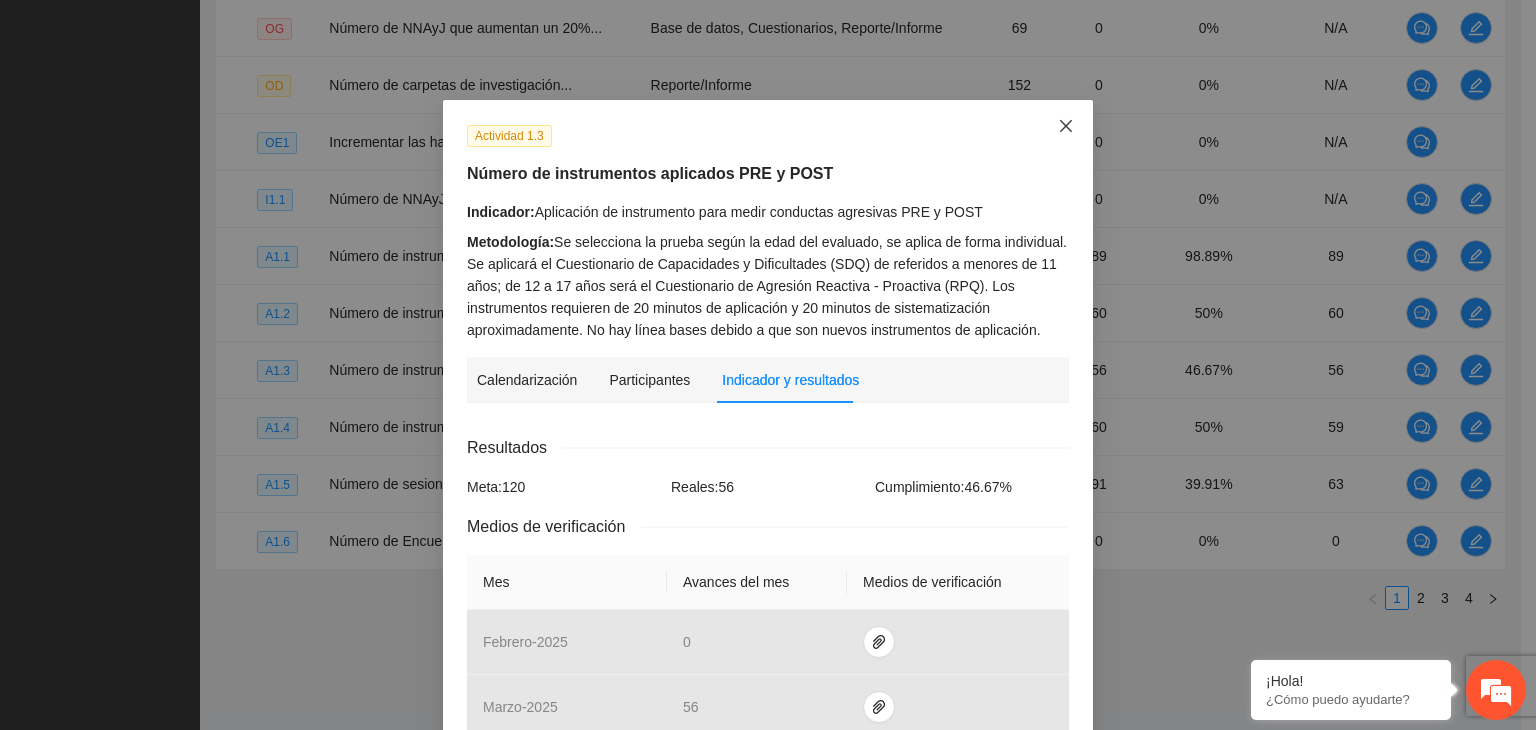 click 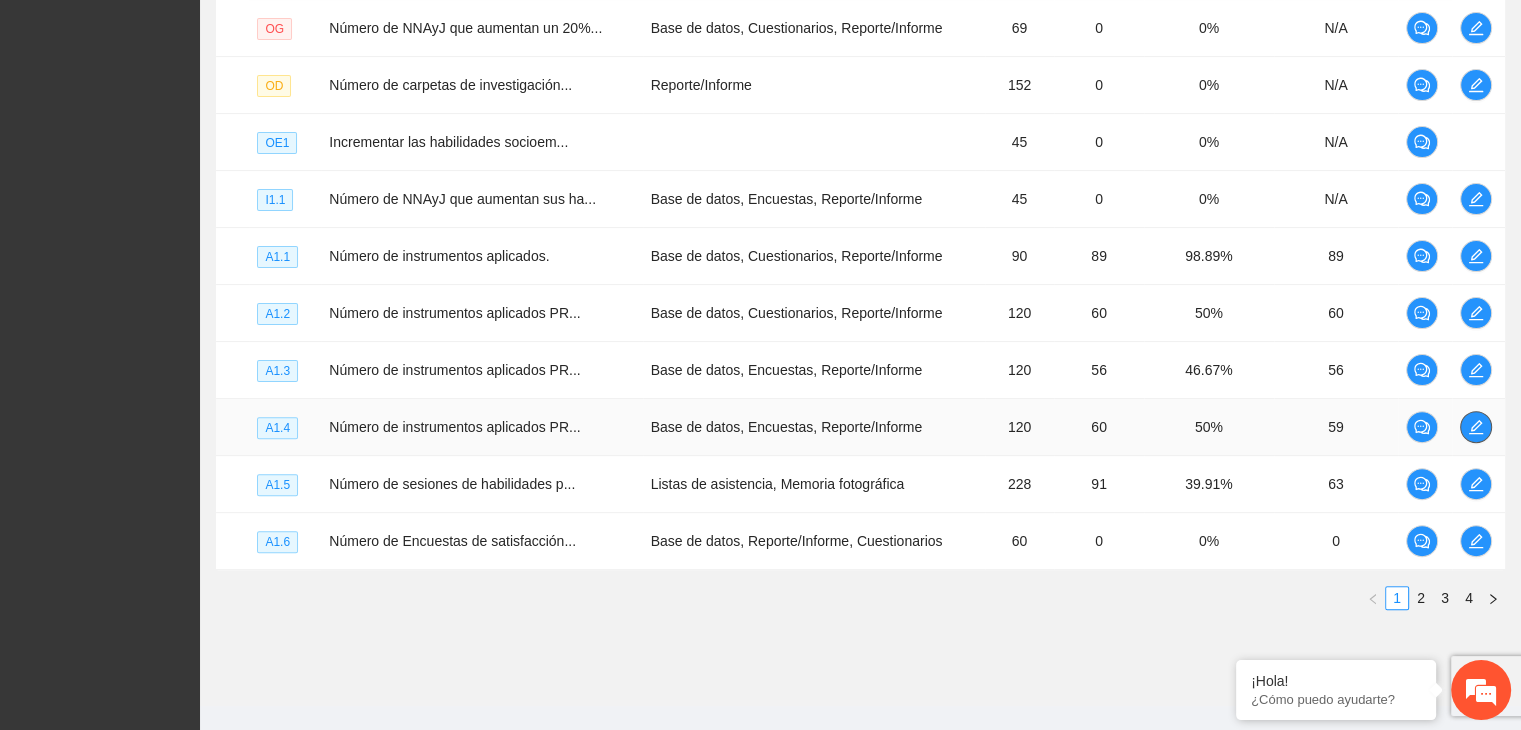 click 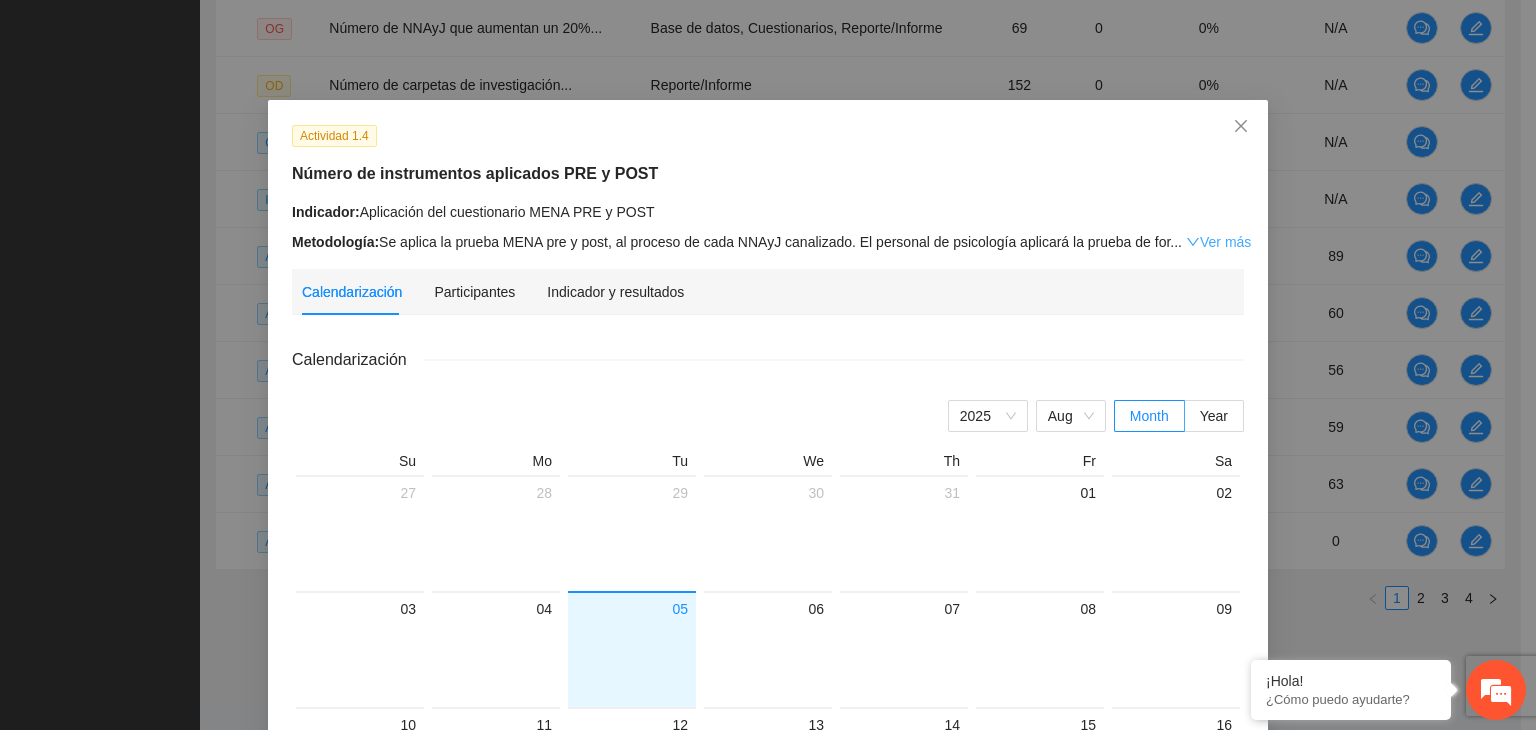 click on "Ver más" at bounding box center (1218, 242) 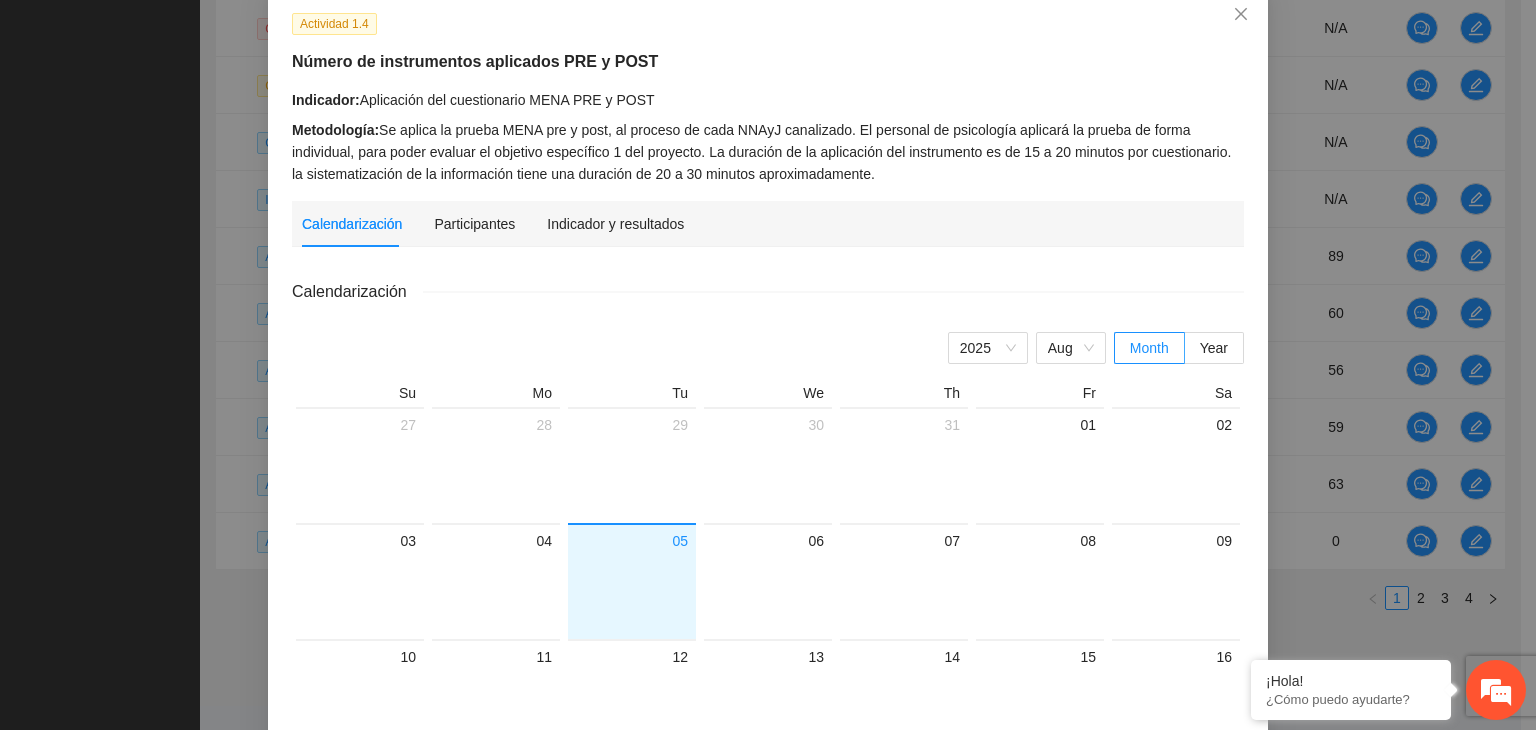 scroll, scrollTop: 120, scrollLeft: 0, axis: vertical 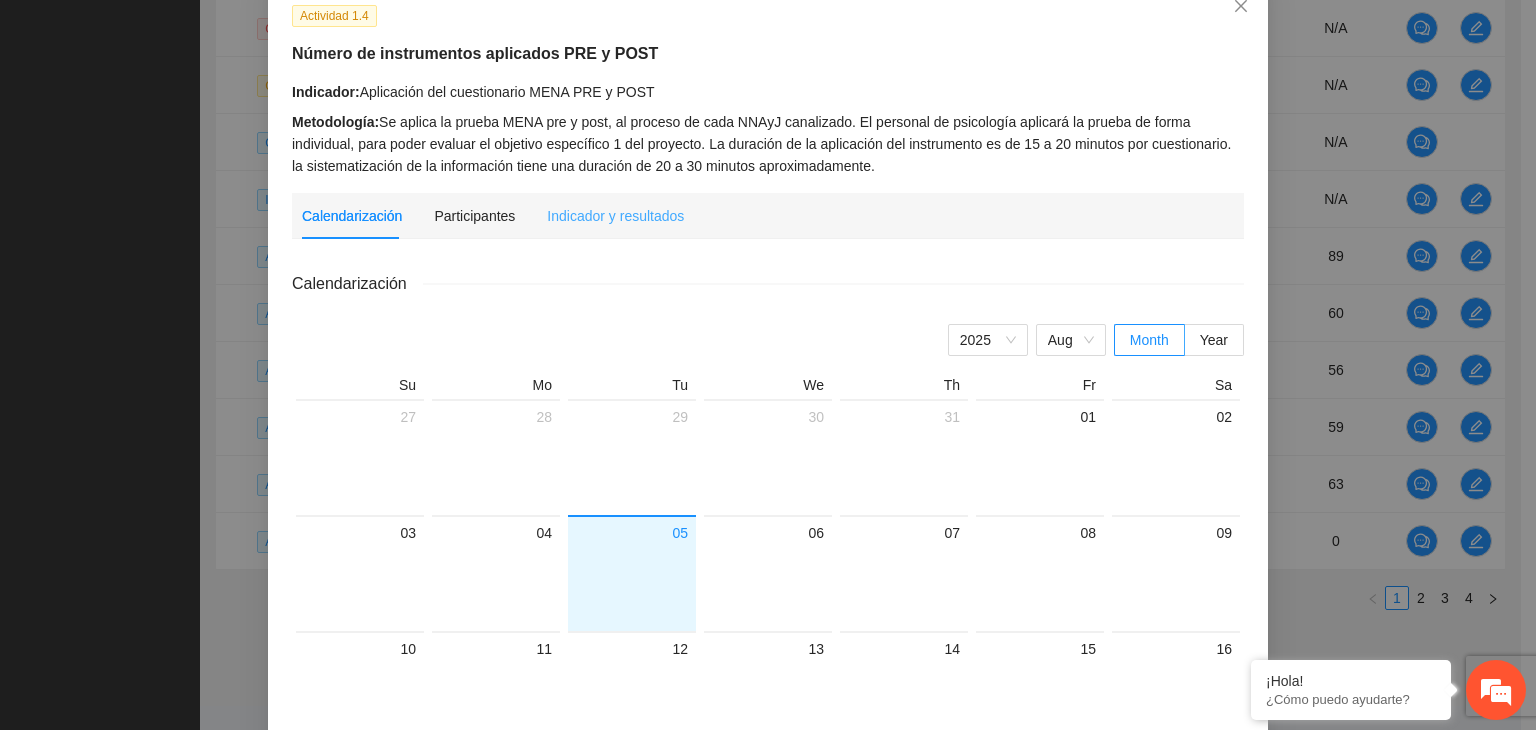 click on "Indicador y resultados" at bounding box center (615, 216) 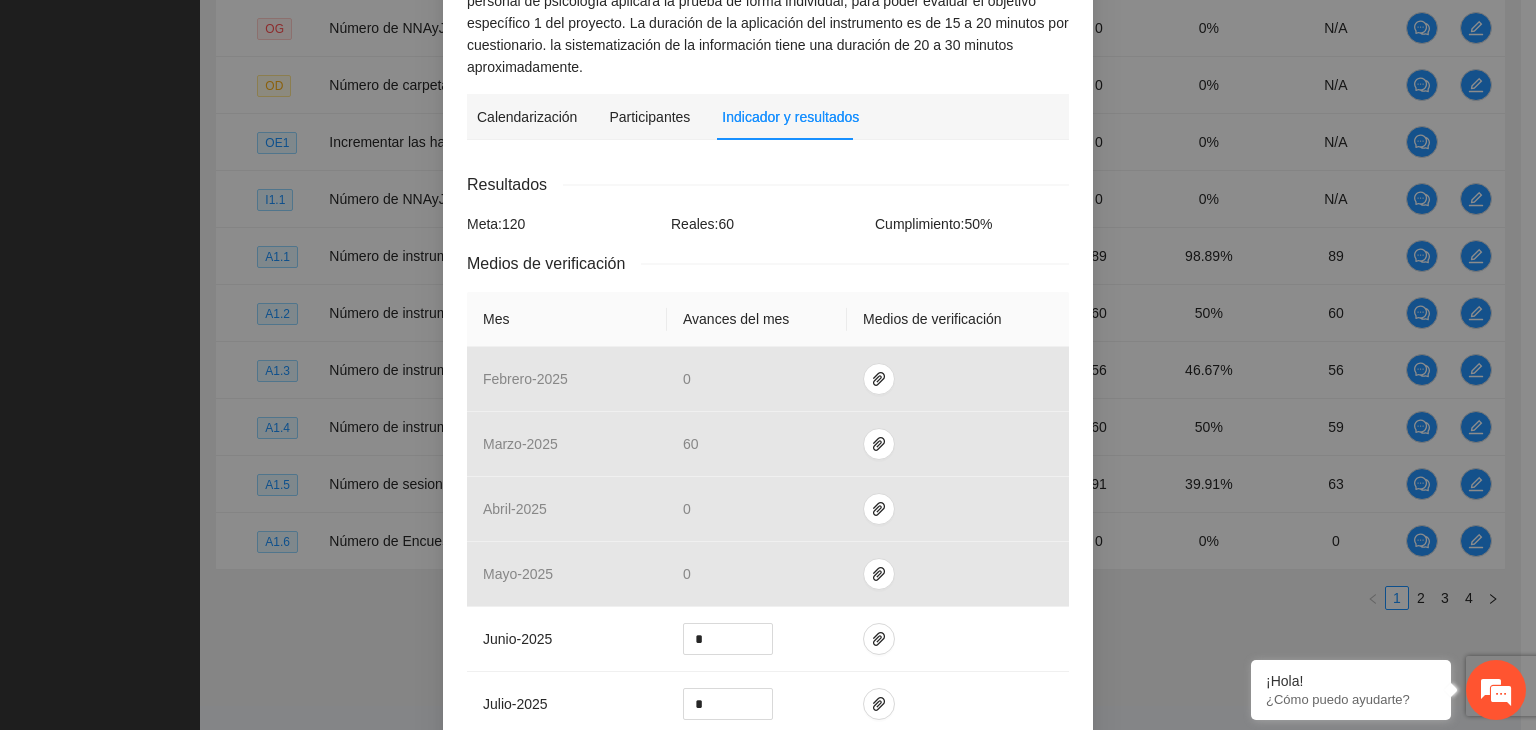 scroll, scrollTop: 268, scrollLeft: 0, axis: vertical 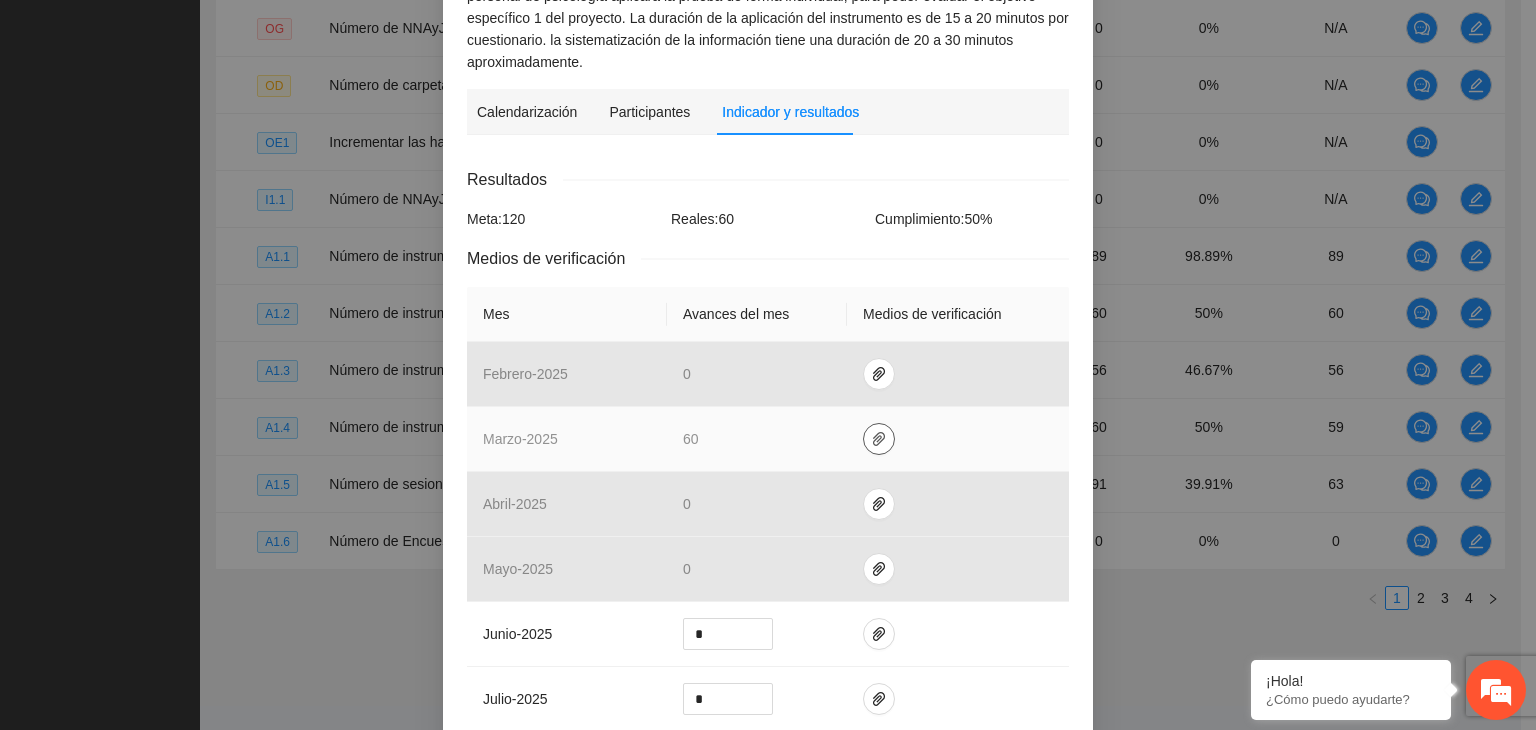 click 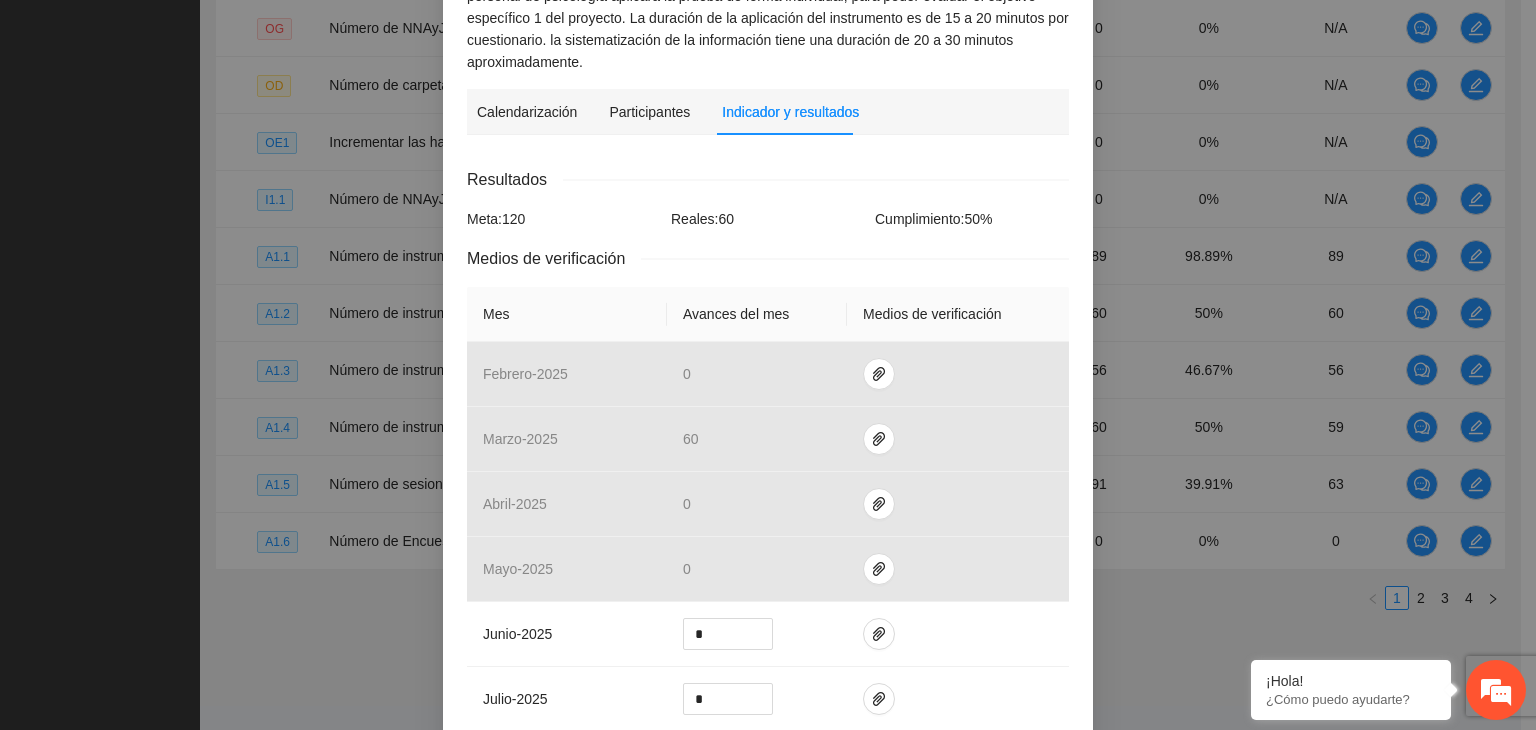 click on "Resultados" at bounding box center (768, 179) 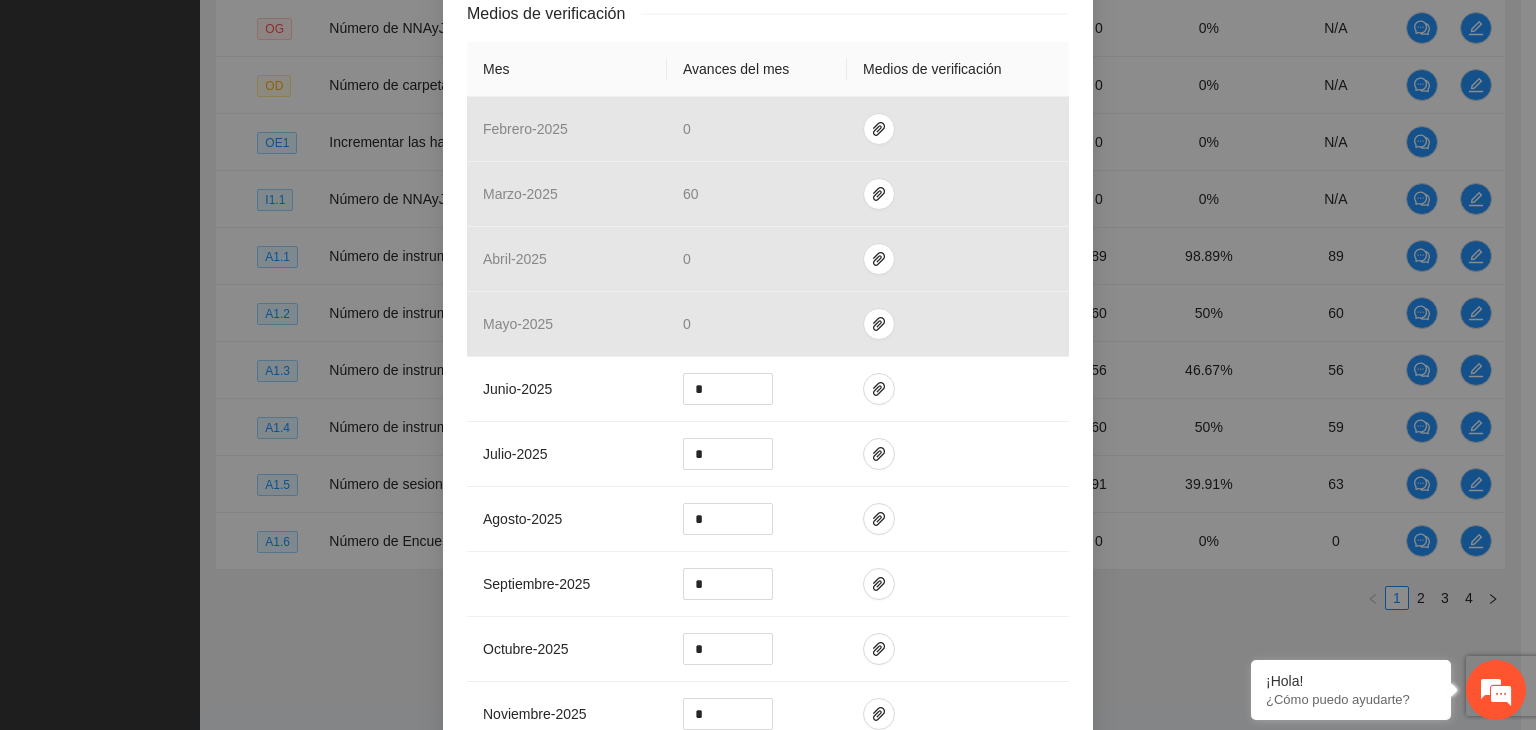 scroll, scrollTop: 533, scrollLeft: 0, axis: vertical 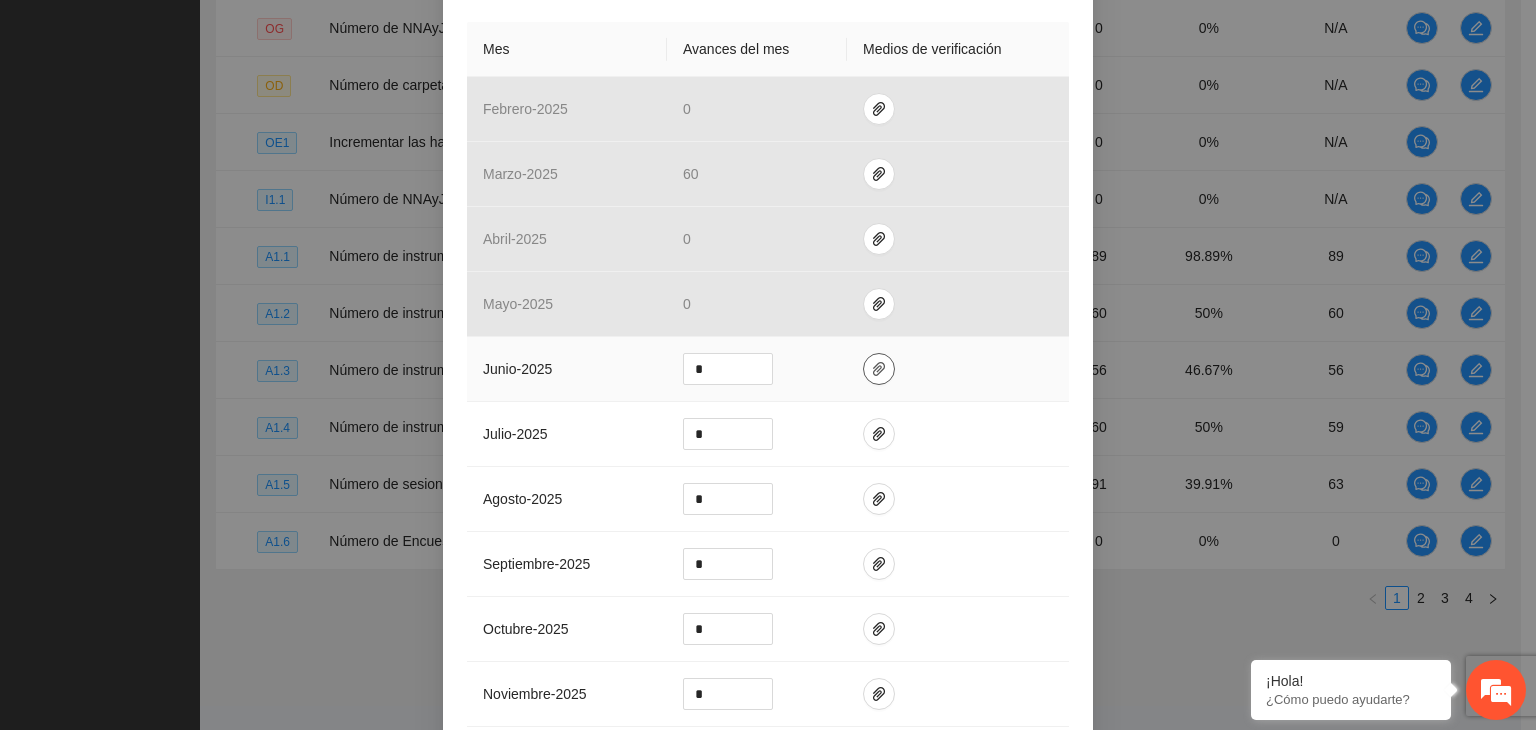 click 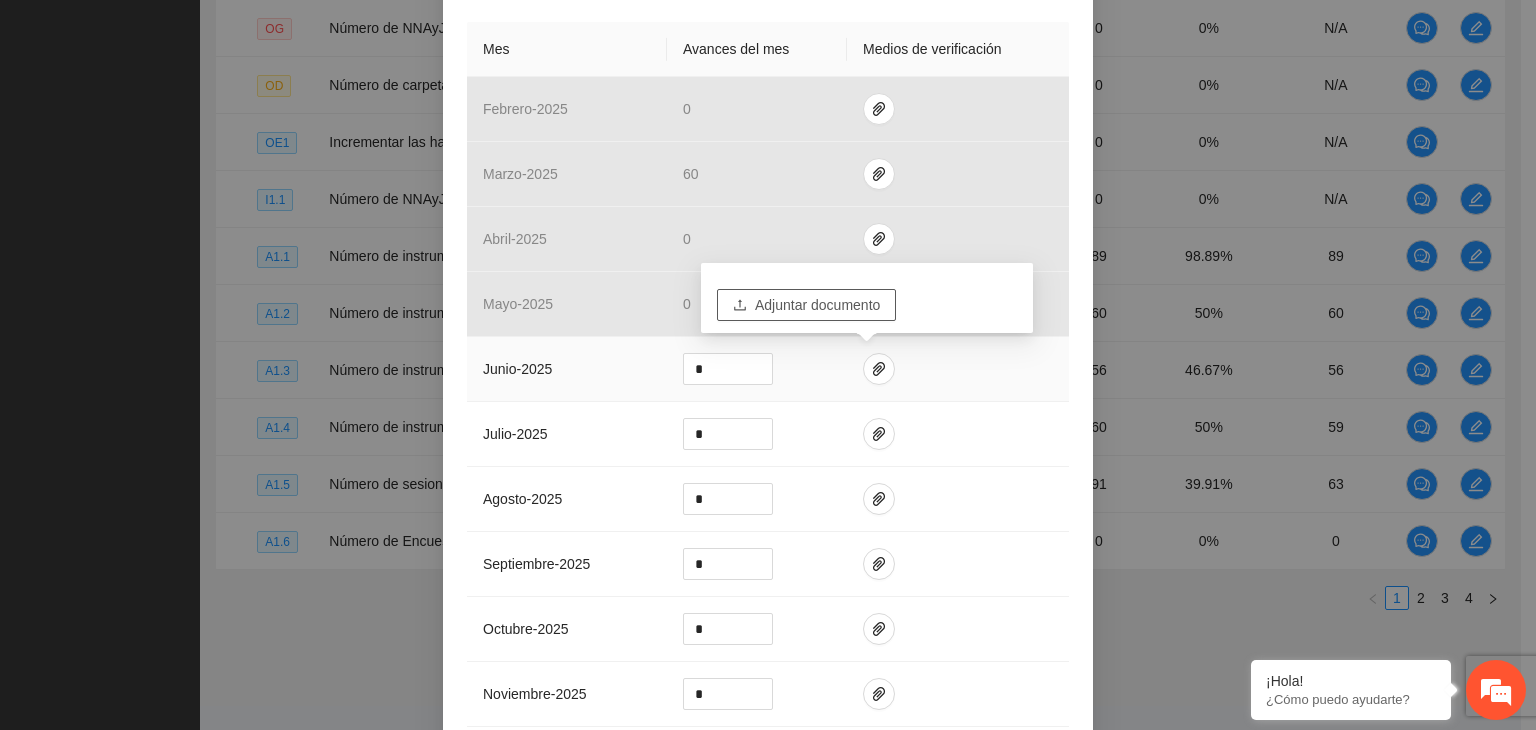 click on "Adjuntar documento" at bounding box center [817, 305] 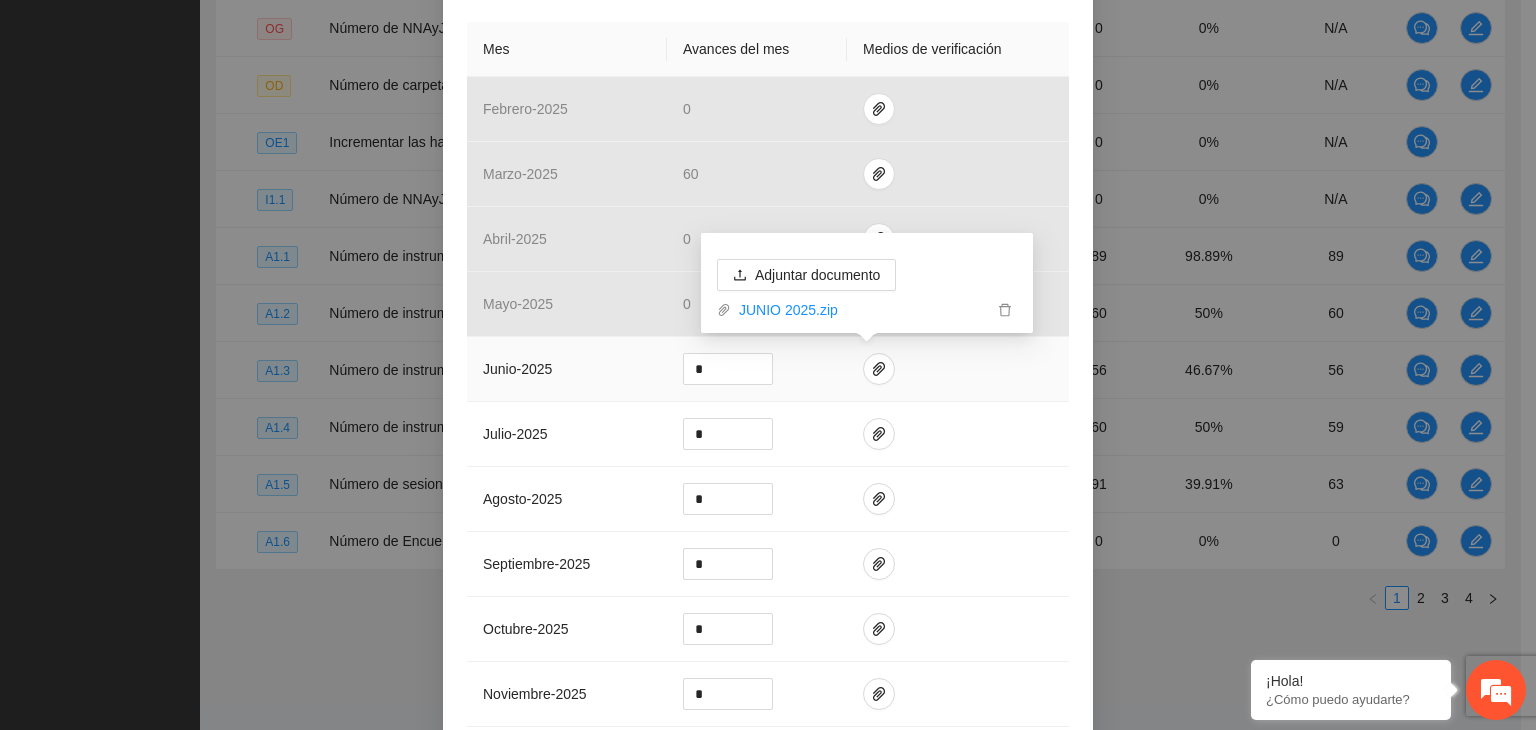 click at bounding box center [958, 369] 